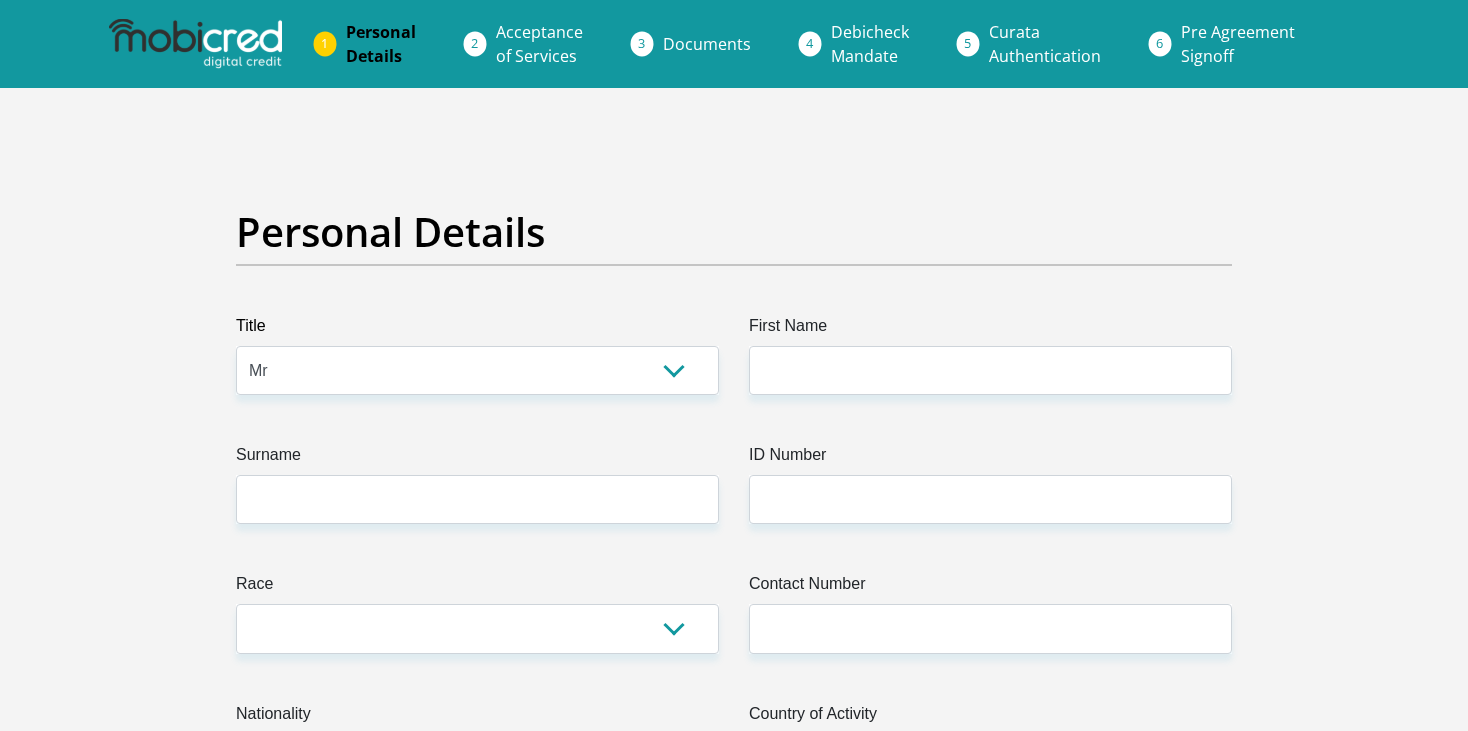 select on "Mr" 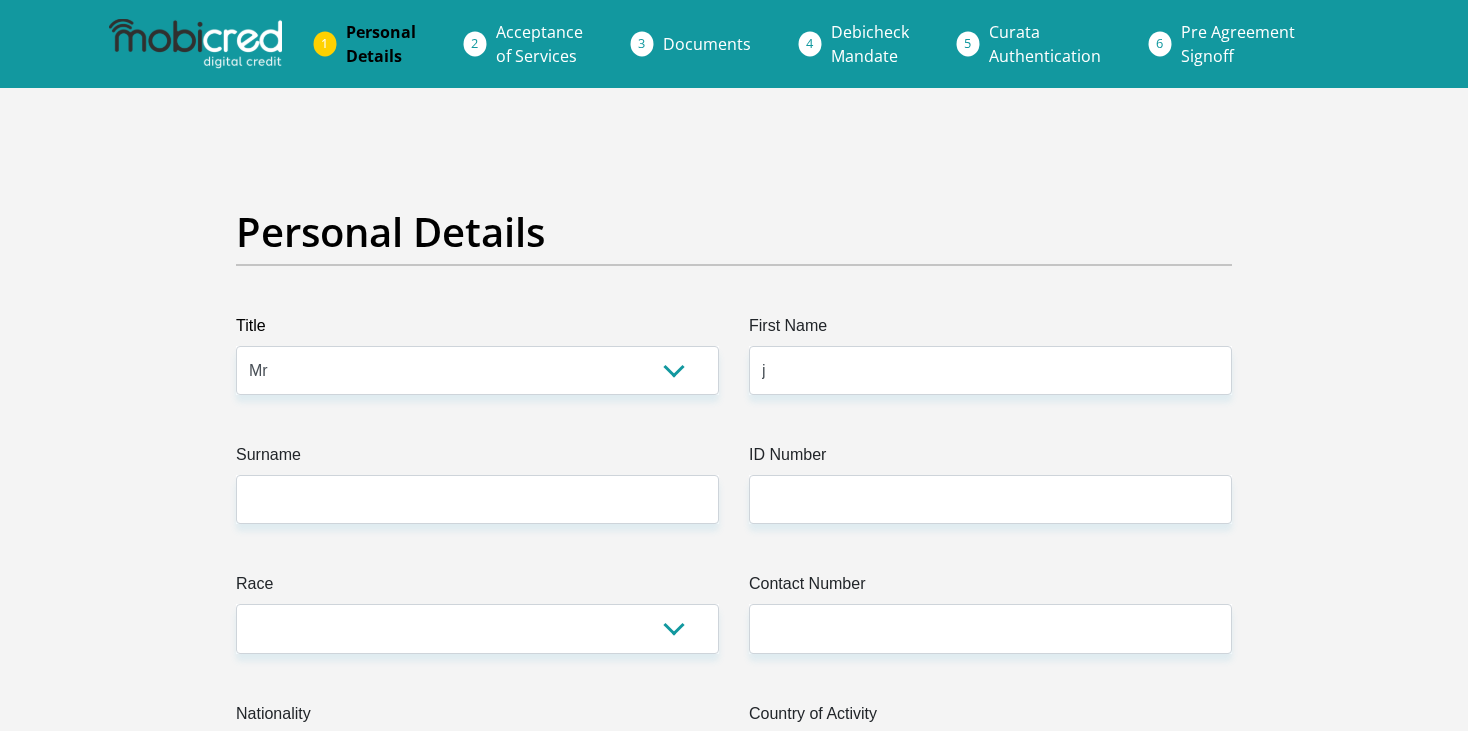 scroll, scrollTop: 0, scrollLeft: 0, axis: both 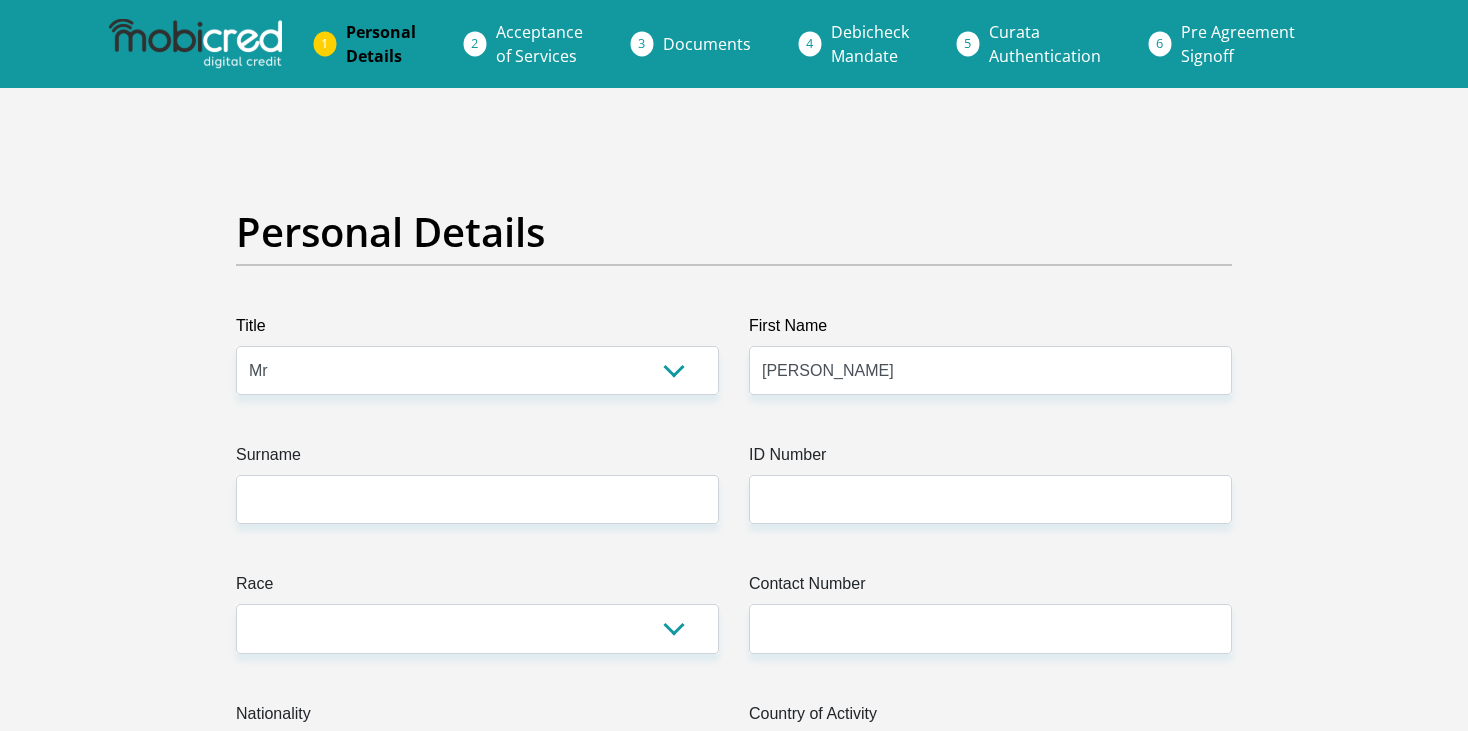type on "[PERSON_NAME]" 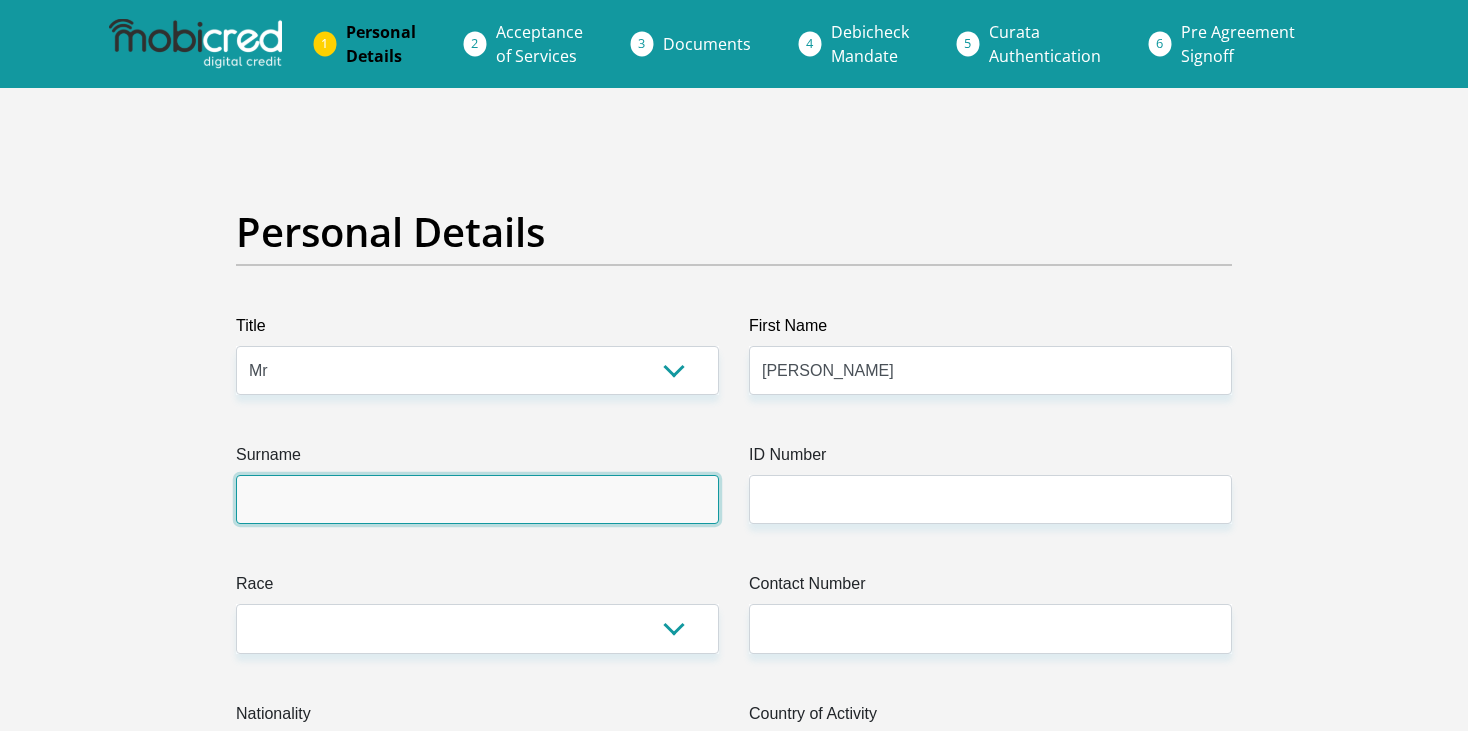 click on "Surname" at bounding box center [477, 499] 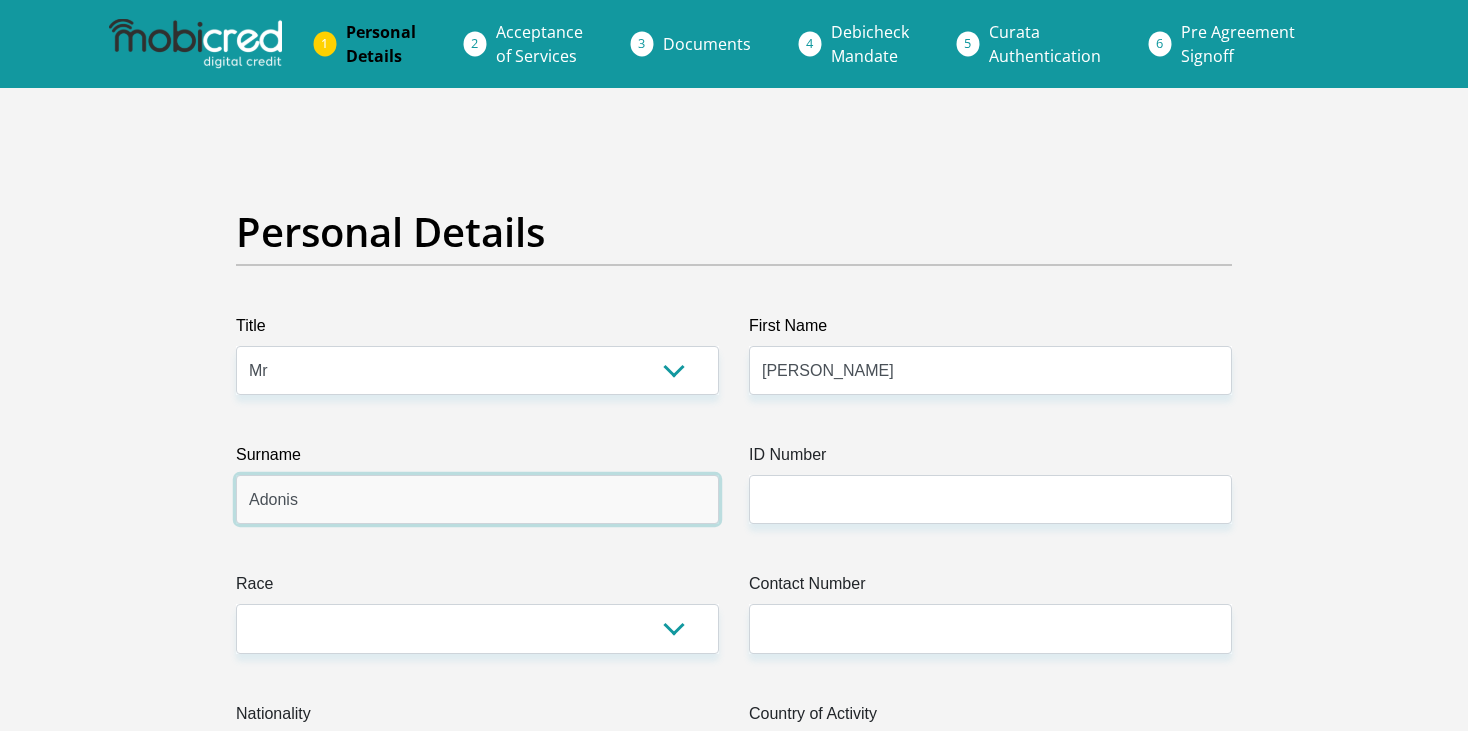 type on "Adonis" 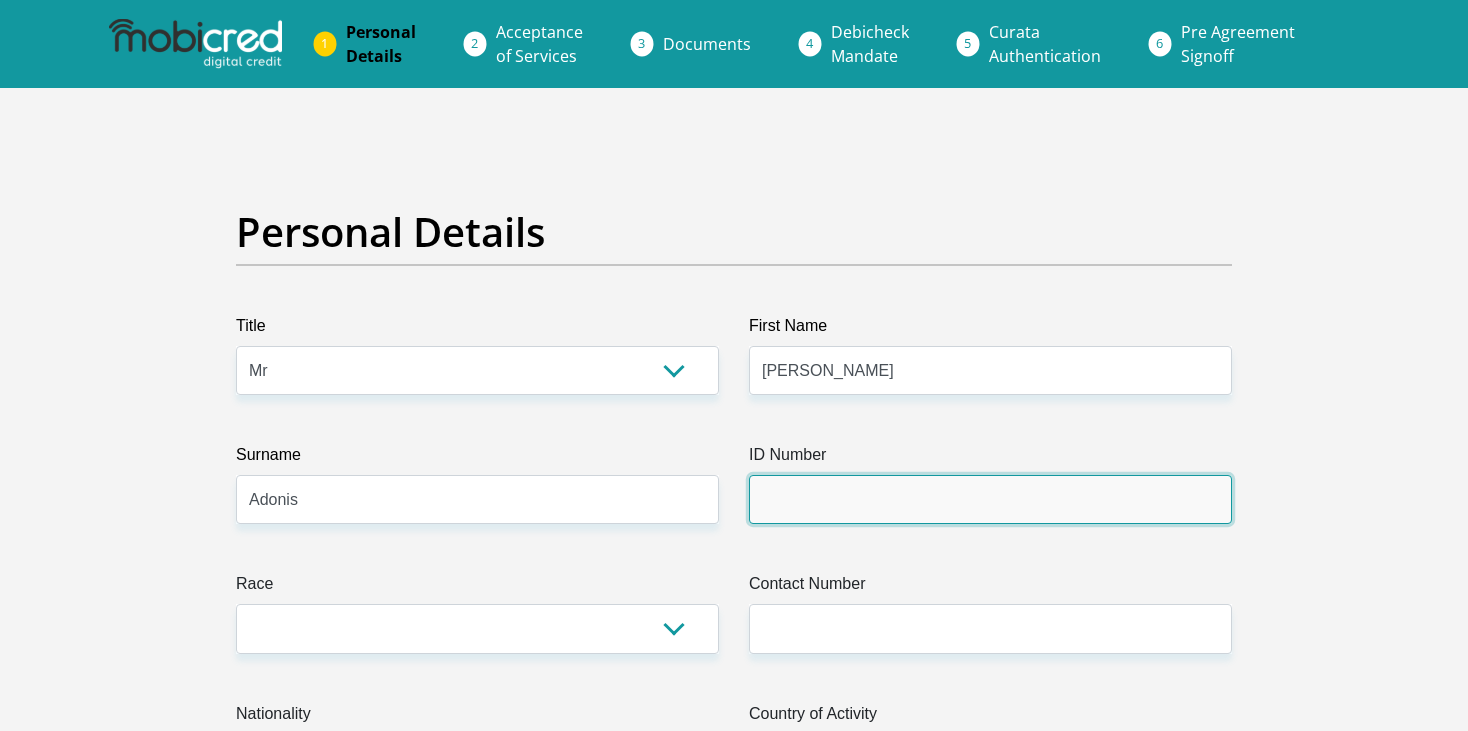 click on "ID Number" at bounding box center [990, 499] 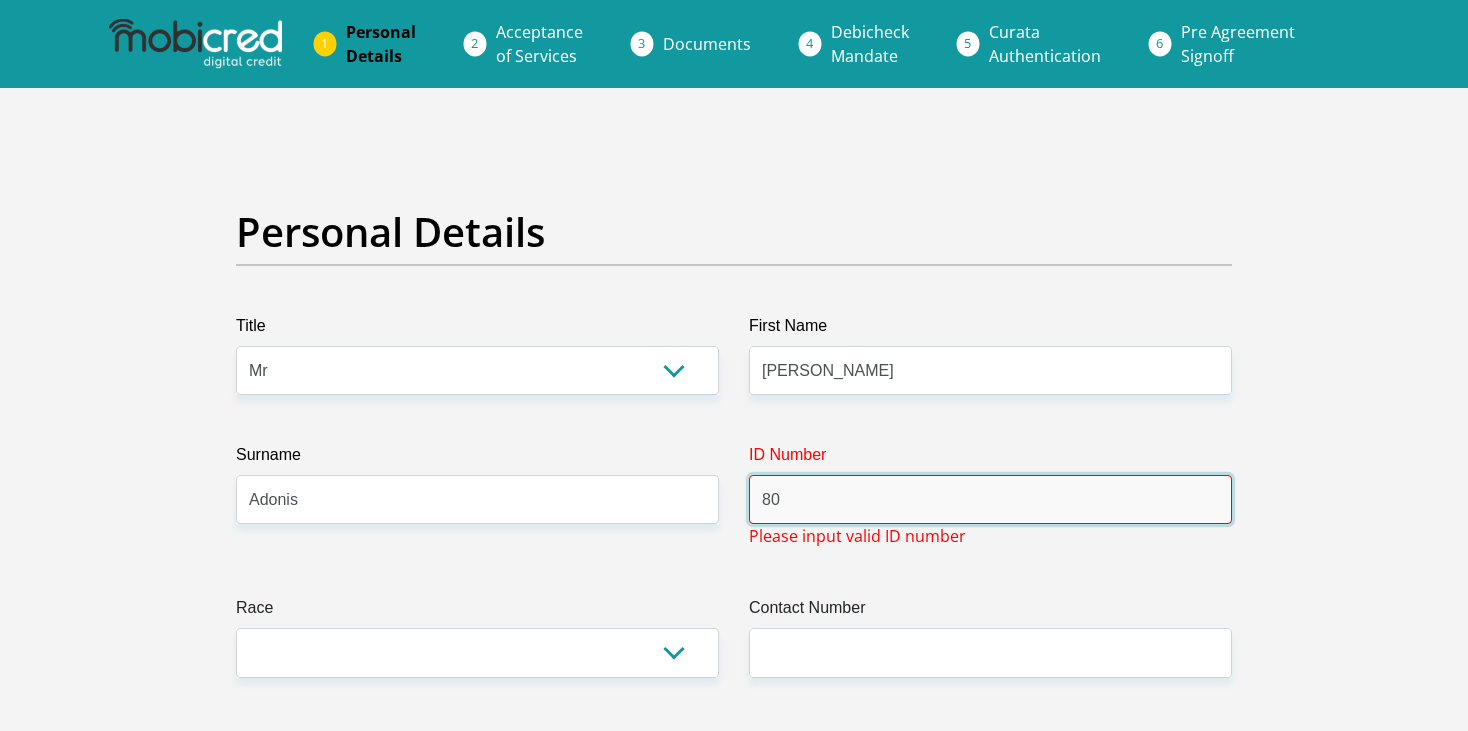 type on "8" 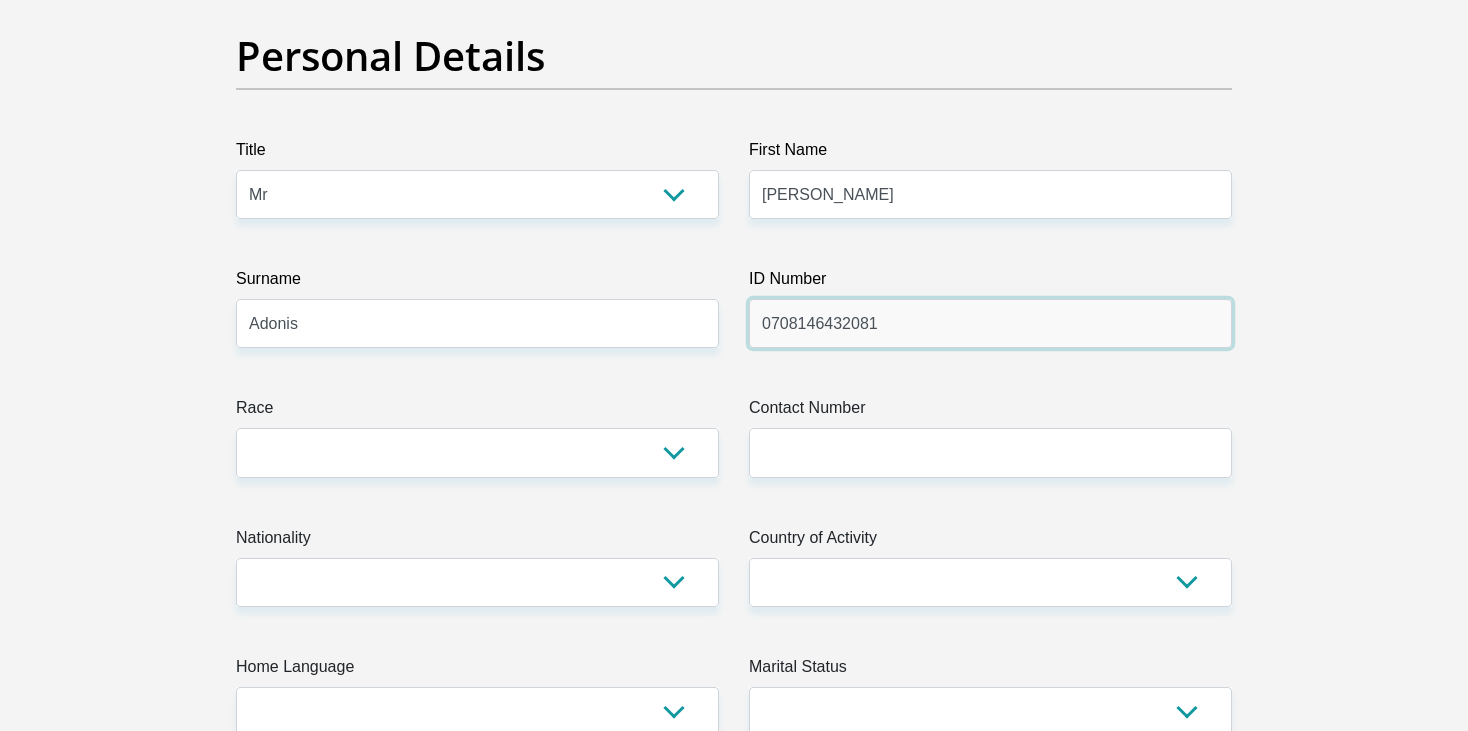 scroll, scrollTop: 200, scrollLeft: 0, axis: vertical 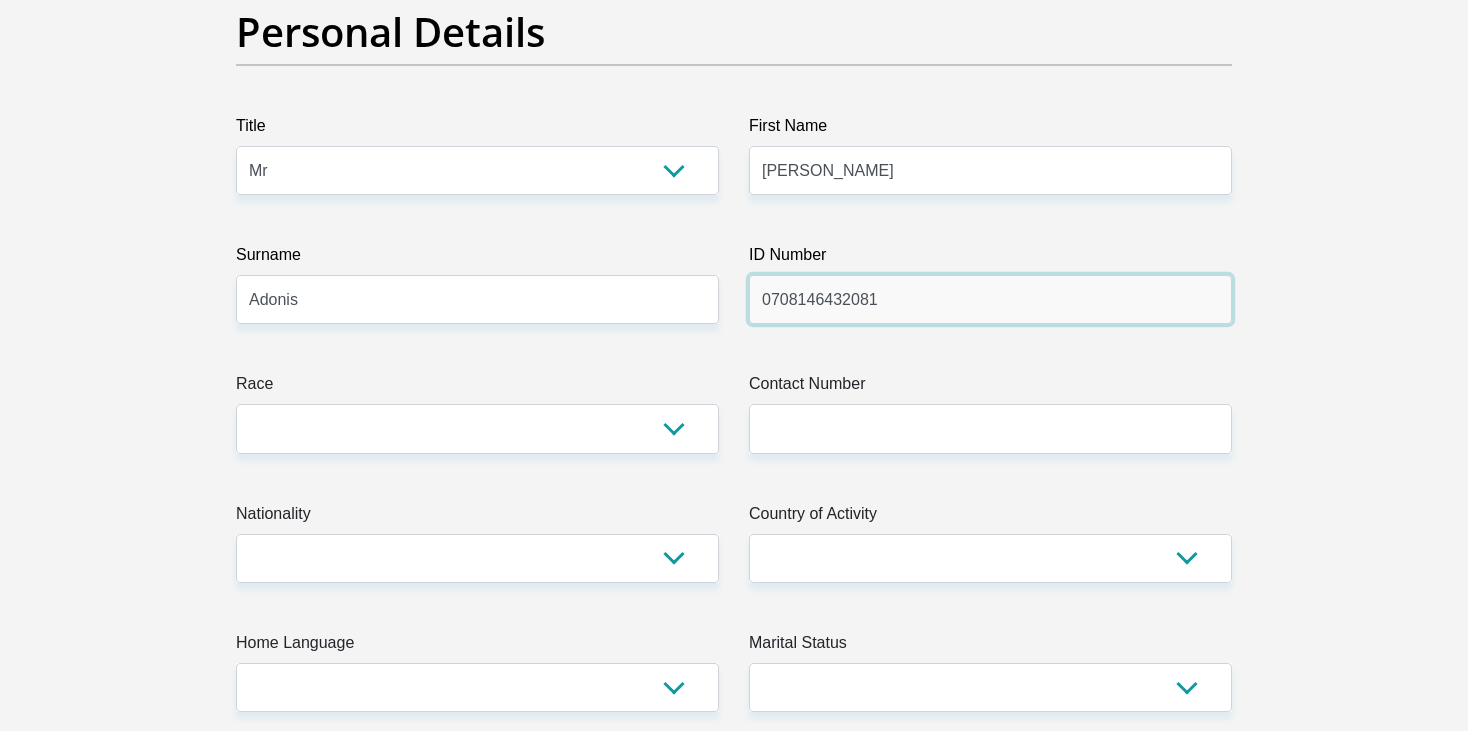 type on "0708146432081" 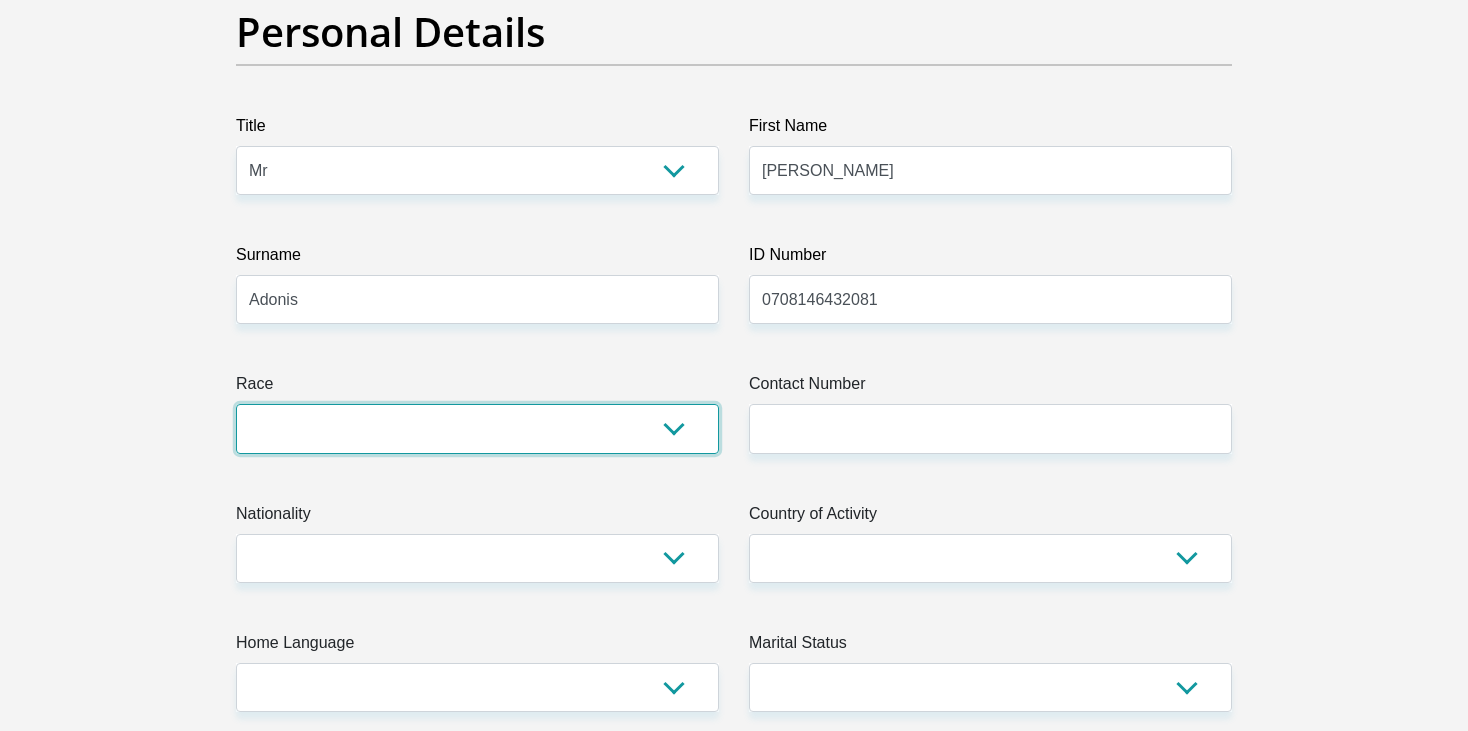 click on "Black
Coloured
Indian
White
Other" at bounding box center (477, 428) 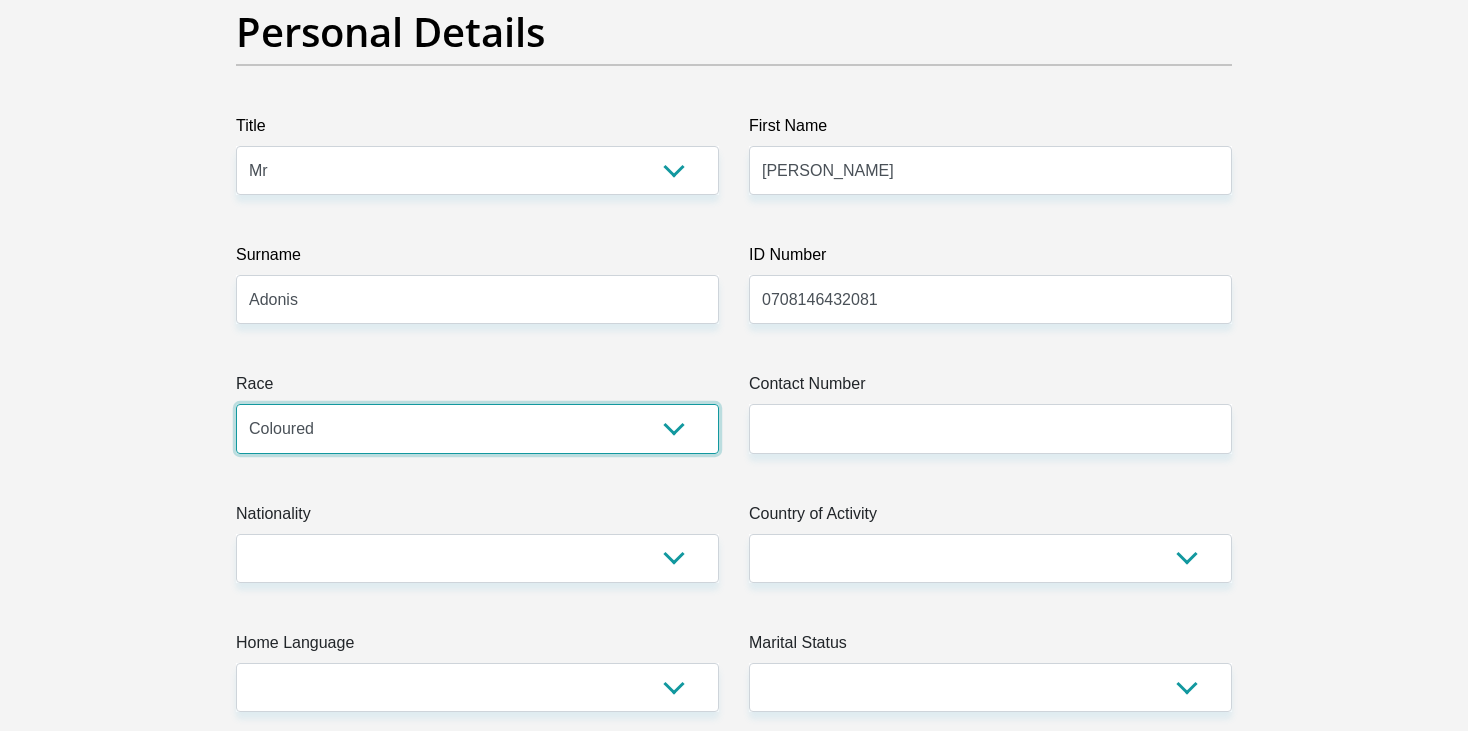 click on "Black
Coloured
Indian
White
Other" at bounding box center [477, 428] 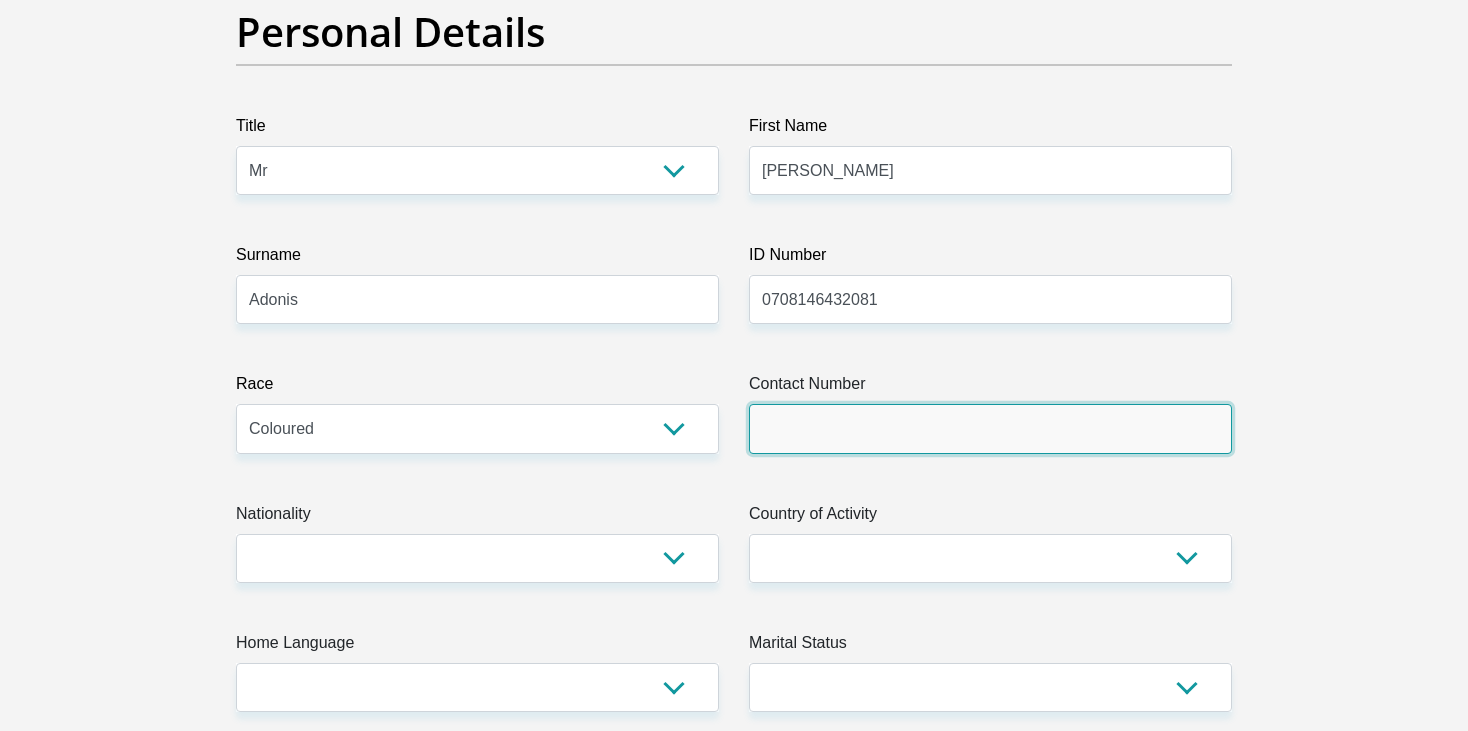 click on "Contact Number" at bounding box center [990, 428] 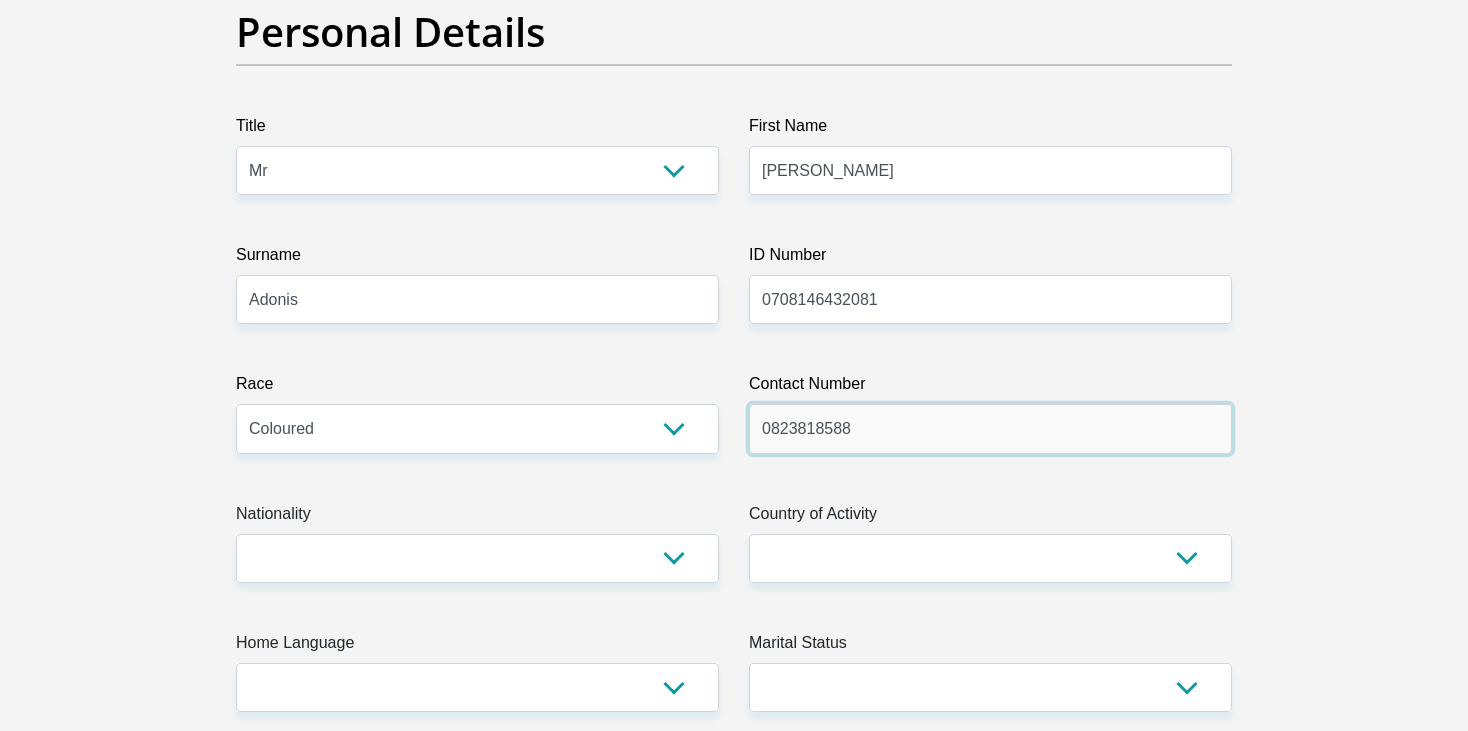 type on "0823818588" 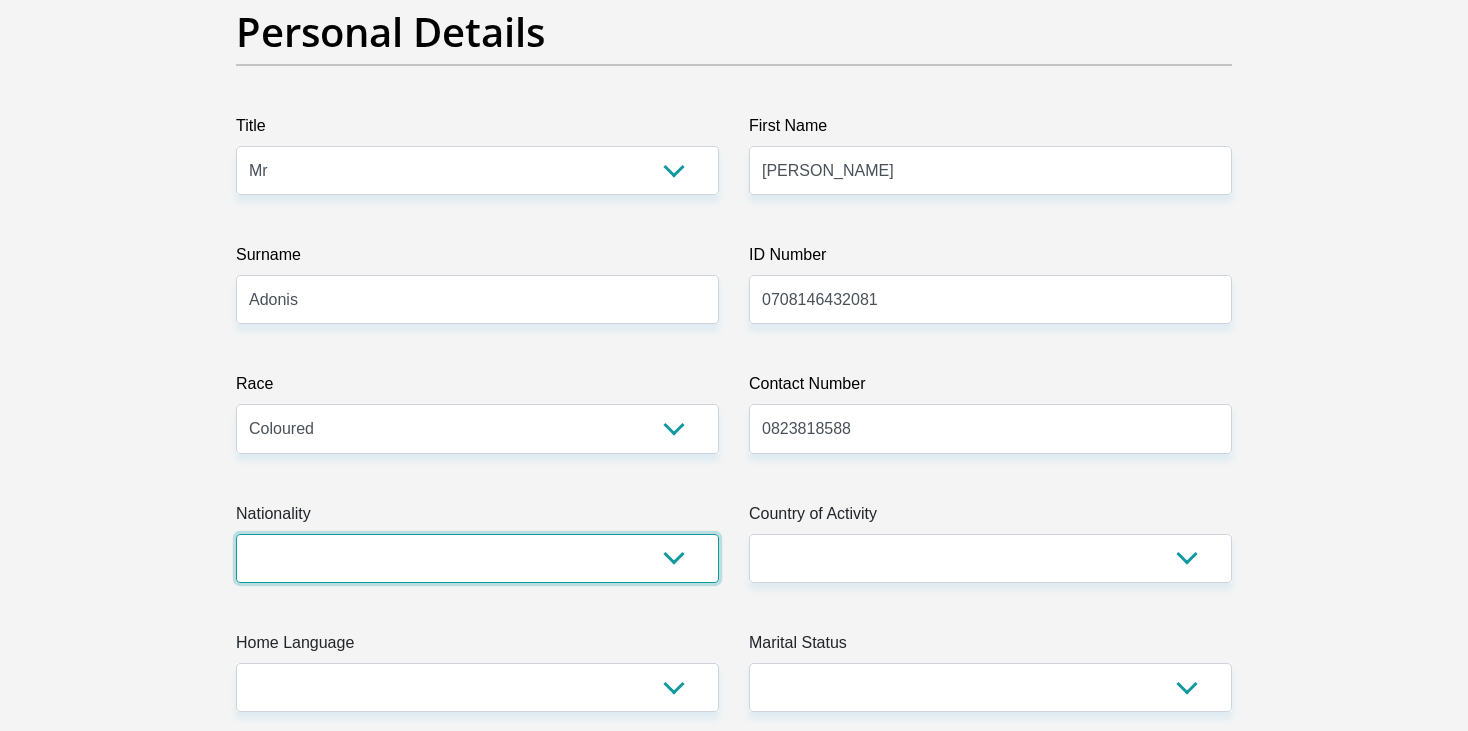 click on "[GEOGRAPHIC_DATA]
[GEOGRAPHIC_DATA]
[GEOGRAPHIC_DATA]
[GEOGRAPHIC_DATA]
[GEOGRAPHIC_DATA]
[GEOGRAPHIC_DATA] [GEOGRAPHIC_DATA]
[GEOGRAPHIC_DATA]
[GEOGRAPHIC_DATA]
[GEOGRAPHIC_DATA]
[GEOGRAPHIC_DATA]
[GEOGRAPHIC_DATA]
[GEOGRAPHIC_DATA]
[GEOGRAPHIC_DATA]
[GEOGRAPHIC_DATA]
[GEOGRAPHIC_DATA]
[DATE][GEOGRAPHIC_DATA]
[GEOGRAPHIC_DATA]
[GEOGRAPHIC_DATA]
[GEOGRAPHIC_DATA]
[GEOGRAPHIC_DATA]
[GEOGRAPHIC_DATA]
[GEOGRAPHIC_DATA]
[GEOGRAPHIC_DATA]
[GEOGRAPHIC_DATA]" at bounding box center [477, 558] 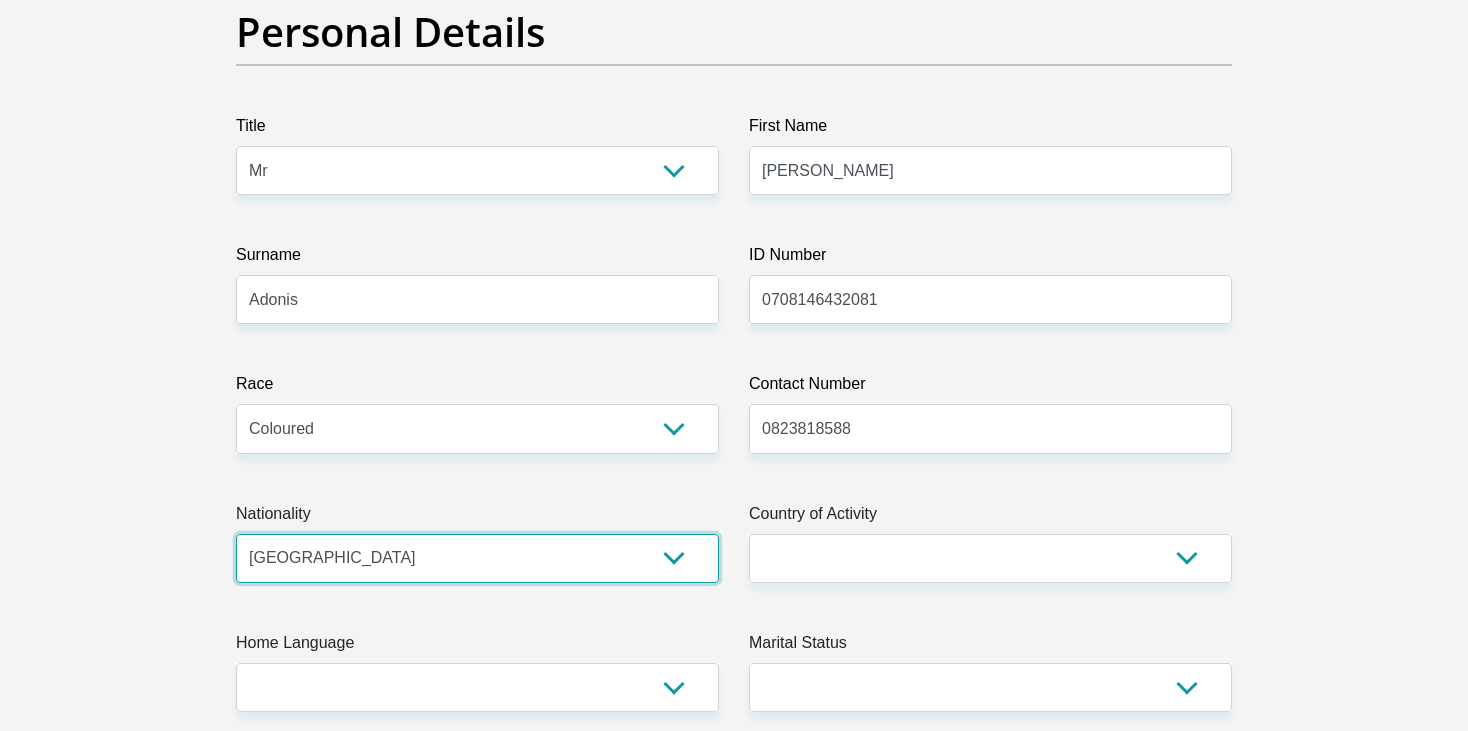 click on "[GEOGRAPHIC_DATA]
[GEOGRAPHIC_DATA]
[GEOGRAPHIC_DATA]
[GEOGRAPHIC_DATA]
[GEOGRAPHIC_DATA]
[GEOGRAPHIC_DATA] [GEOGRAPHIC_DATA]
[GEOGRAPHIC_DATA]
[GEOGRAPHIC_DATA]
[GEOGRAPHIC_DATA]
[GEOGRAPHIC_DATA]
[GEOGRAPHIC_DATA]
[GEOGRAPHIC_DATA]
[GEOGRAPHIC_DATA]
[GEOGRAPHIC_DATA]
[GEOGRAPHIC_DATA]
[DATE][GEOGRAPHIC_DATA]
[GEOGRAPHIC_DATA]
[GEOGRAPHIC_DATA]
[GEOGRAPHIC_DATA]
[GEOGRAPHIC_DATA]
[GEOGRAPHIC_DATA]
[GEOGRAPHIC_DATA]
[GEOGRAPHIC_DATA]
[GEOGRAPHIC_DATA]" at bounding box center (477, 558) 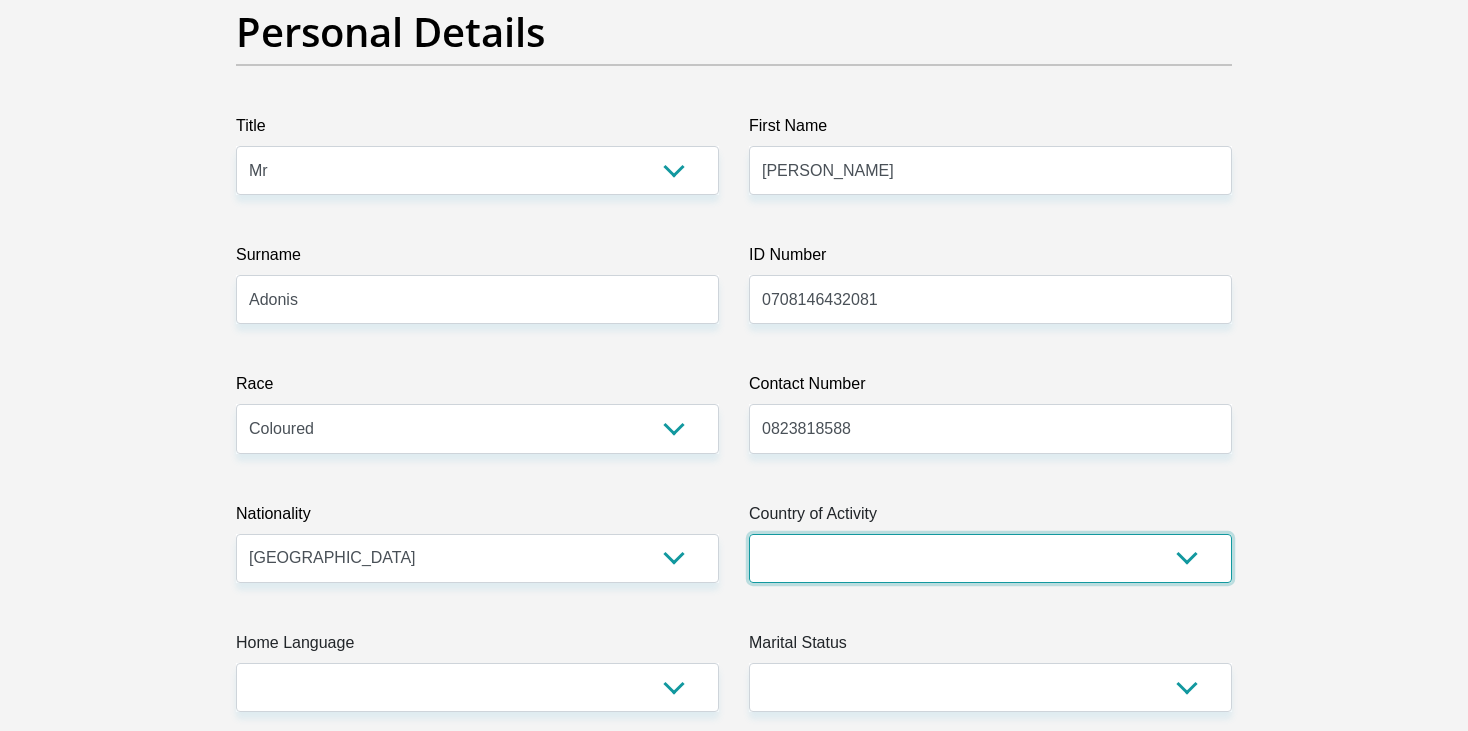 click on "[GEOGRAPHIC_DATA]
[GEOGRAPHIC_DATA]
[GEOGRAPHIC_DATA]
[GEOGRAPHIC_DATA]
[GEOGRAPHIC_DATA]
[GEOGRAPHIC_DATA] [GEOGRAPHIC_DATA]
[GEOGRAPHIC_DATA]
[GEOGRAPHIC_DATA]
[GEOGRAPHIC_DATA]
[GEOGRAPHIC_DATA]
[GEOGRAPHIC_DATA]
[GEOGRAPHIC_DATA]
[GEOGRAPHIC_DATA]
[GEOGRAPHIC_DATA]
[GEOGRAPHIC_DATA]
[DATE][GEOGRAPHIC_DATA]
[GEOGRAPHIC_DATA]
[GEOGRAPHIC_DATA]
[GEOGRAPHIC_DATA]
[GEOGRAPHIC_DATA]" at bounding box center (990, 558) 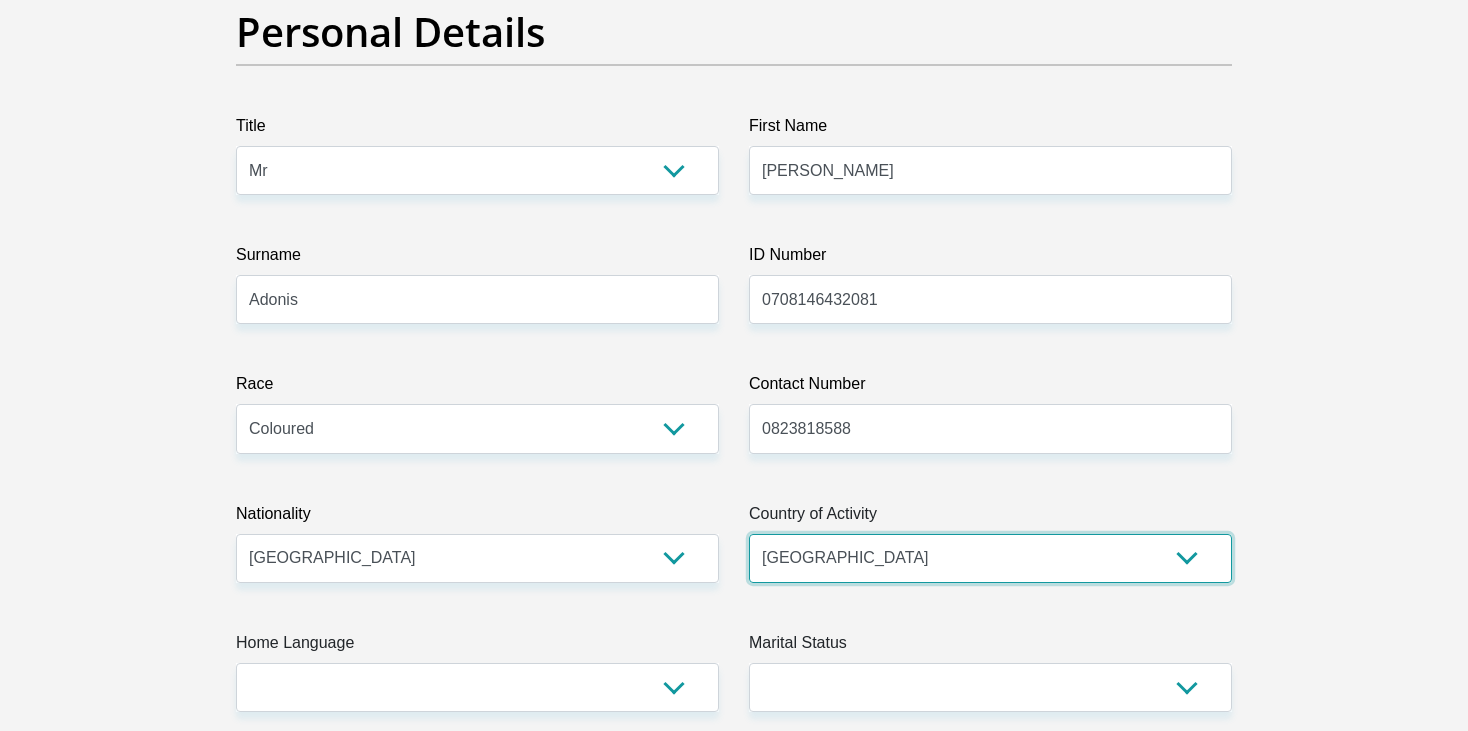 click on "[GEOGRAPHIC_DATA]
[GEOGRAPHIC_DATA]
[GEOGRAPHIC_DATA]
[GEOGRAPHIC_DATA]
[GEOGRAPHIC_DATA]
[GEOGRAPHIC_DATA] [GEOGRAPHIC_DATA]
[GEOGRAPHIC_DATA]
[GEOGRAPHIC_DATA]
[GEOGRAPHIC_DATA]
[GEOGRAPHIC_DATA]
[GEOGRAPHIC_DATA]
[GEOGRAPHIC_DATA]
[GEOGRAPHIC_DATA]
[GEOGRAPHIC_DATA]
[GEOGRAPHIC_DATA]
[DATE][GEOGRAPHIC_DATA]
[GEOGRAPHIC_DATA]
[GEOGRAPHIC_DATA]
[GEOGRAPHIC_DATA]
[GEOGRAPHIC_DATA]" at bounding box center (990, 558) 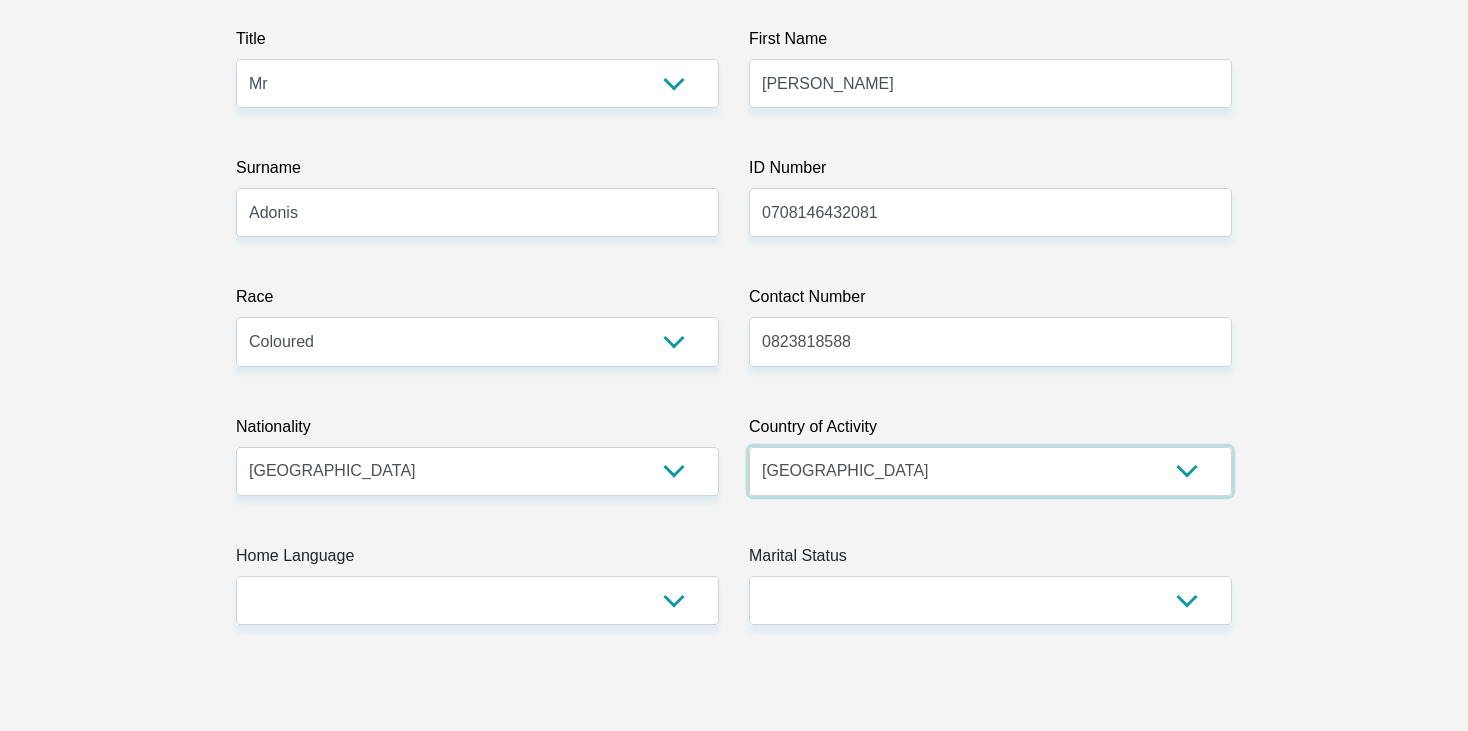 scroll, scrollTop: 600, scrollLeft: 0, axis: vertical 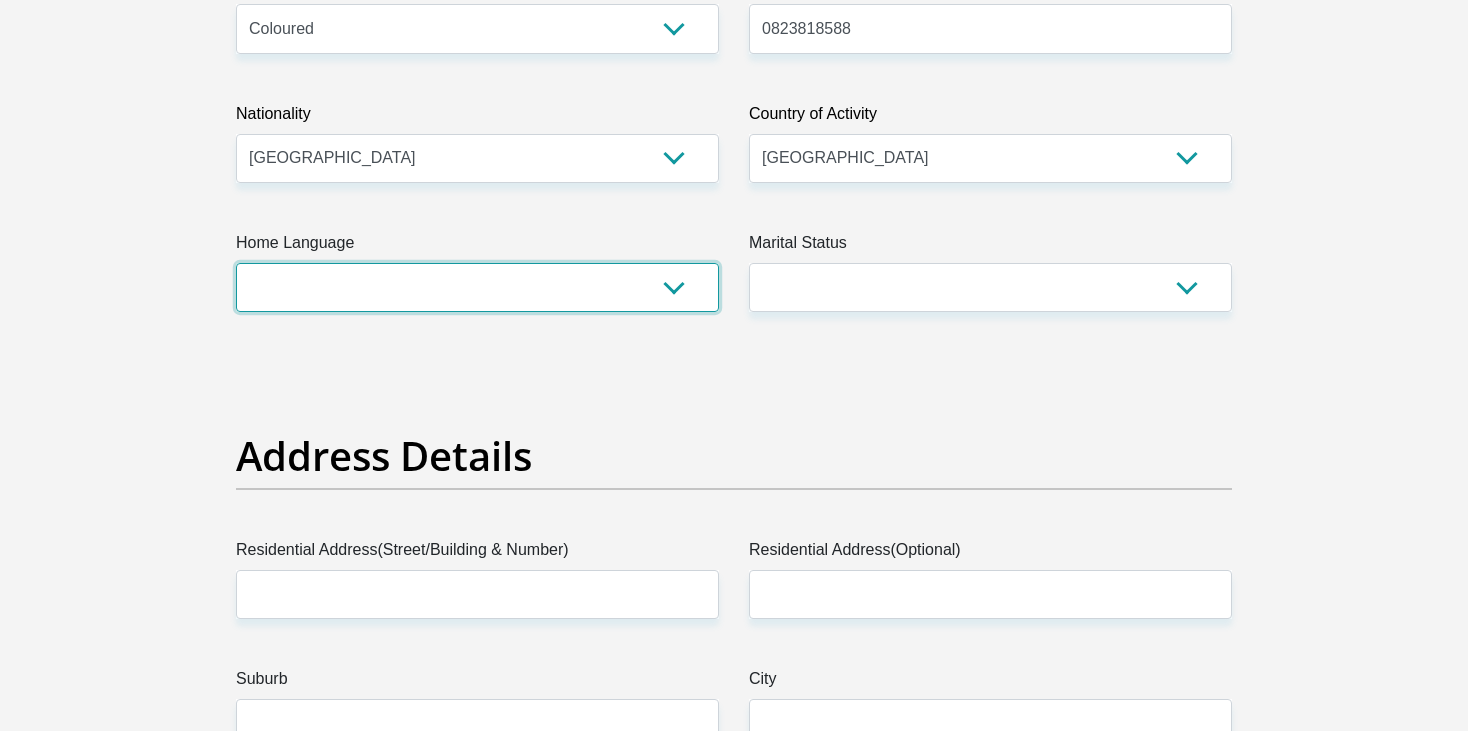click on "Afrikaans
English
Sepedi
South Ndebele
Southern Sotho
Swati
Tsonga
Tswana
Venda
Xhosa
Zulu
Other" at bounding box center (477, 287) 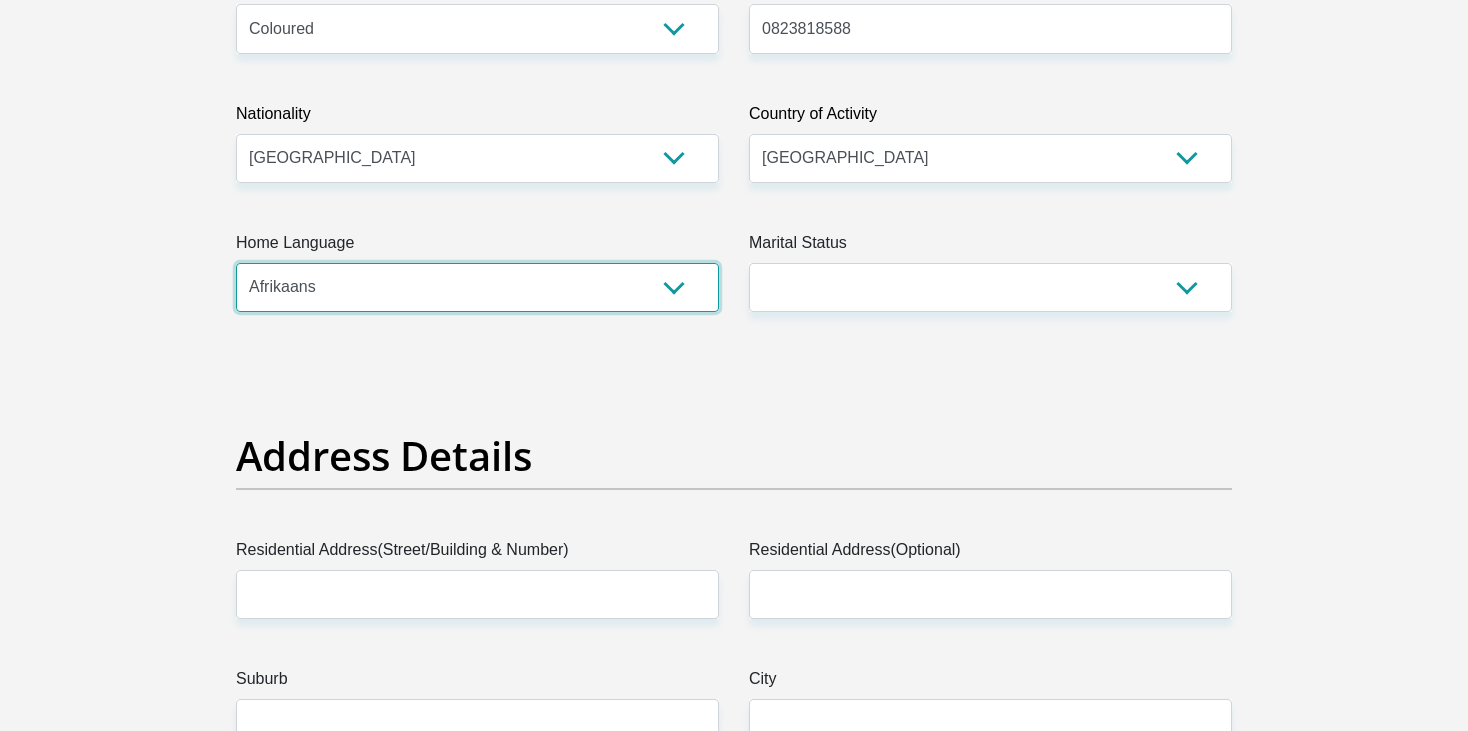 click on "Afrikaans
English
Sepedi
South Ndebele
Southern Sotho
Swati
Tsonga
Tswana
Venda
Xhosa
Zulu
Other" at bounding box center (477, 287) 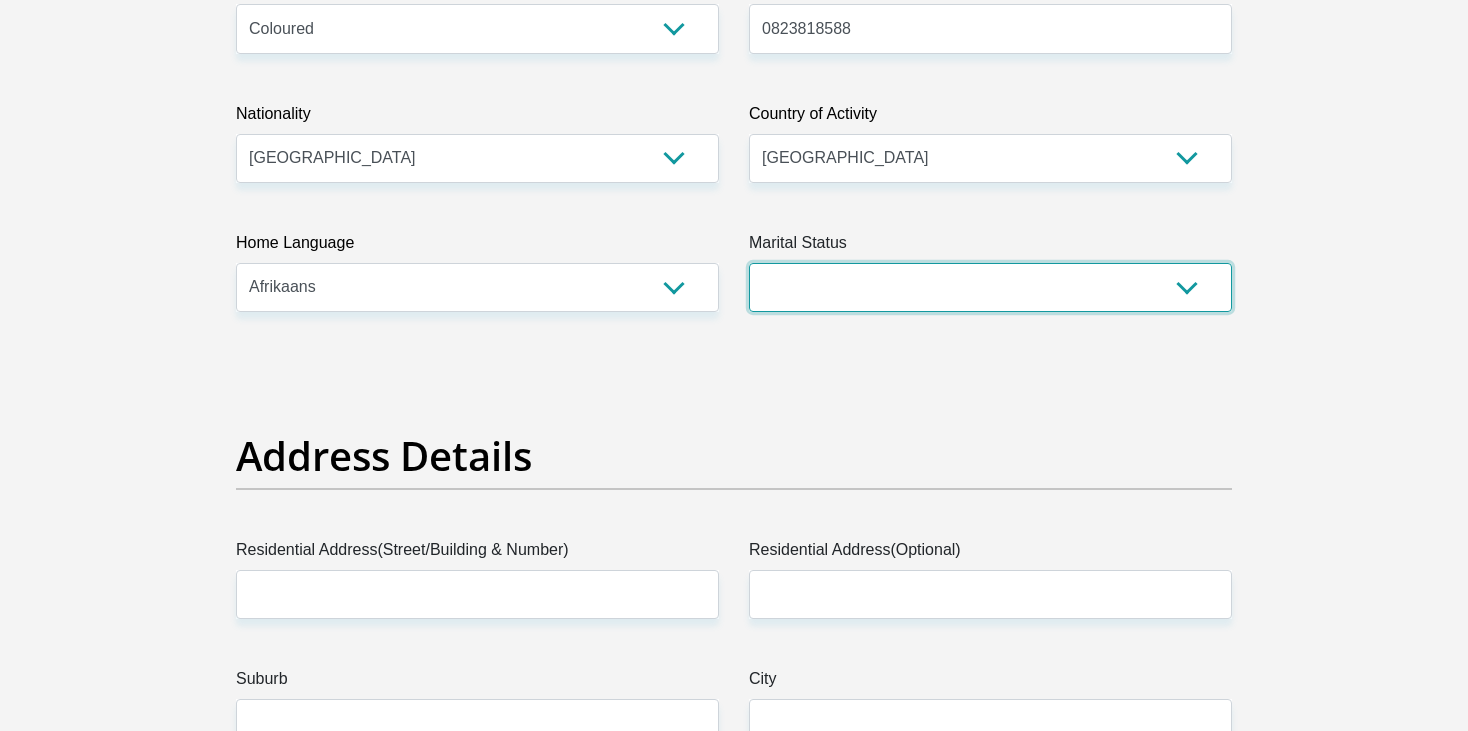 click on "Married ANC
Single
Divorced
Widowed
Married COP or Customary Law" at bounding box center (990, 287) 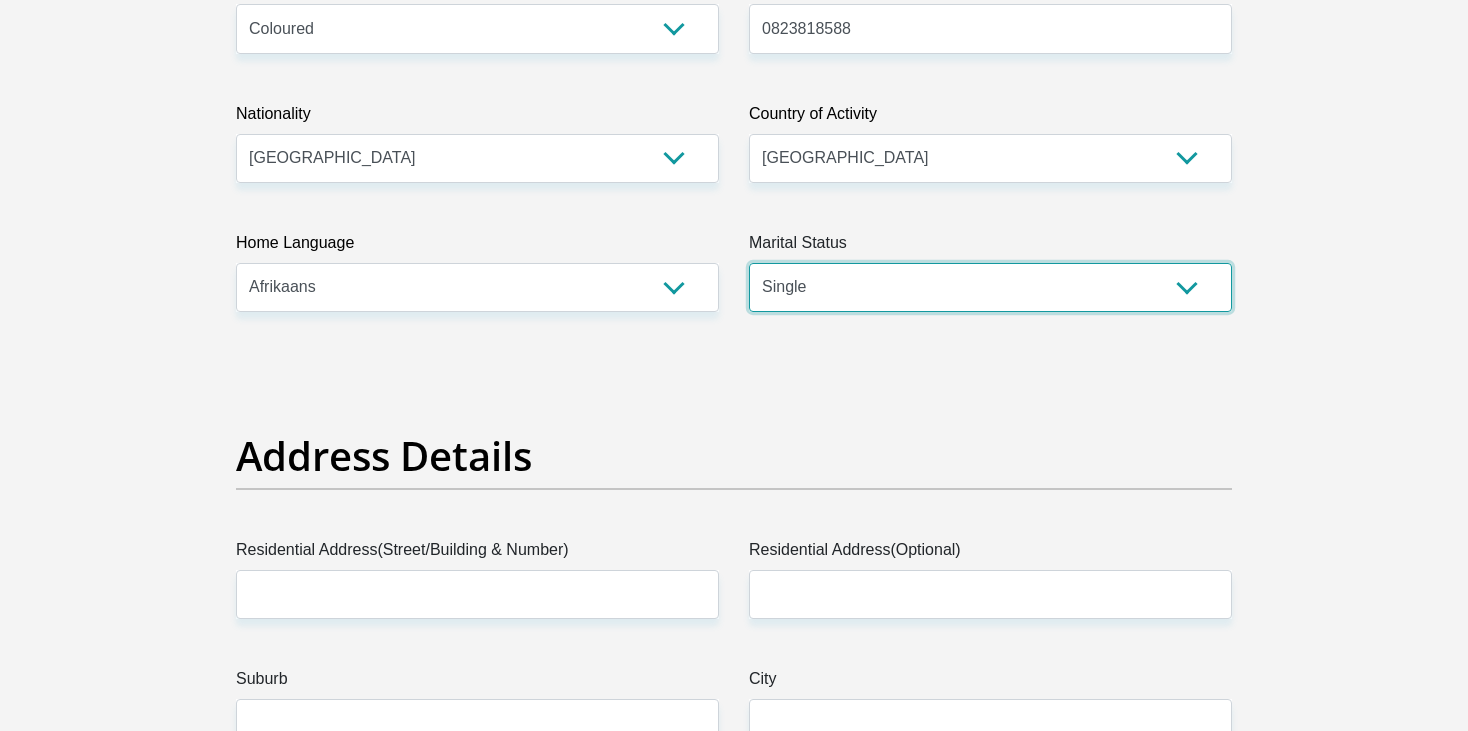 click on "Married ANC
Single
Divorced
Widowed
Married COP or Customary Law" at bounding box center [990, 287] 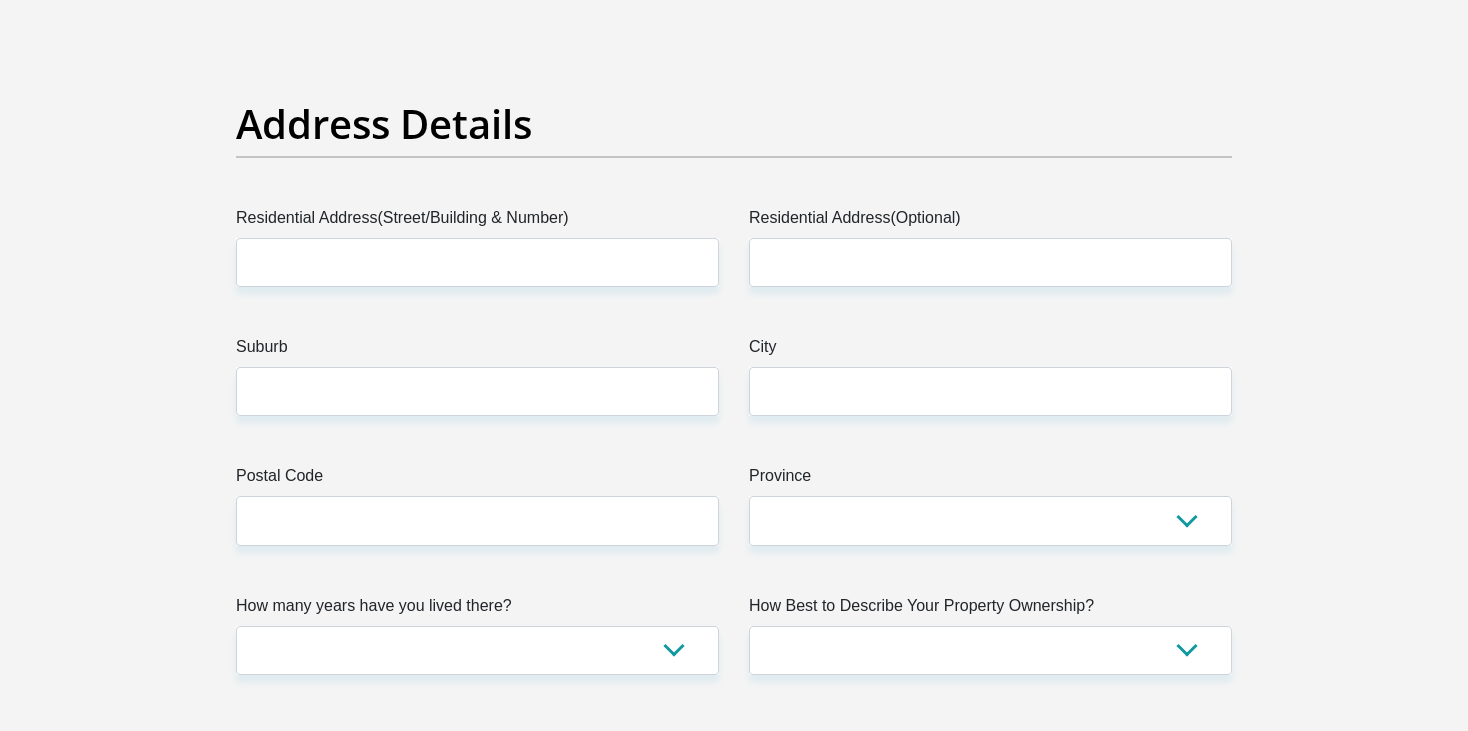 scroll, scrollTop: 933, scrollLeft: 0, axis: vertical 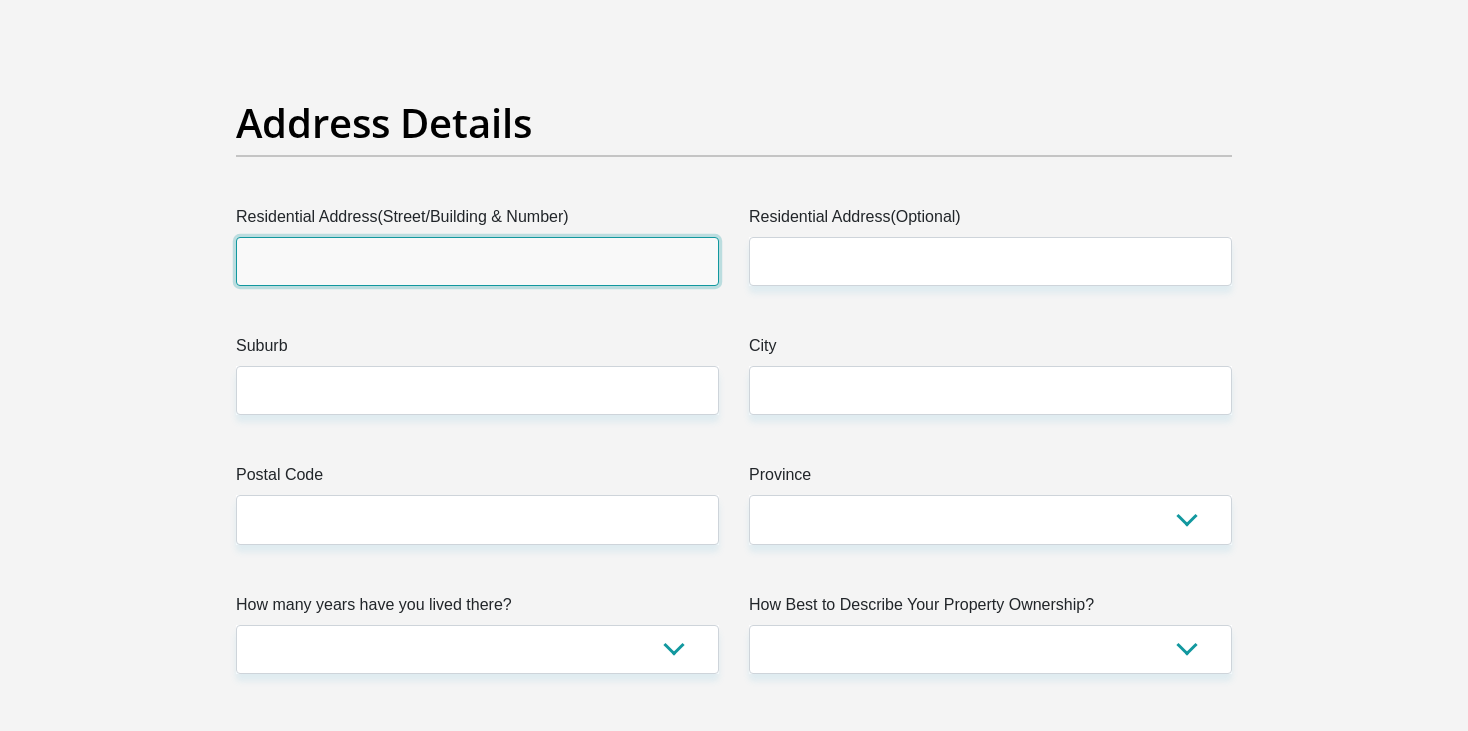 click on "Residential Address(Street/Building & Number)" at bounding box center (477, 261) 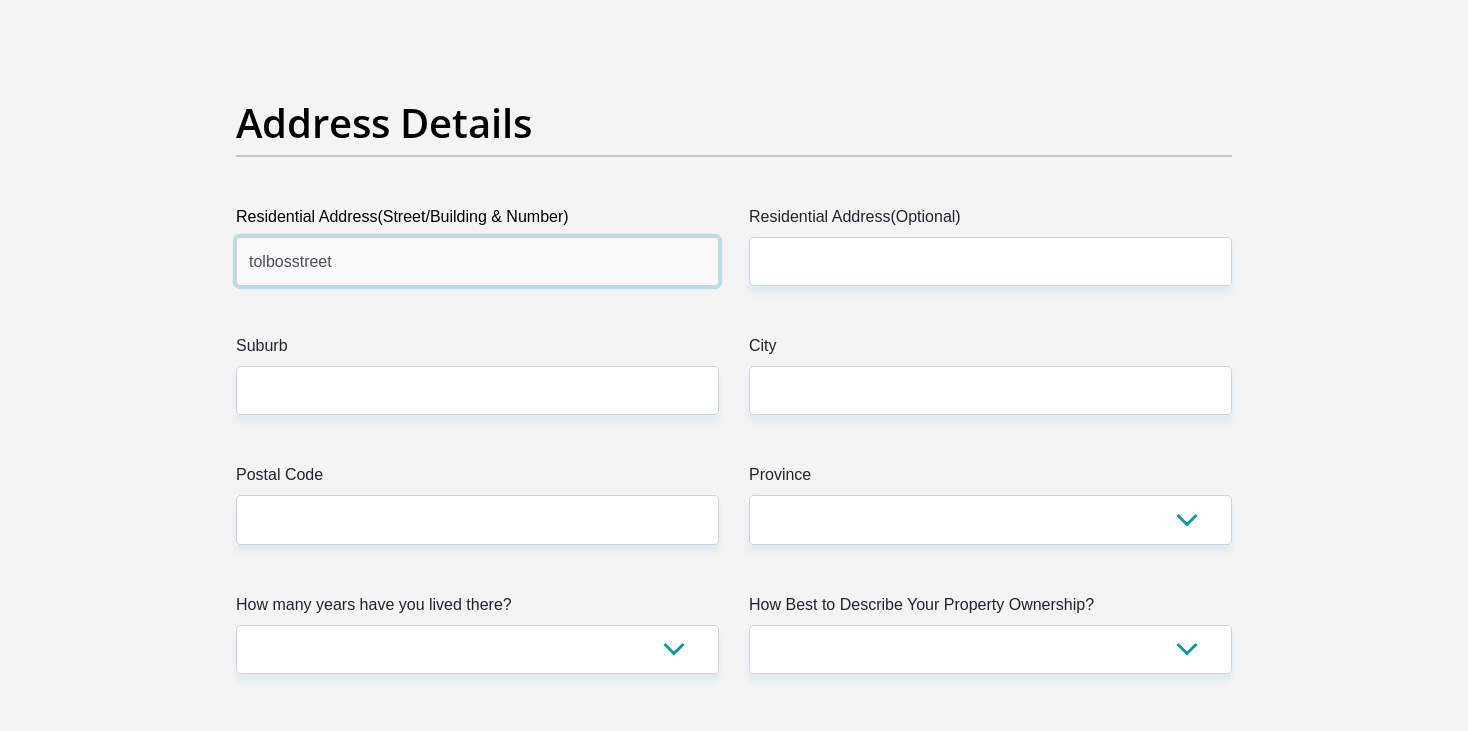 type on "tolbosstreet" 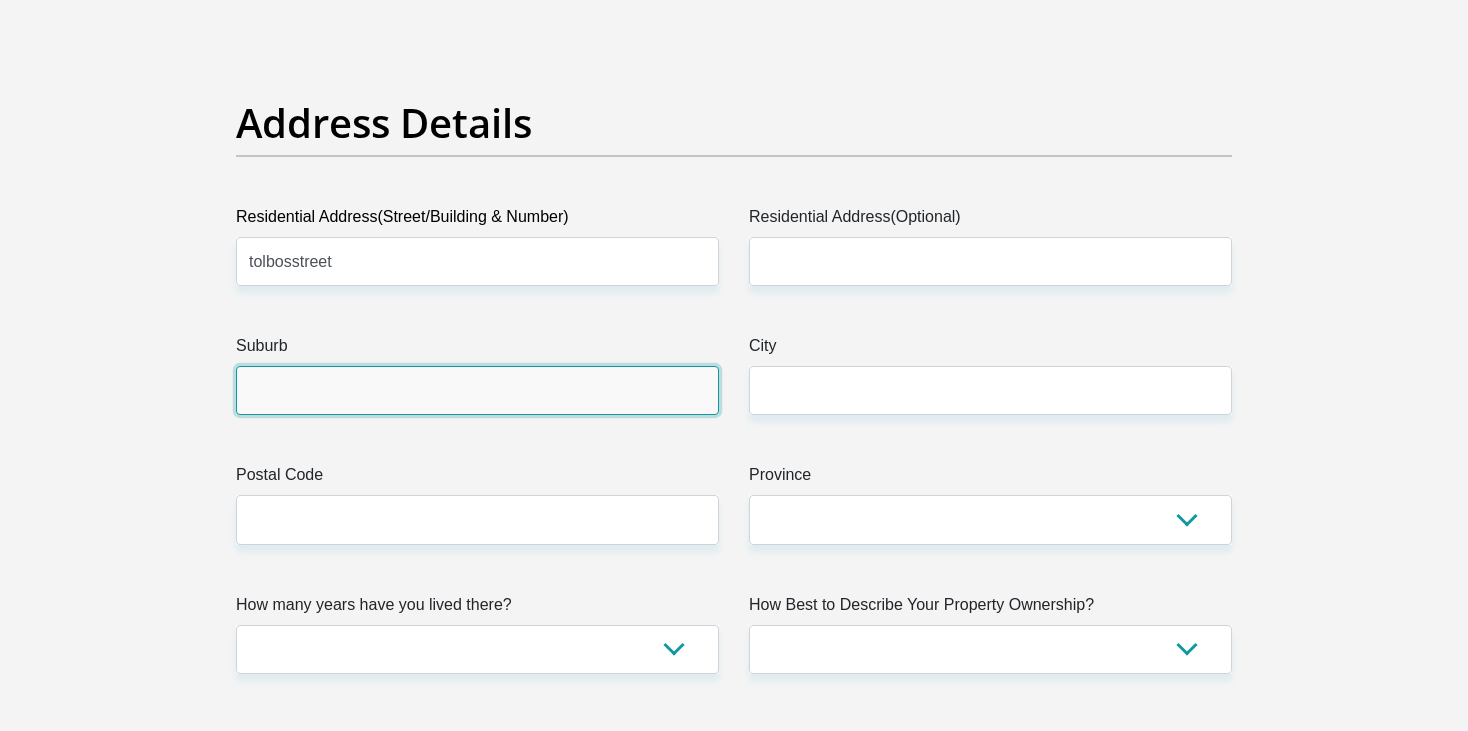 click on "Suburb" at bounding box center [477, 390] 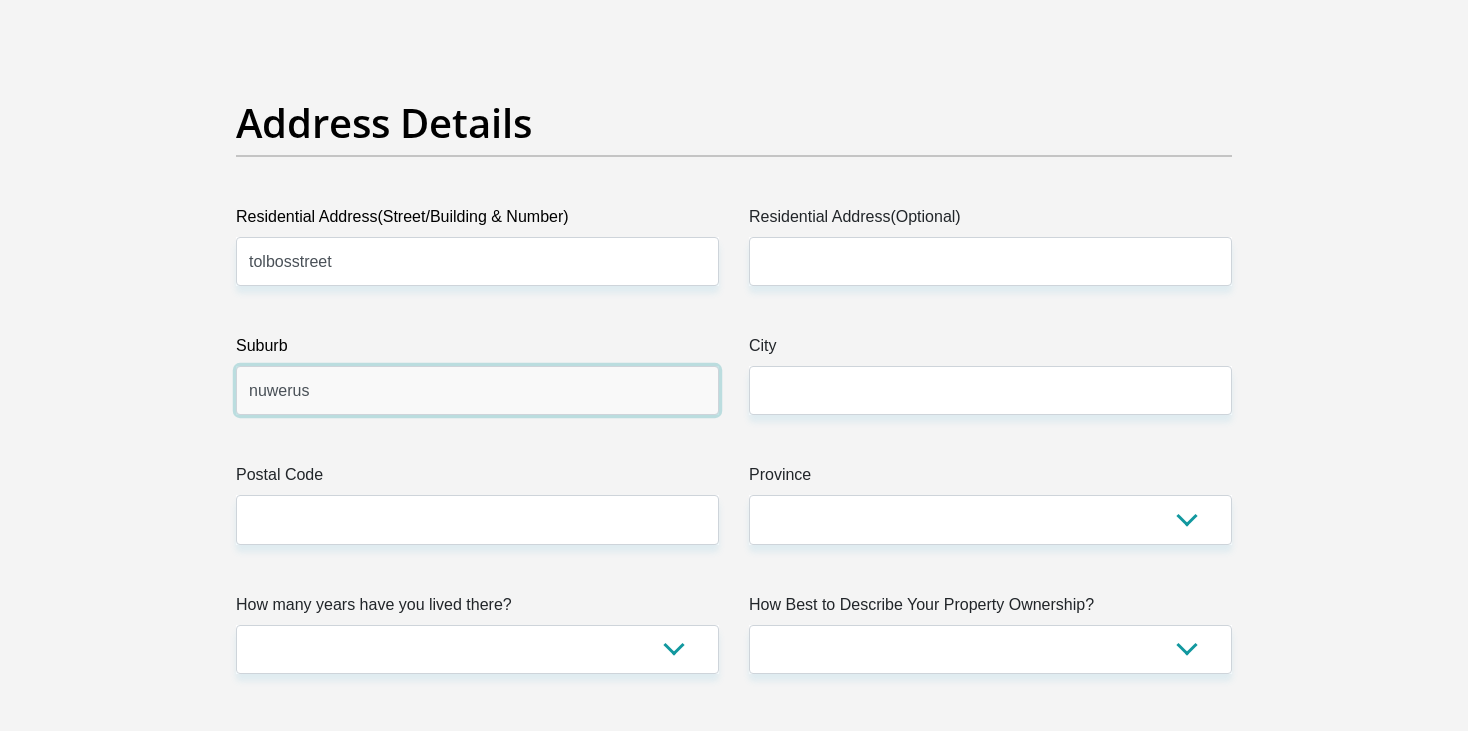 type on "nuwerus" 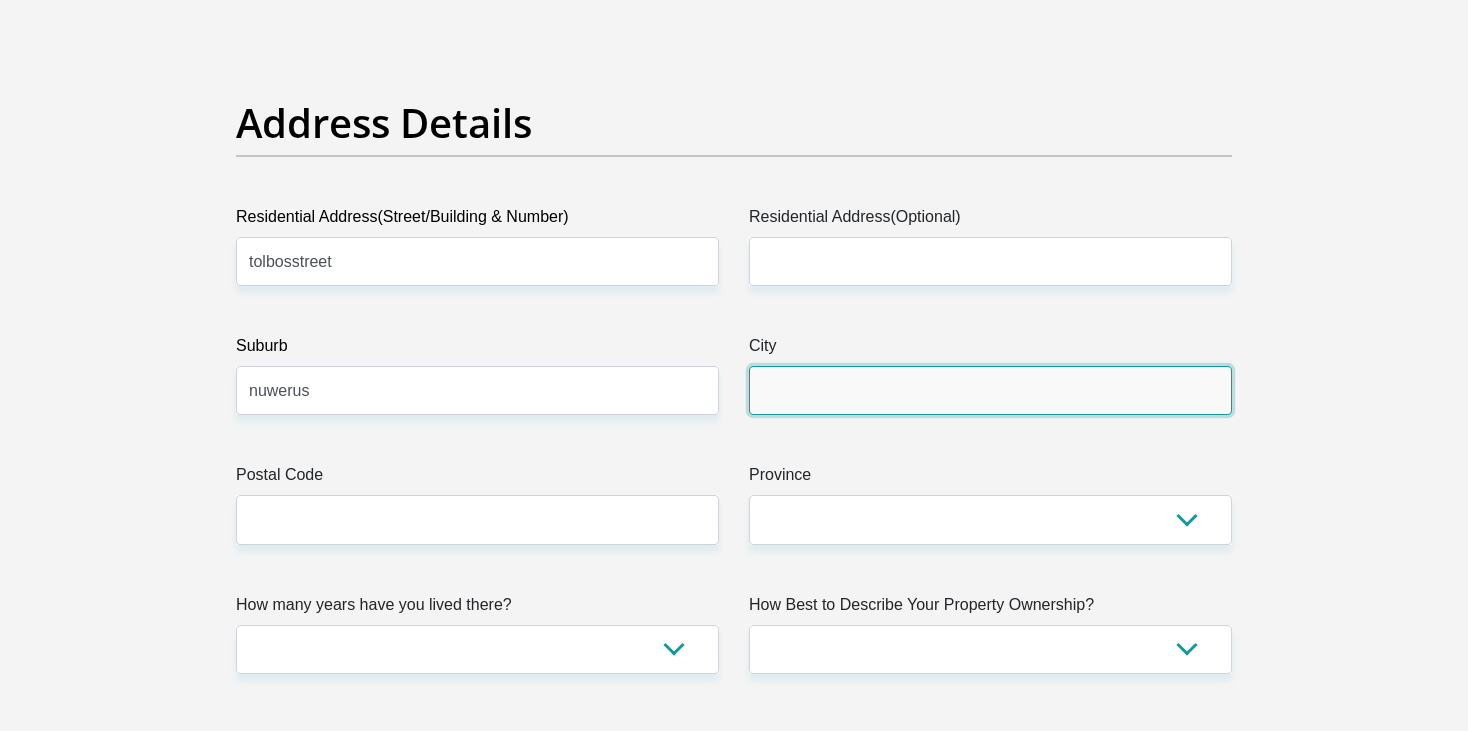 click on "City" at bounding box center [990, 390] 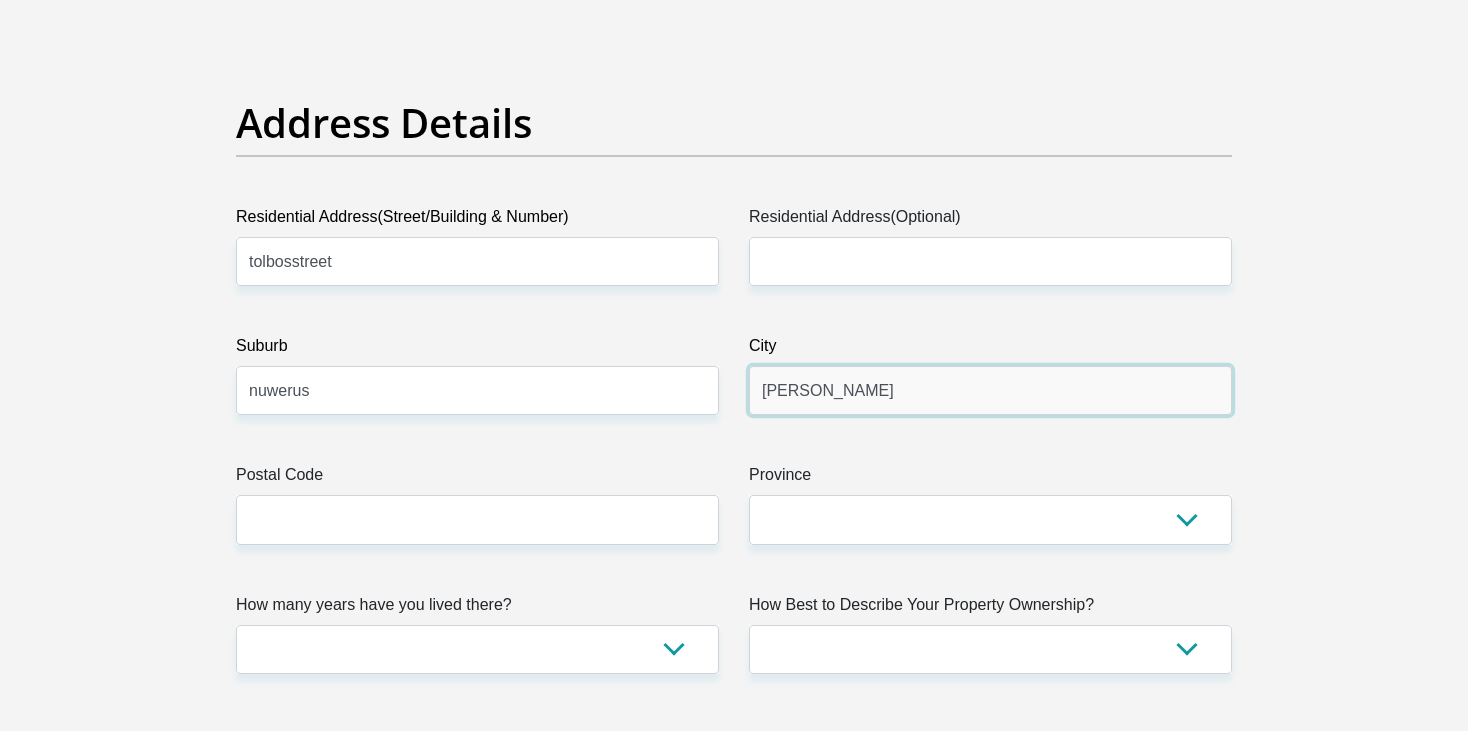 type on "[PERSON_NAME]" 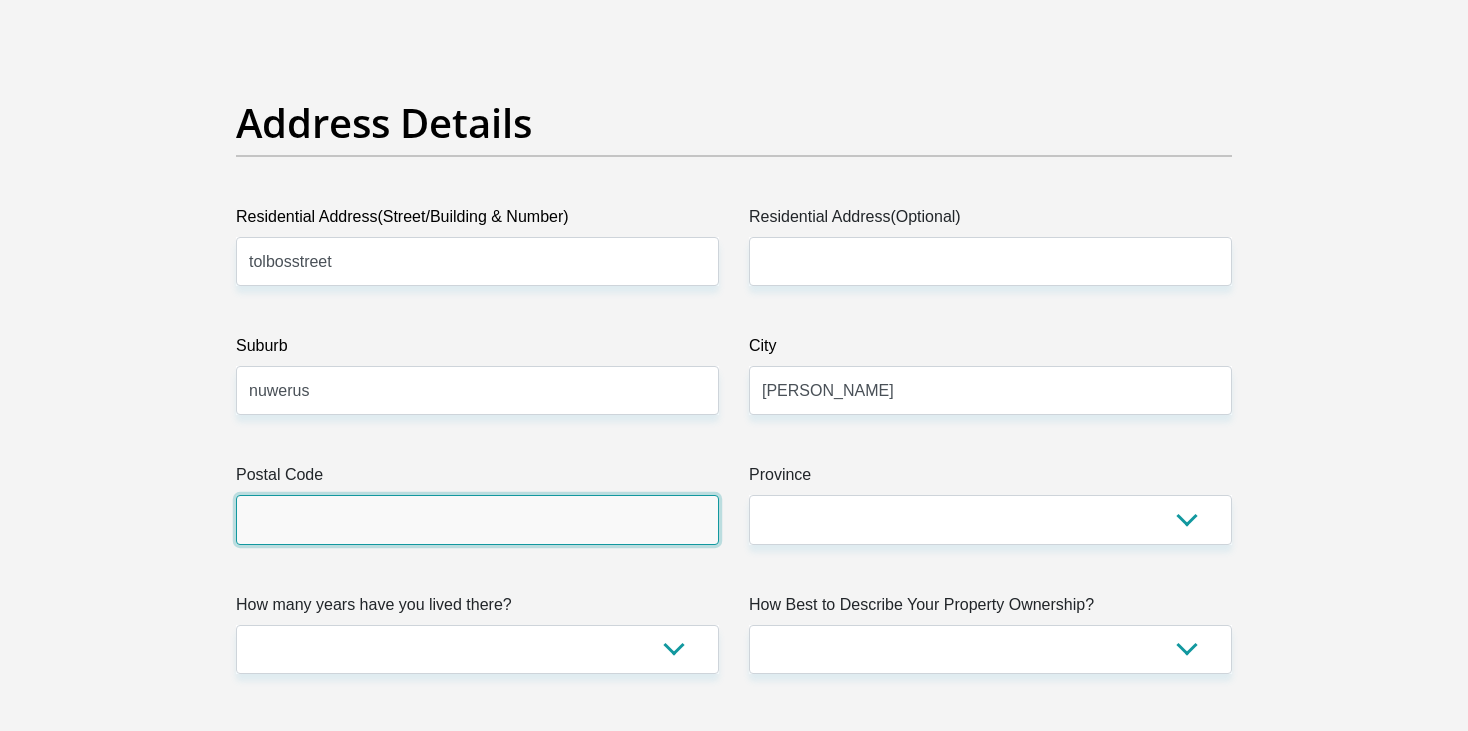 click on "Postal Code" at bounding box center (477, 519) 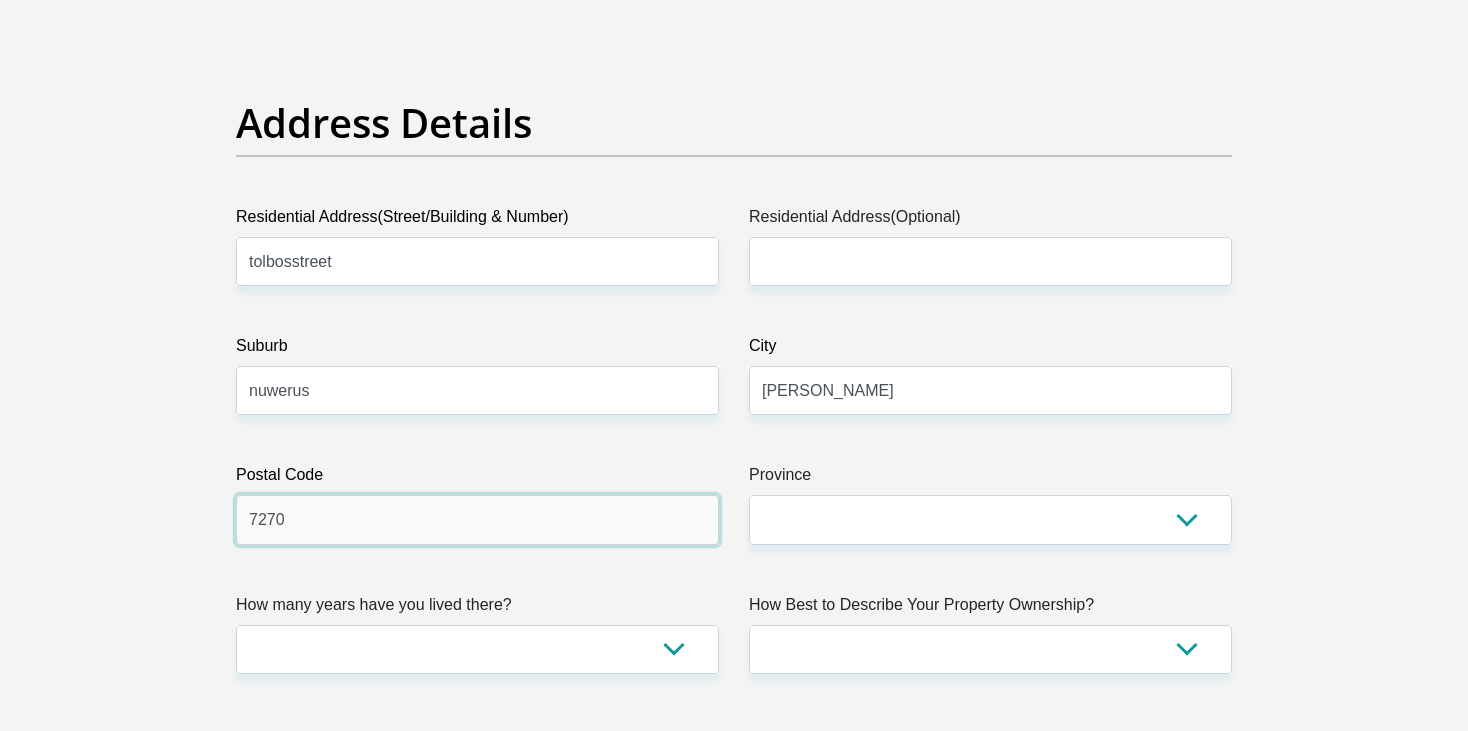 type on "7270" 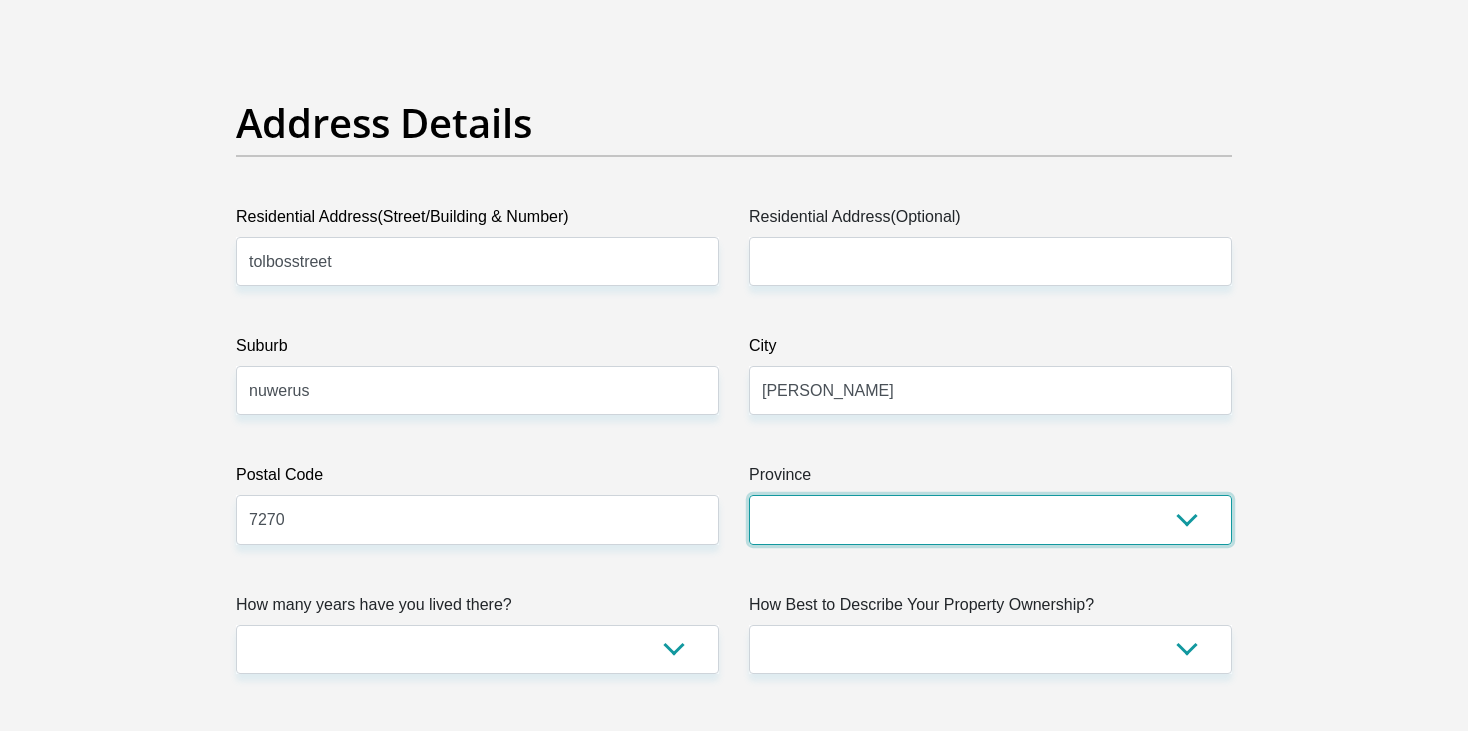 click on "Eastern Cape
Free State
[GEOGRAPHIC_DATA]
[GEOGRAPHIC_DATA][DATE]
[GEOGRAPHIC_DATA]
[GEOGRAPHIC_DATA]
[GEOGRAPHIC_DATA]
[GEOGRAPHIC_DATA]" at bounding box center [990, 519] 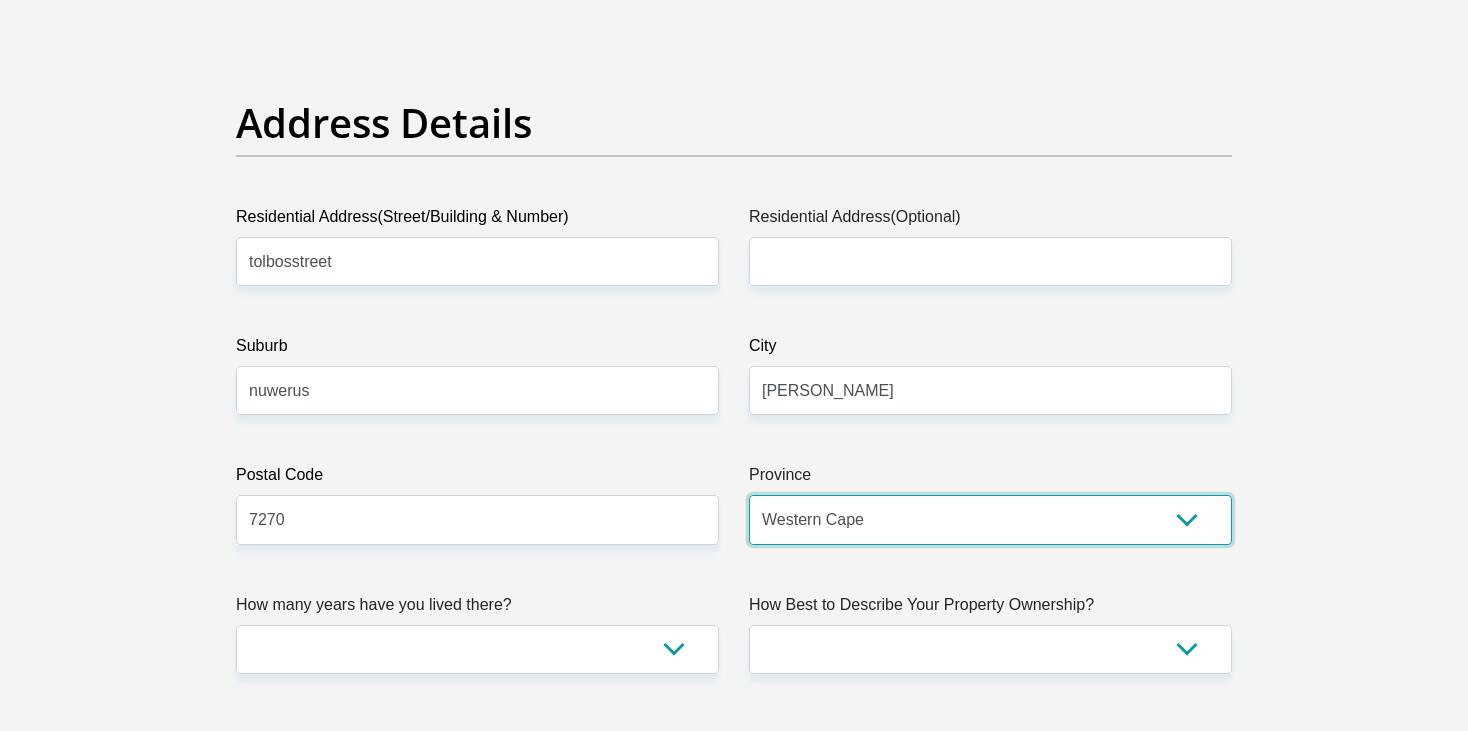 click on "Eastern Cape
Free State
[GEOGRAPHIC_DATA]
[GEOGRAPHIC_DATA][DATE]
[GEOGRAPHIC_DATA]
[GEOGRAPHIC_DATA]
[GEOGRAPHIC_DATA]
[GEOGRAPHIC_DATA]" at bounding box center [990, 519] 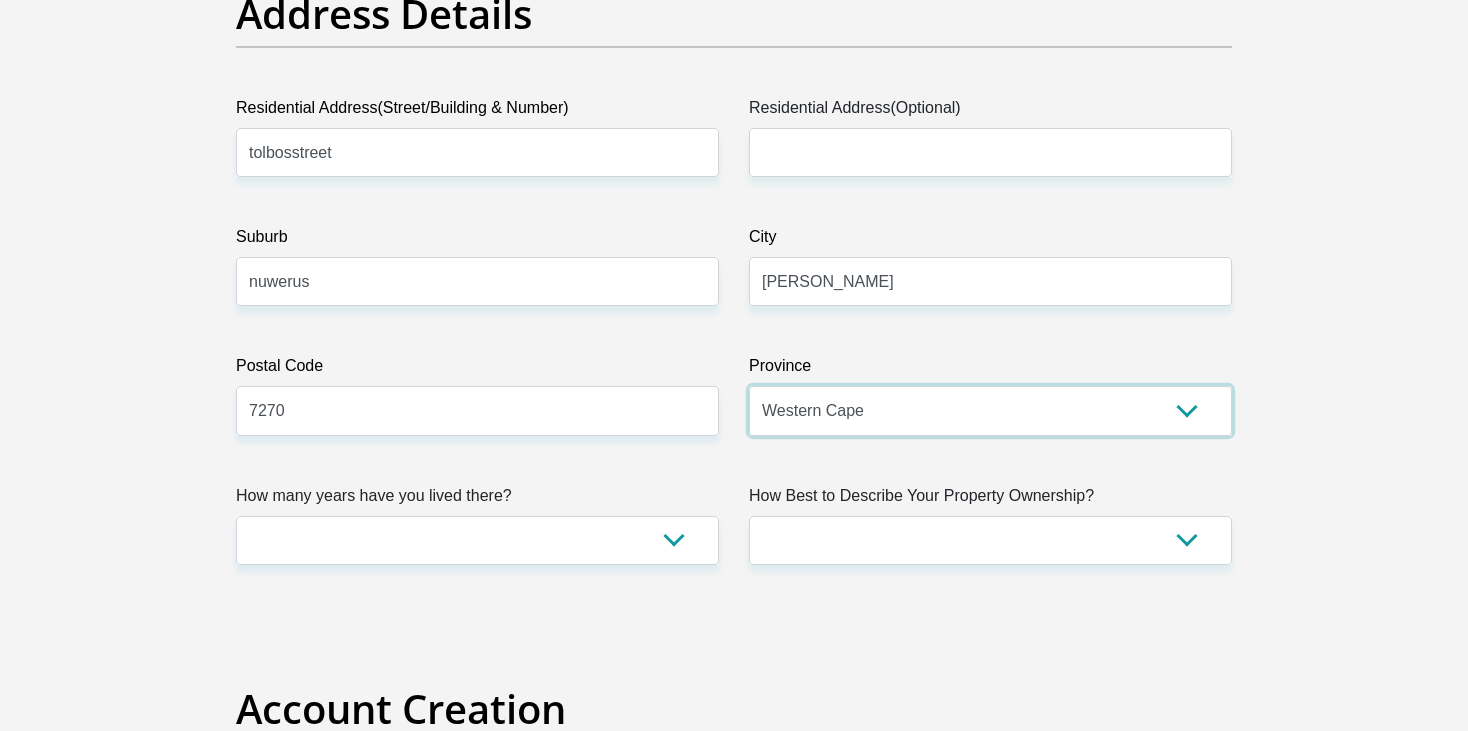 scroll, scrollTop: 1066, scrollLeft: 0, axis: vertical 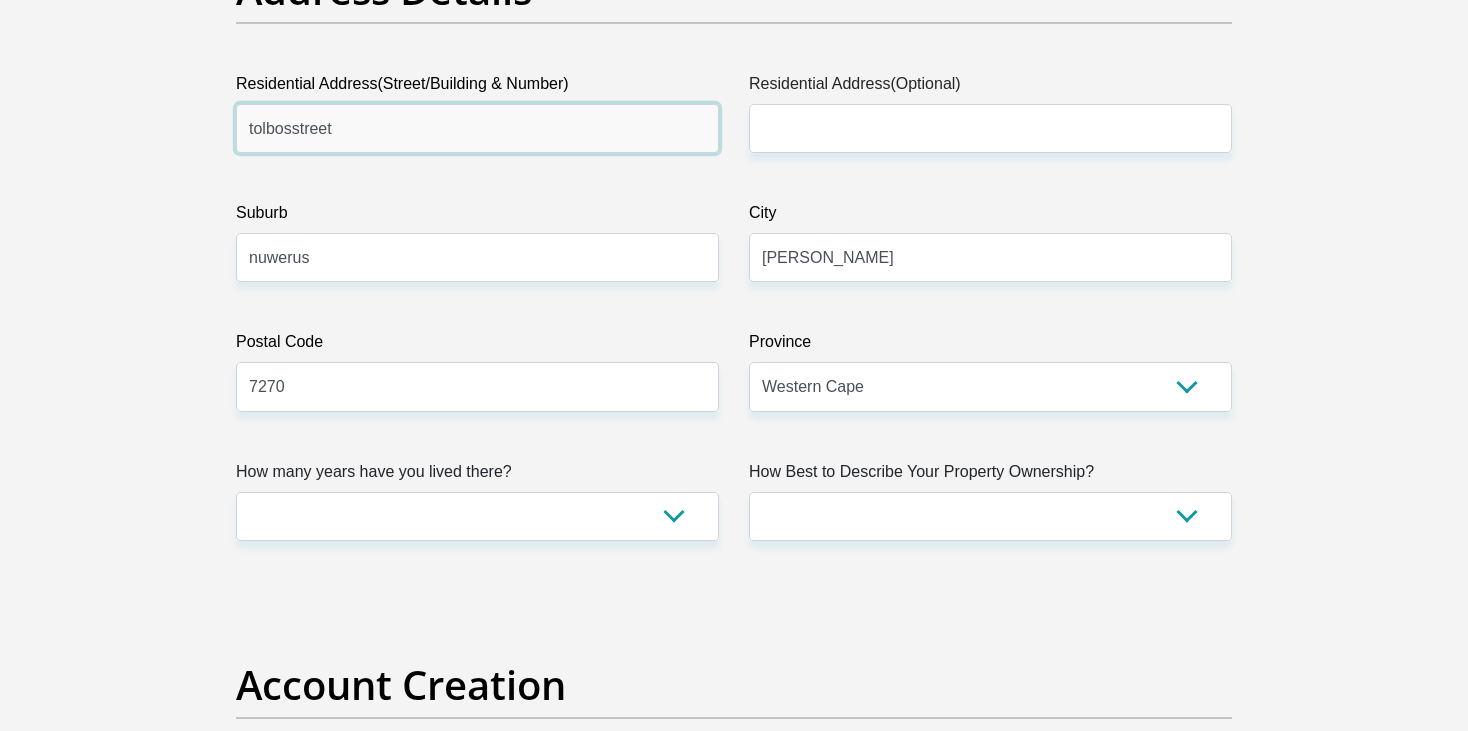 click on "tolbosstreet" at bounding box center [477, 128] 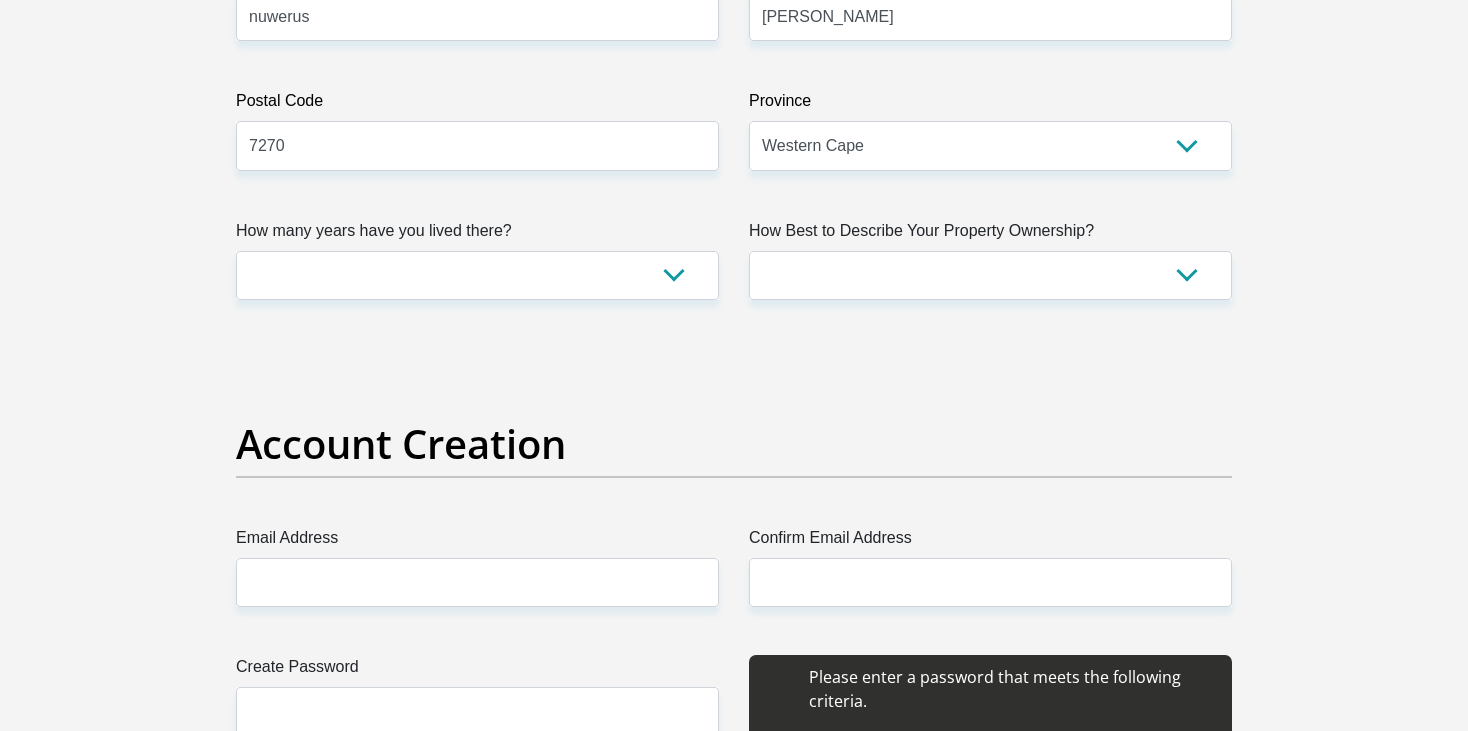 scroll, scrollTop: 1266, scrollLeft: 0, axis: vertical 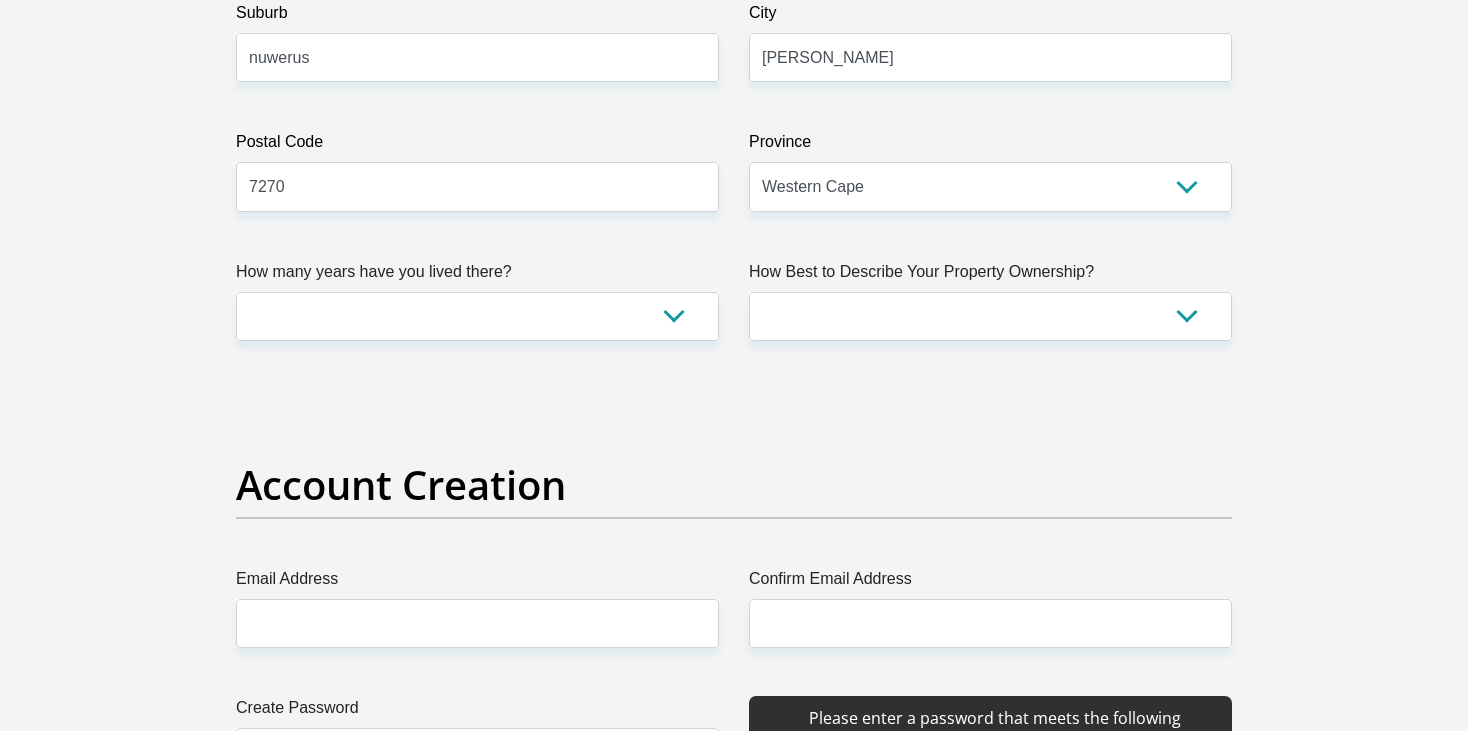 type on "tolbosstreet 1254" 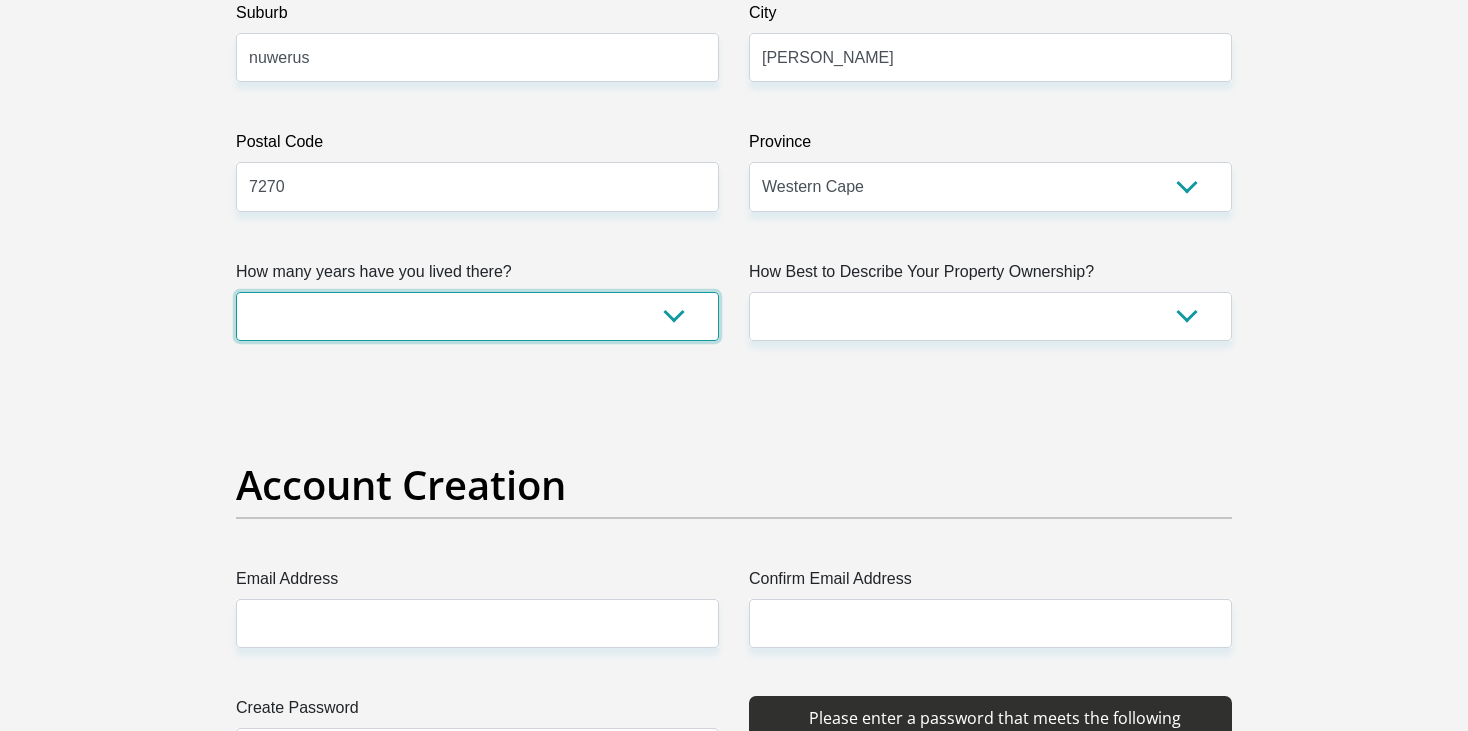 click on "less than 1 year
1-3 years
3-5 years
5+ years" at bounding box center [477, 316] 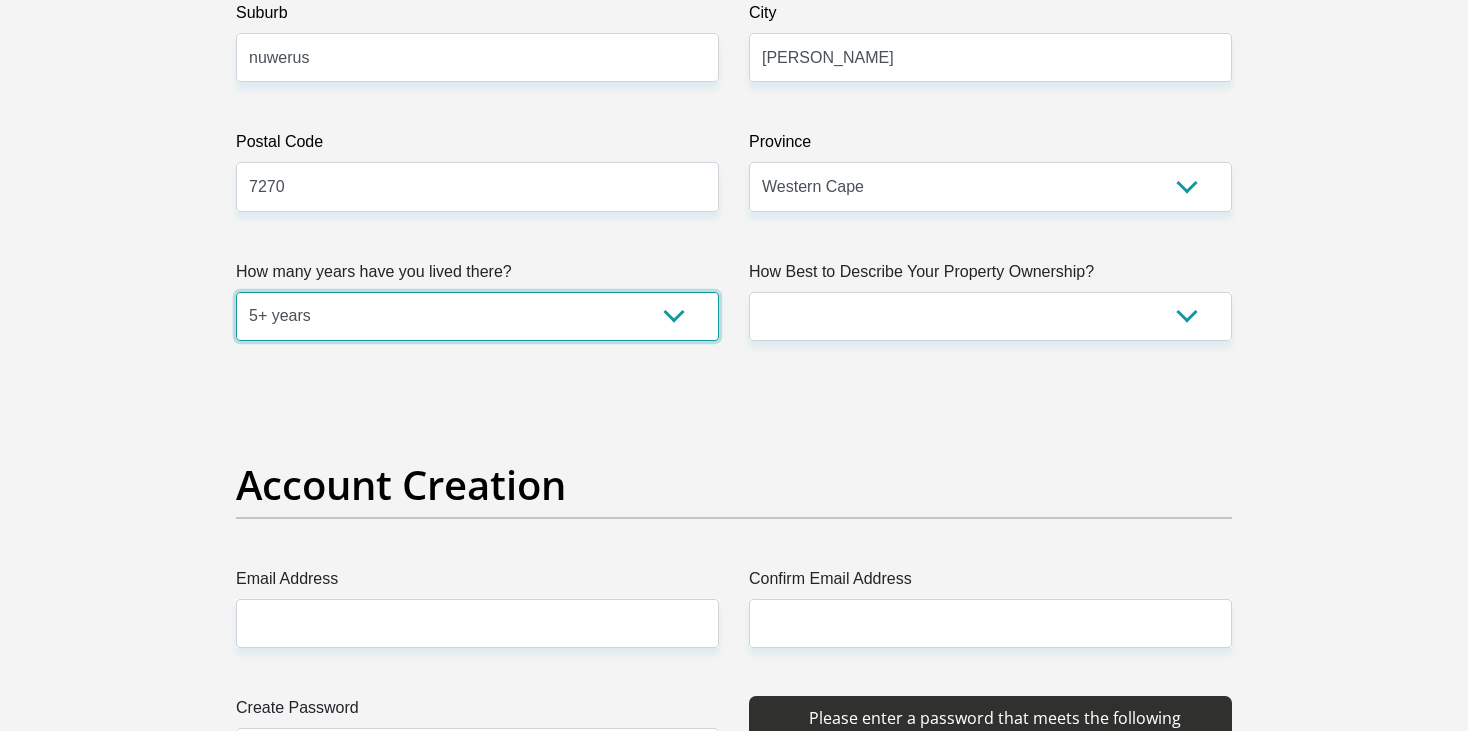 click on "less than 1 year
1-3 years
3-5 years
5+ years" at bounding box center [477, 316] 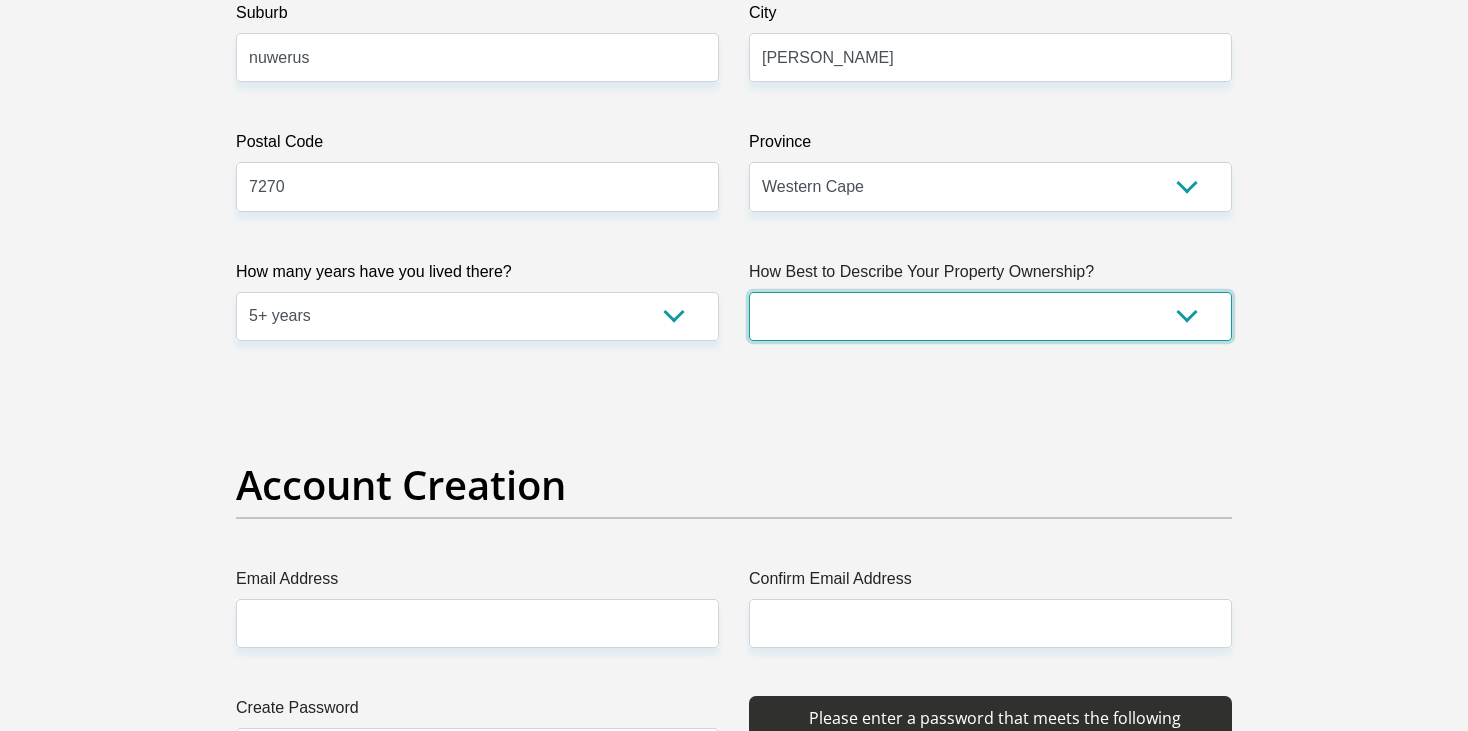 click on "Owned
Rented
Family Owned
Company Dwelling" at bounding box center (990, 316) 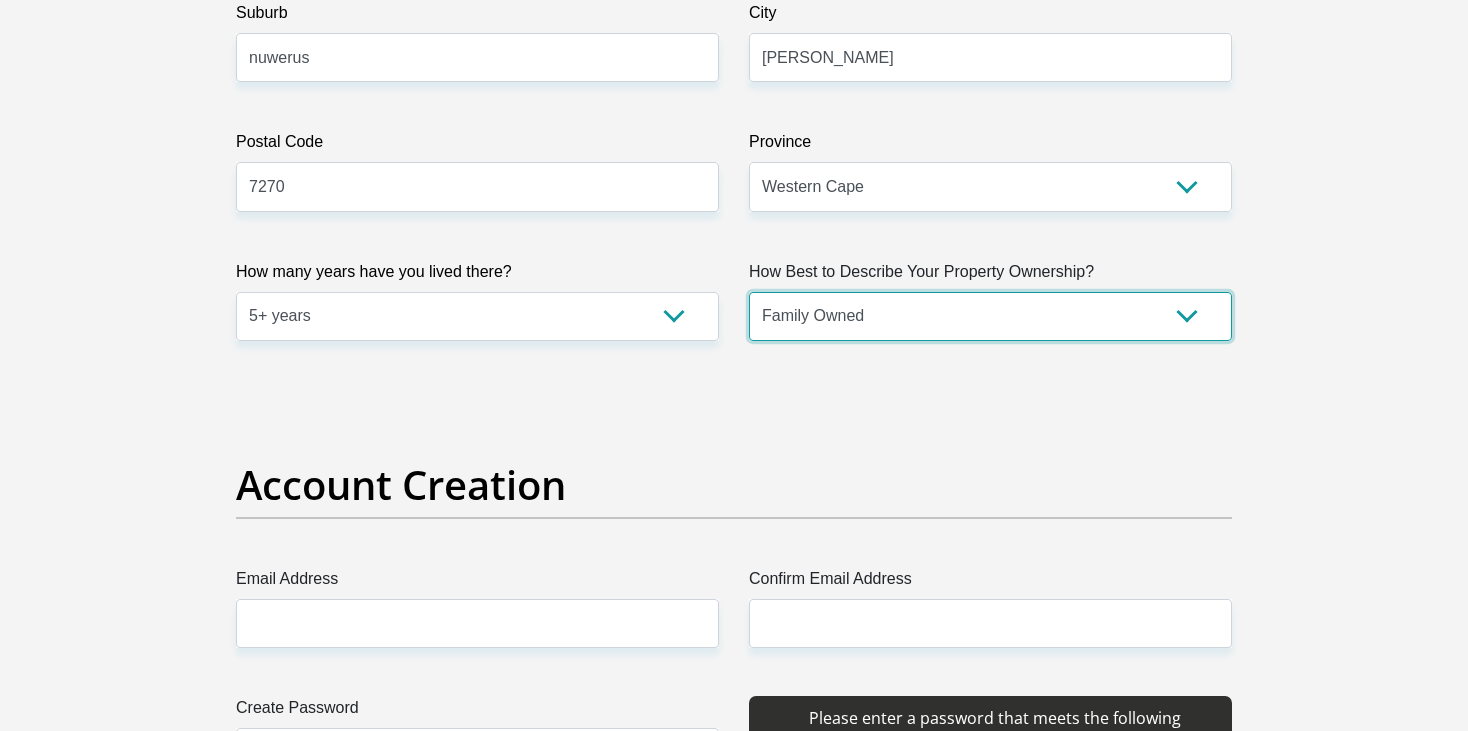 click on "Owned
Rented
Family Owned
Company Dwelling" at bounding box center (990, 316) 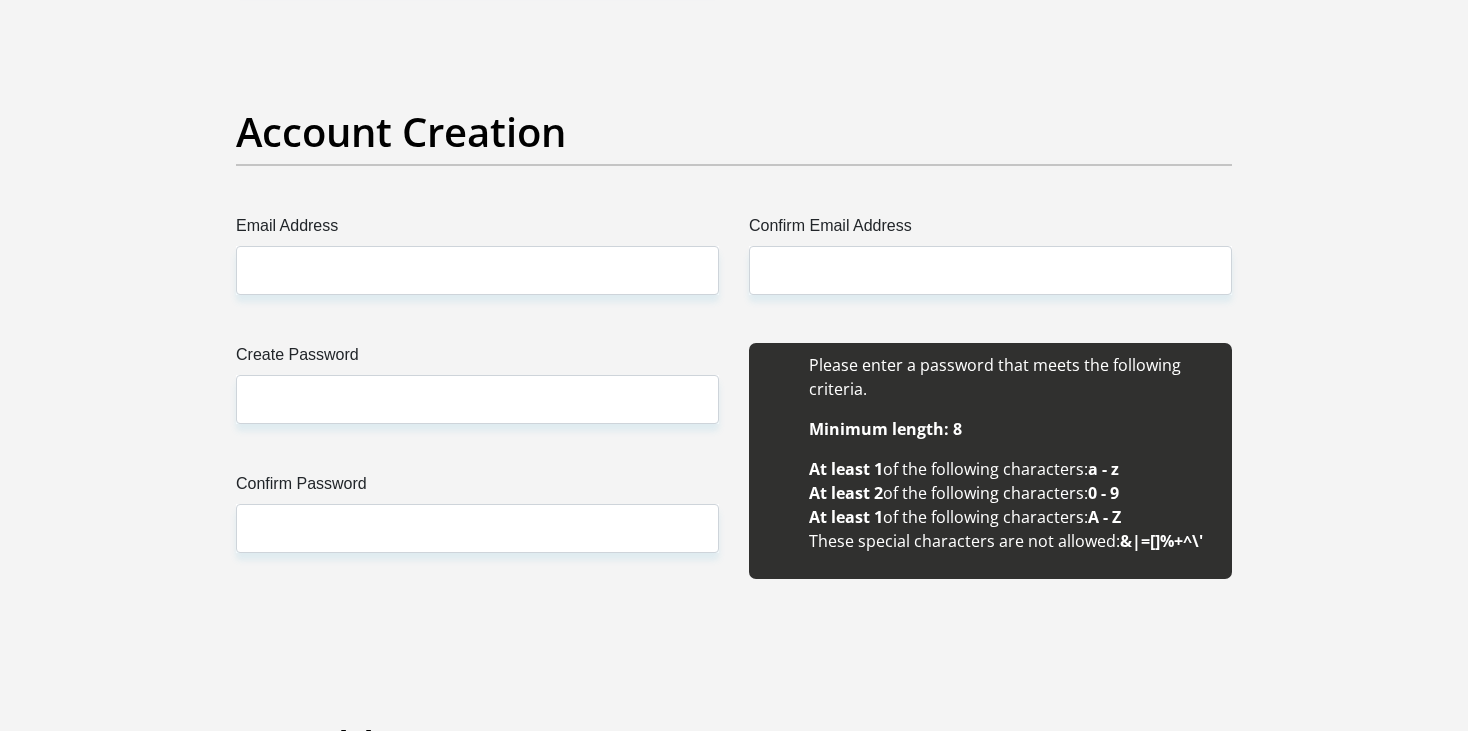scroll, scrollTop: 1666, scrollLeft: 0, axis: vertical 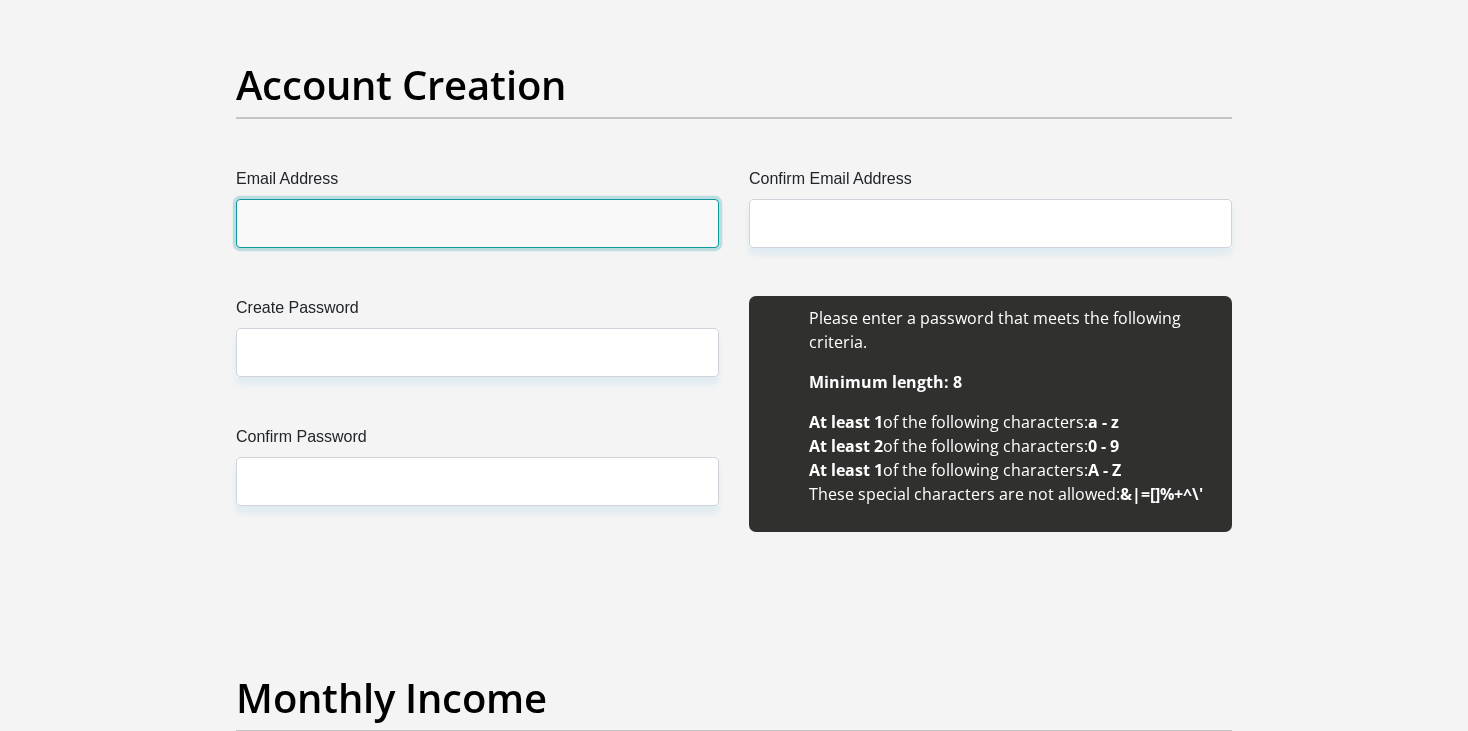 click on "Email Address" at bounding box center [477, 223] 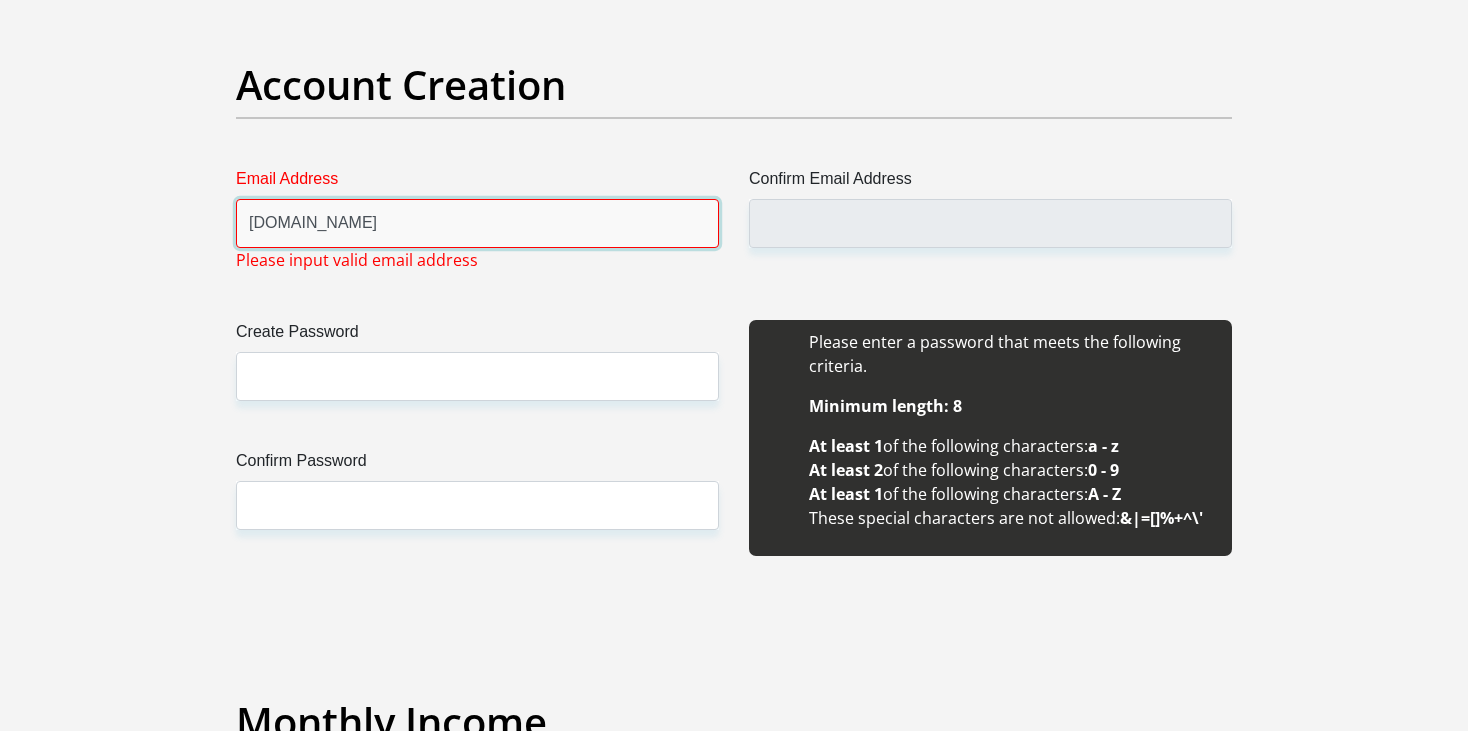 click on "[DOMAIN_NAME]" at bounding box center (477, 223) 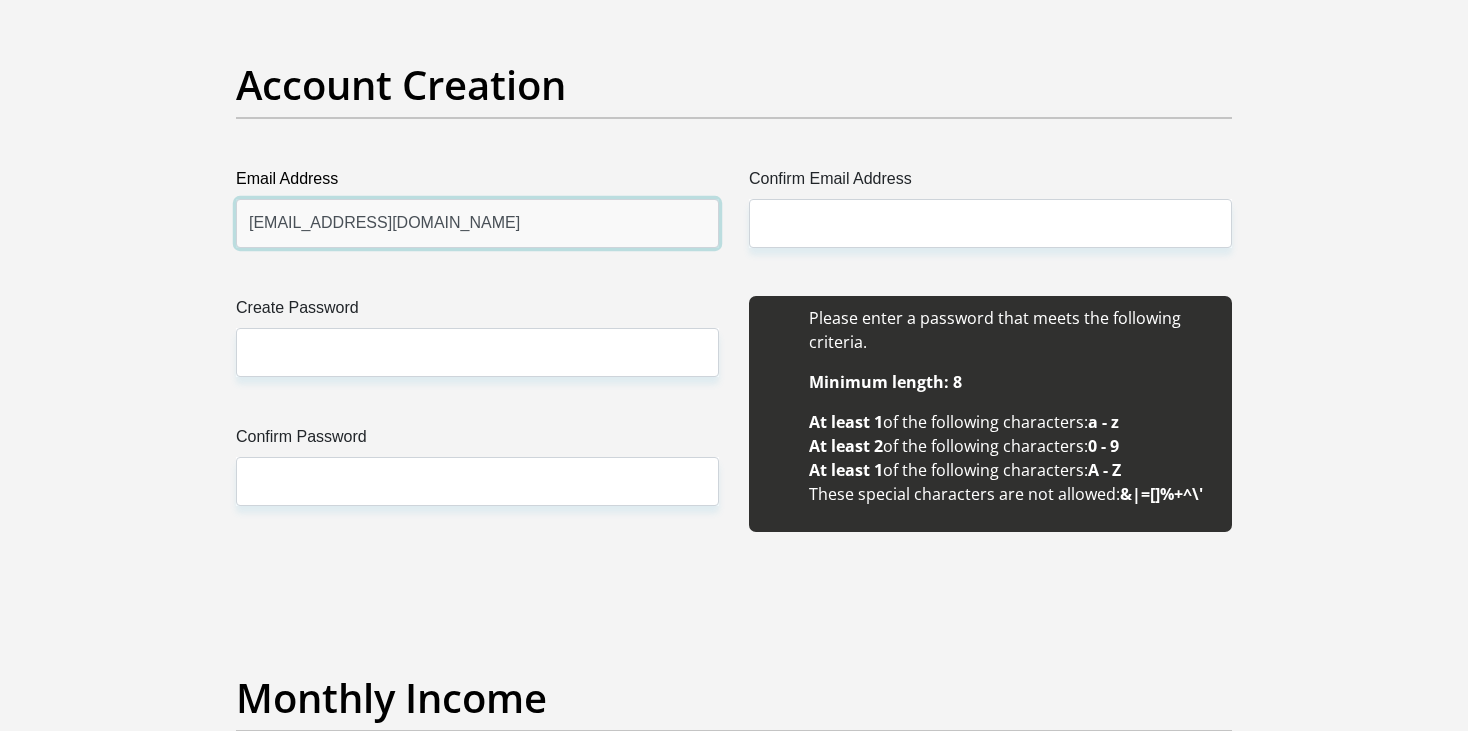 type on "[EMAIL_ADDRESS][DOMAIN_NAME]" 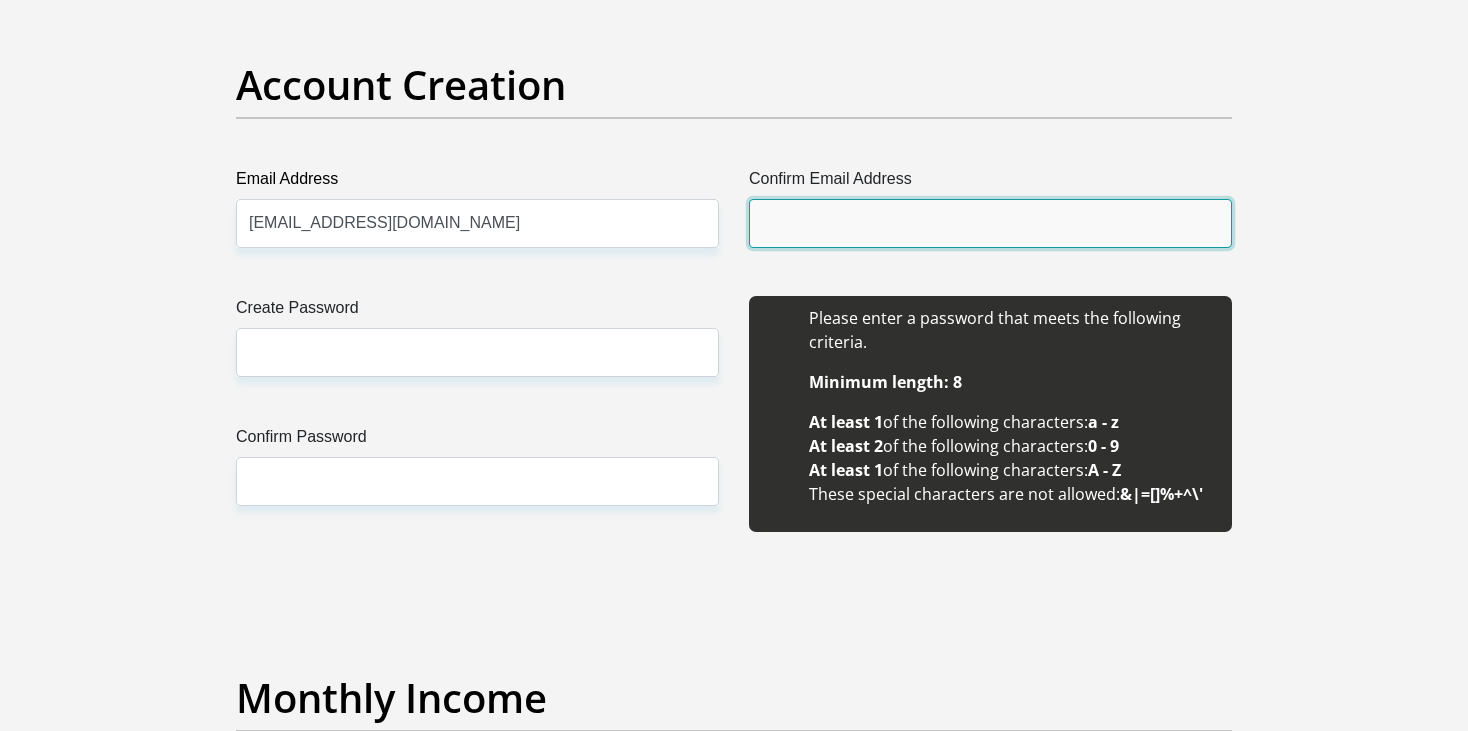click on "Confirm Email Address" at bounding box center (990, 223) 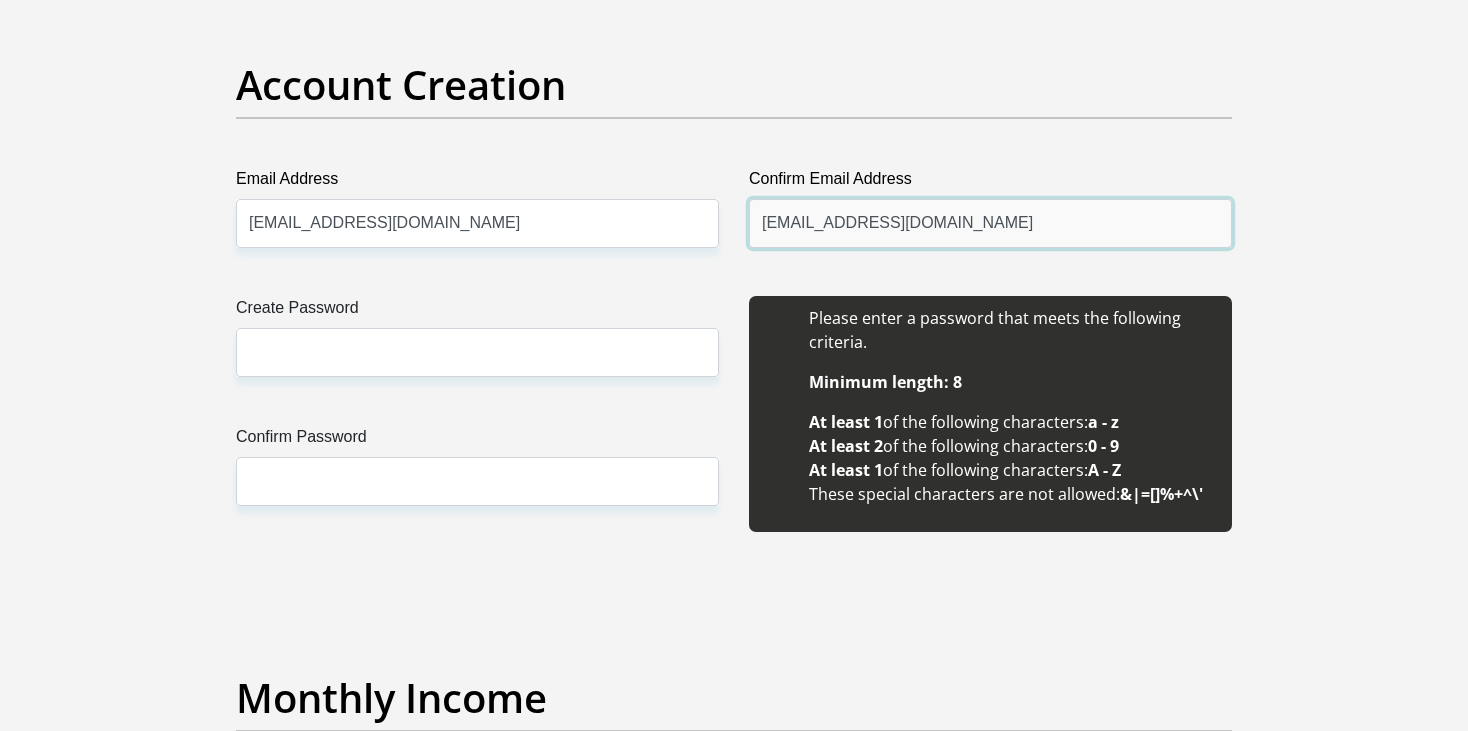 type on "[EMAIL_ADDRESS][DOMAIN_NAME]" 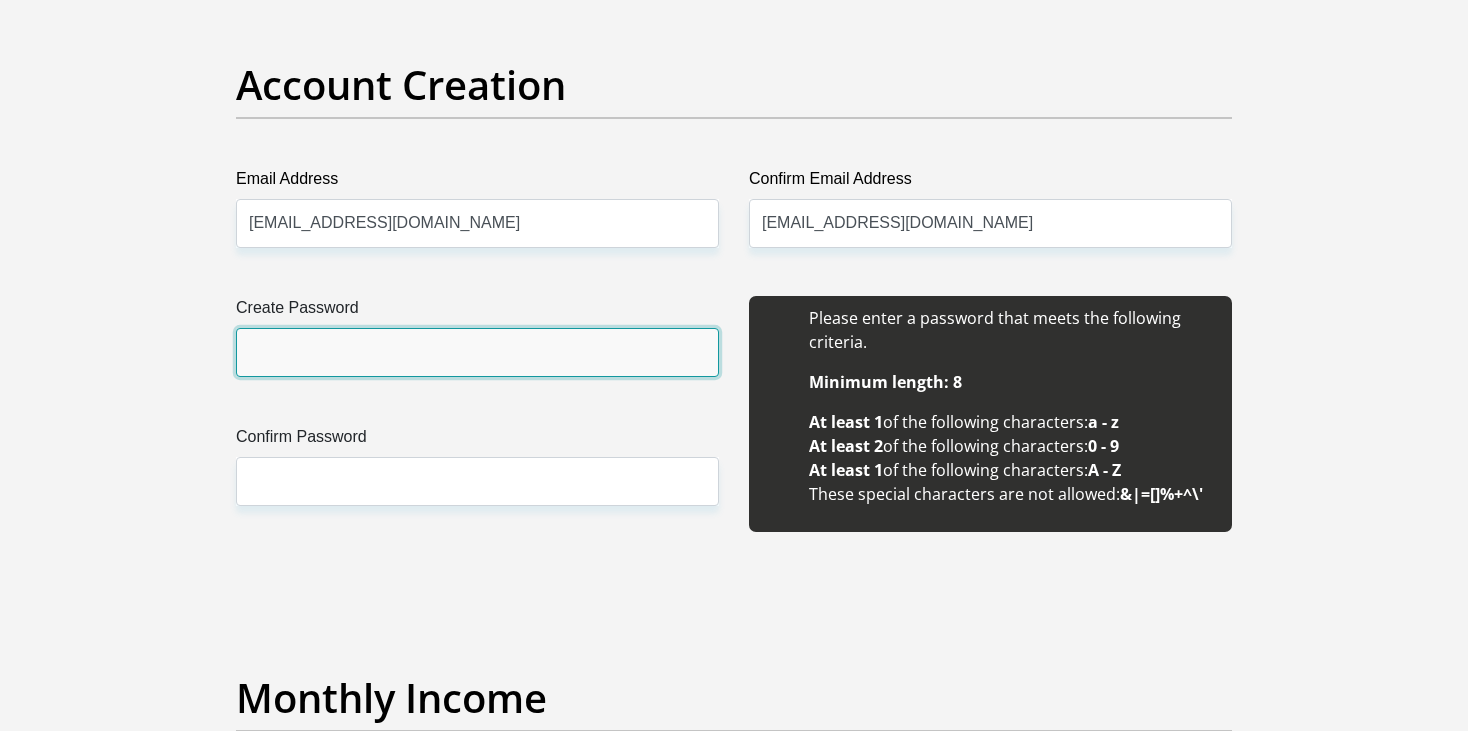 click on "Create Password" at bounding box center [477, 352] 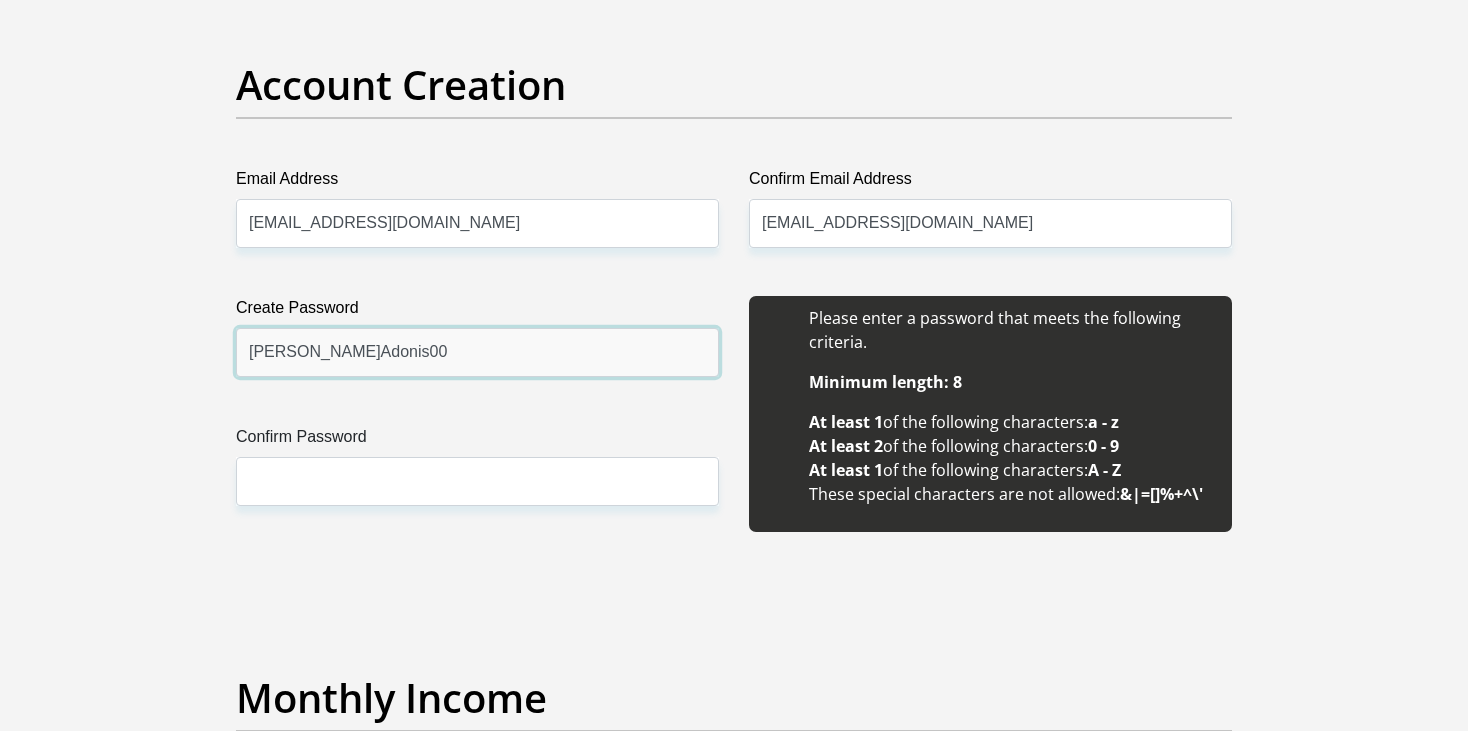 type on "[PERSON_NAME]Adonis00" 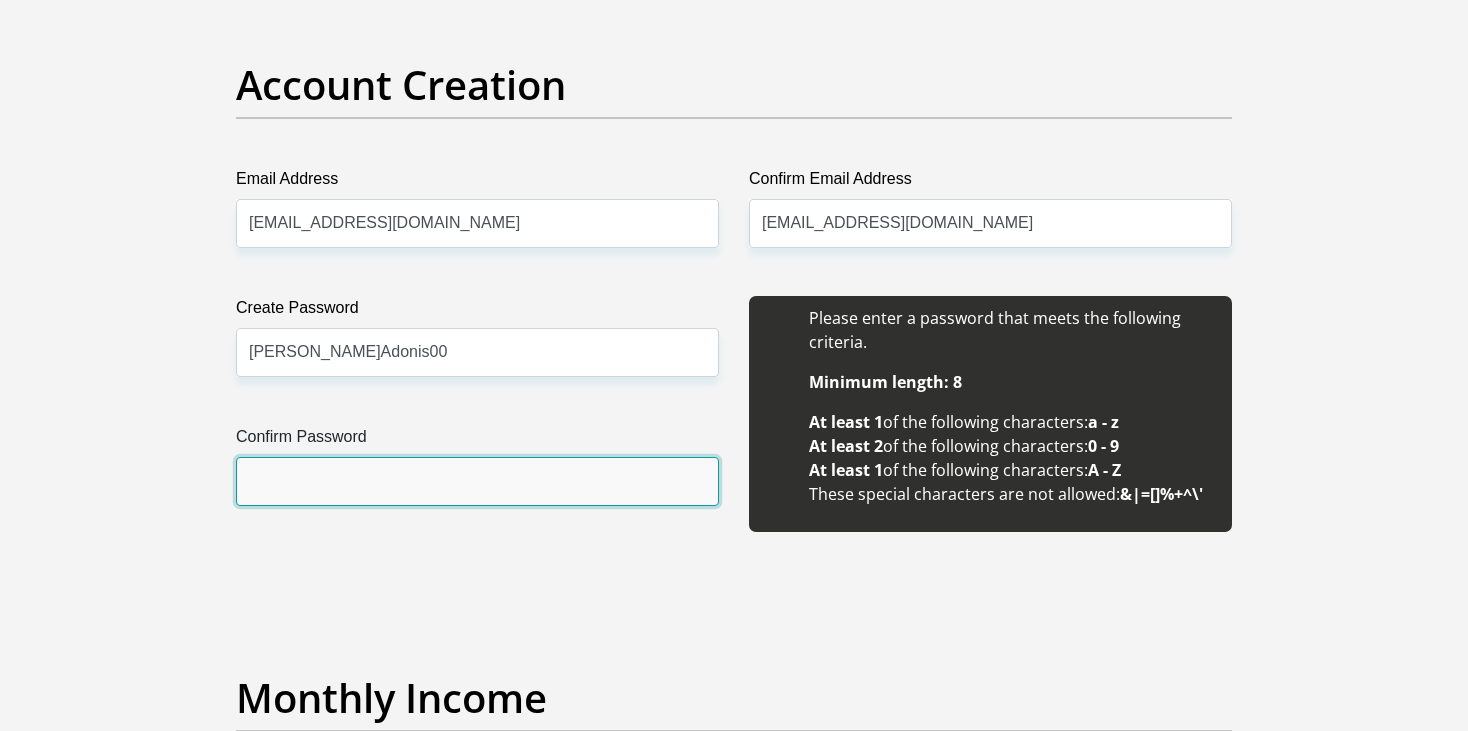 click on "Confirm Password" at bounding box center [477, 481] 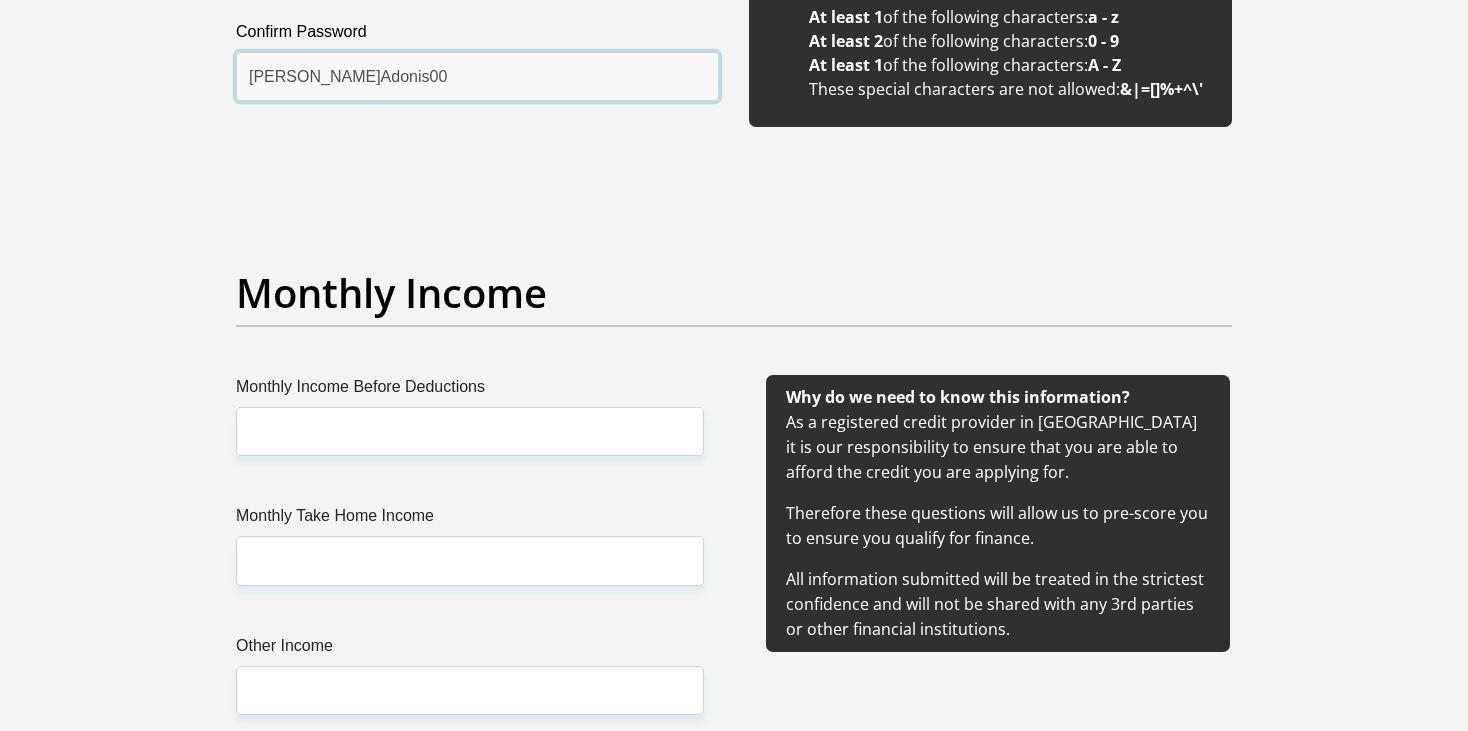 scroll, scrollTop: 2333, scrollLeft: 0, axis: vertical 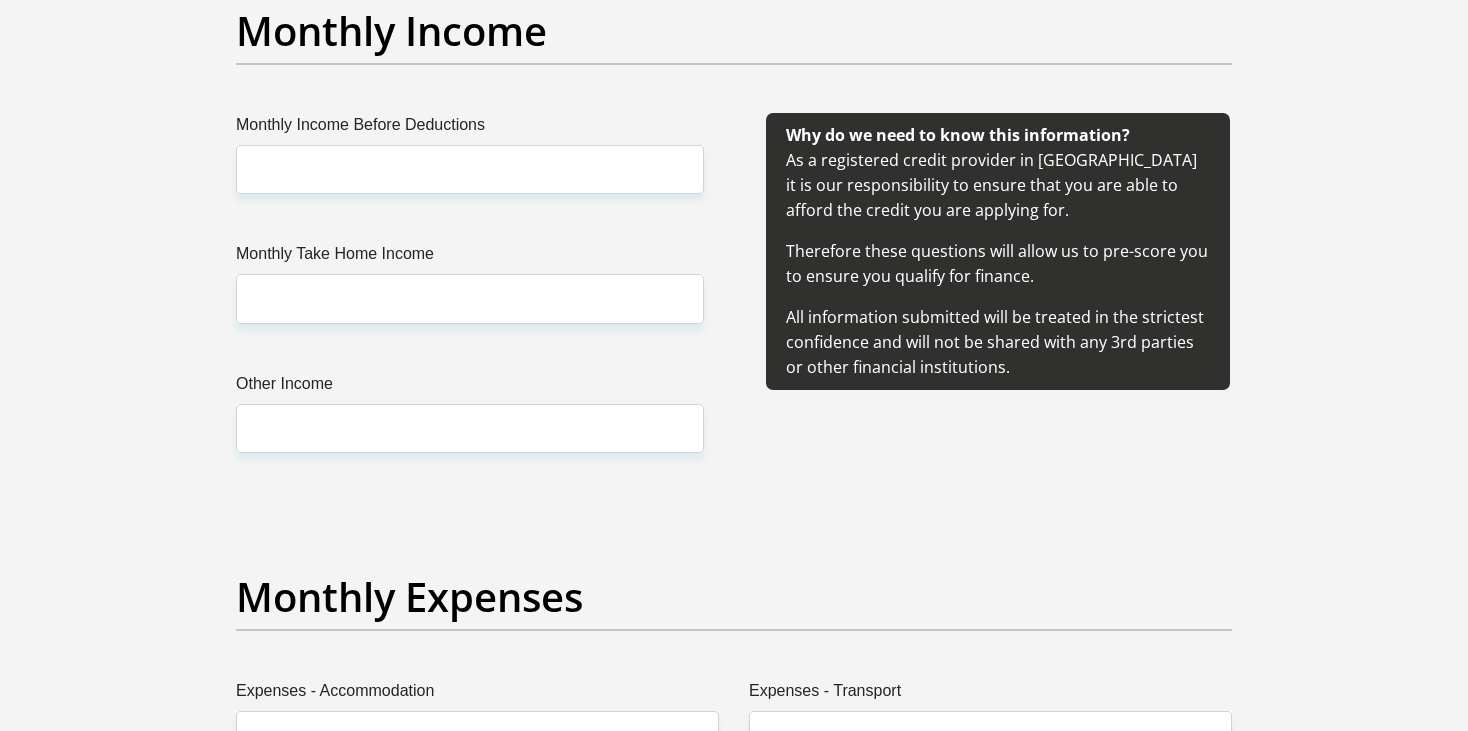 type on "[PERSON_NAME]Adonis00" 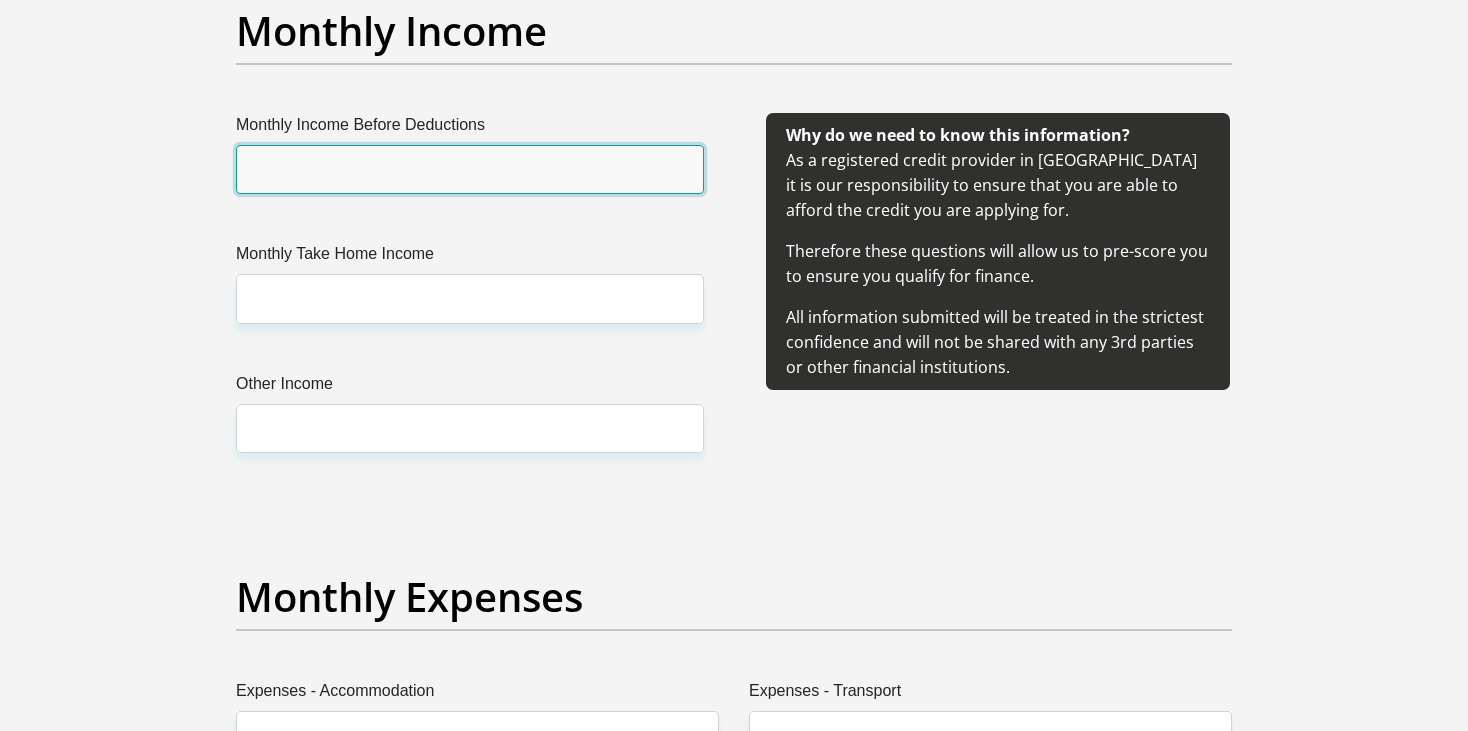 click on "Monthly Income Before Deductions" at bounding box center [470, 169] 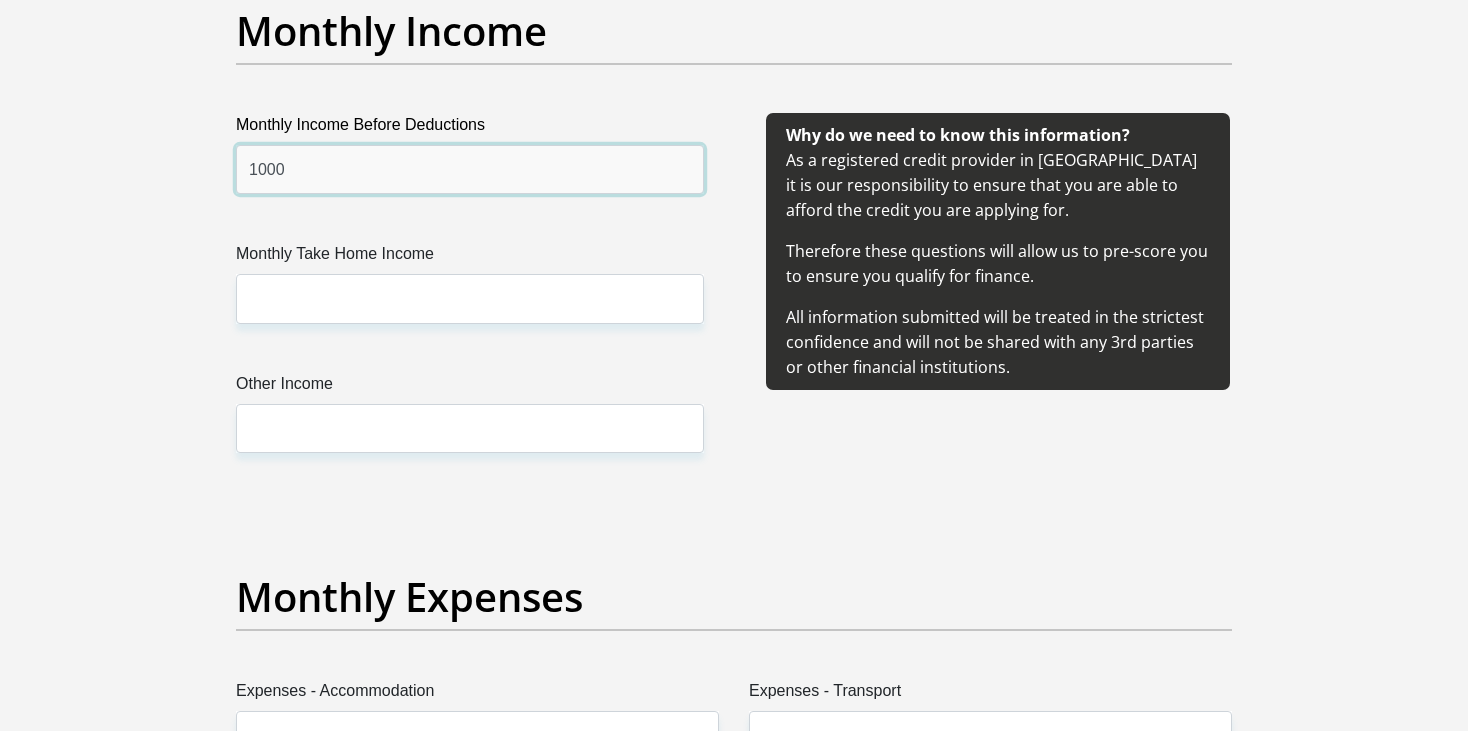 type on "1000" 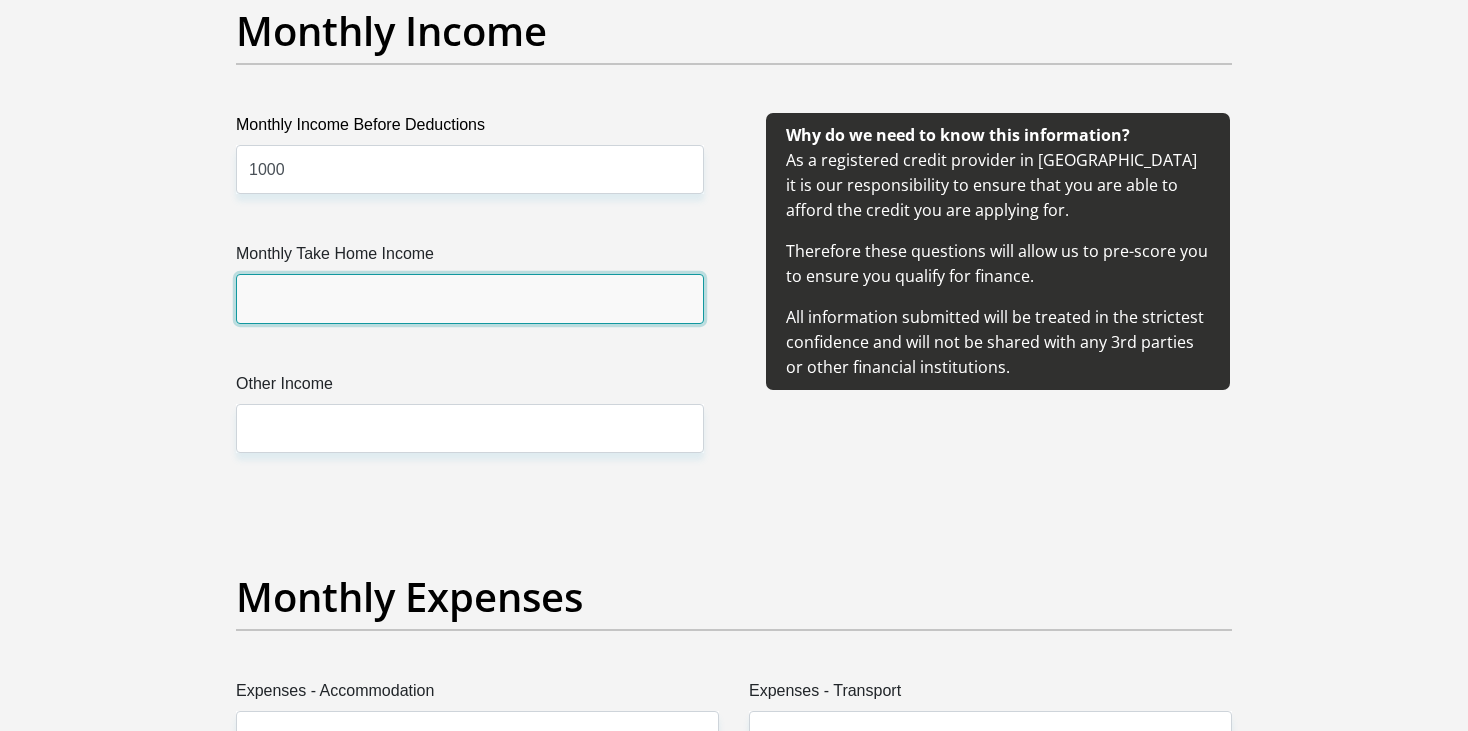 click on "Monthly Take Home Income" at bounding box center (470, 298) 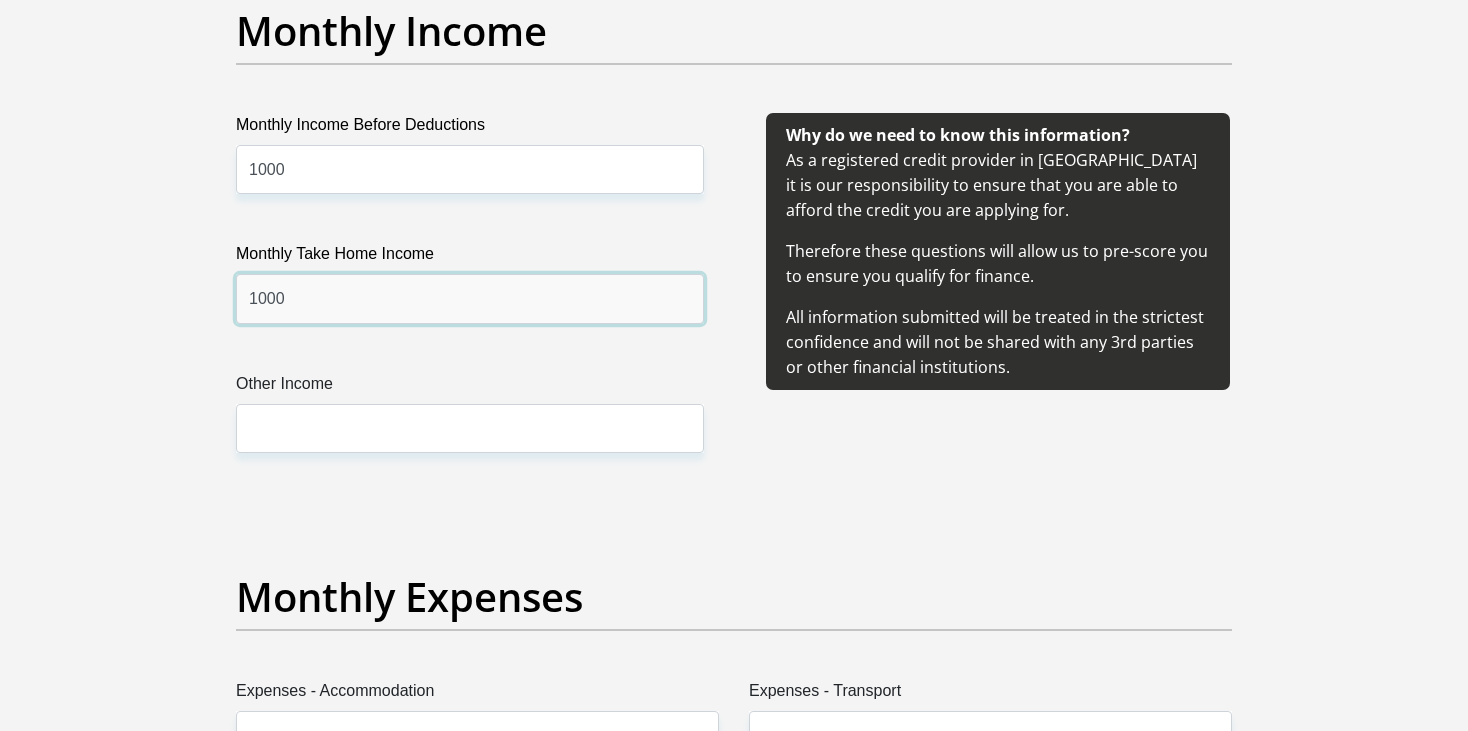 type on "1000" 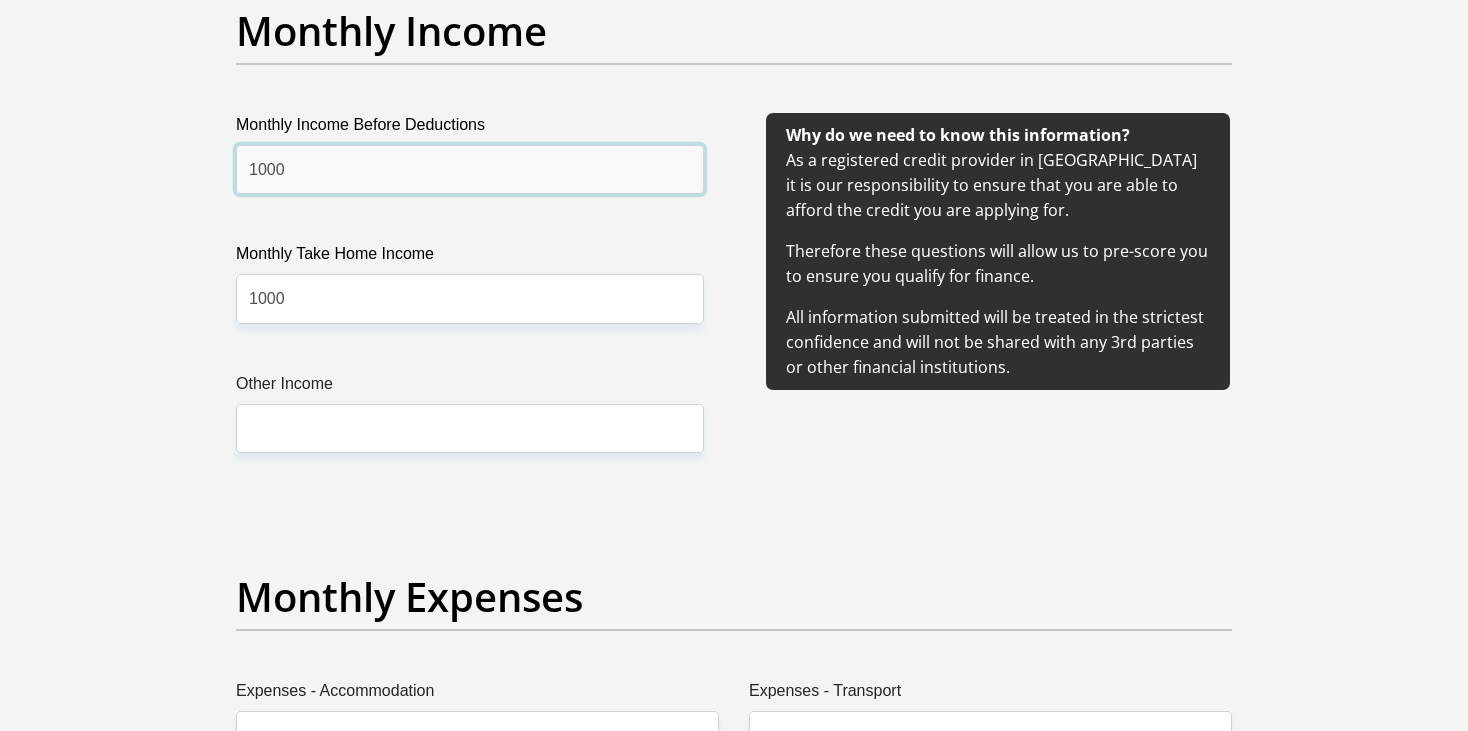 click on "1000" at bounding box center [470, 169] 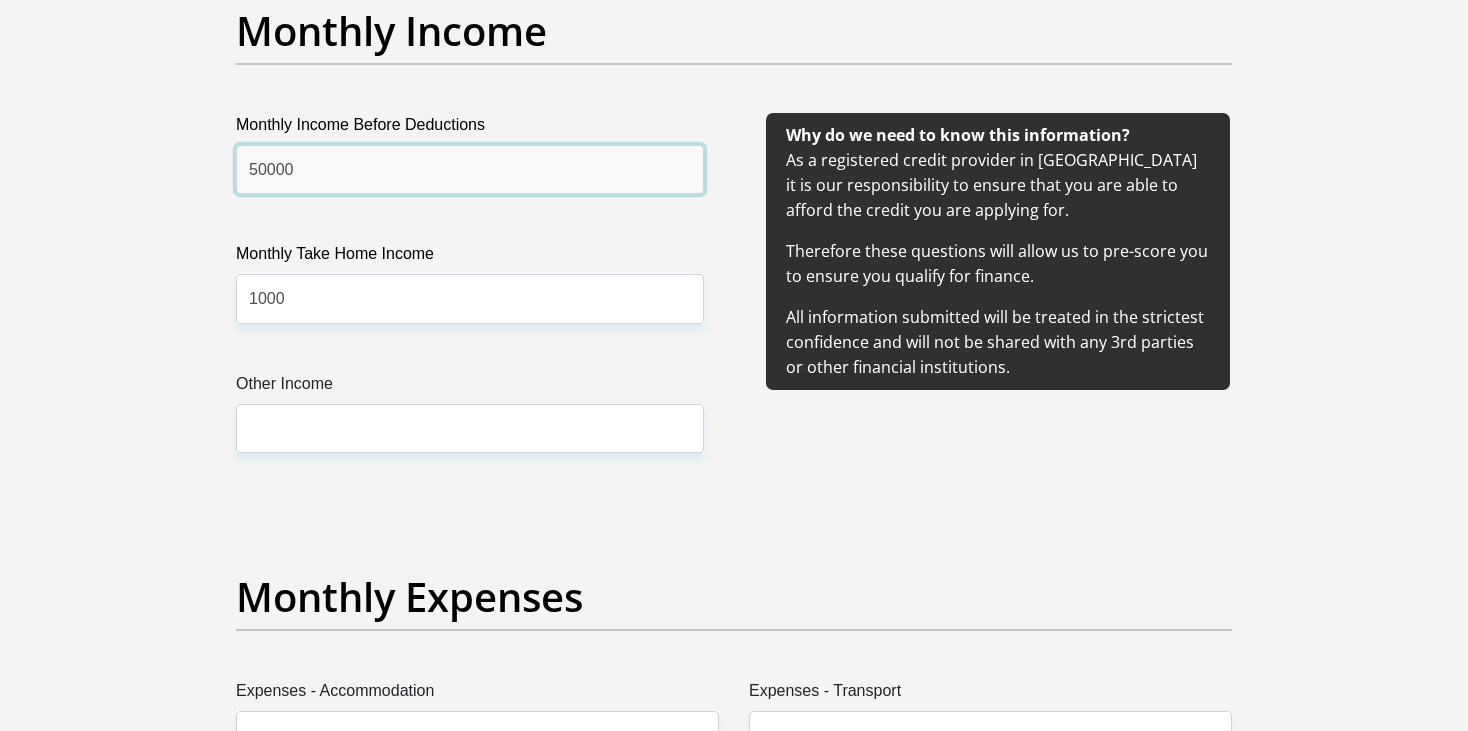 type on "50000" 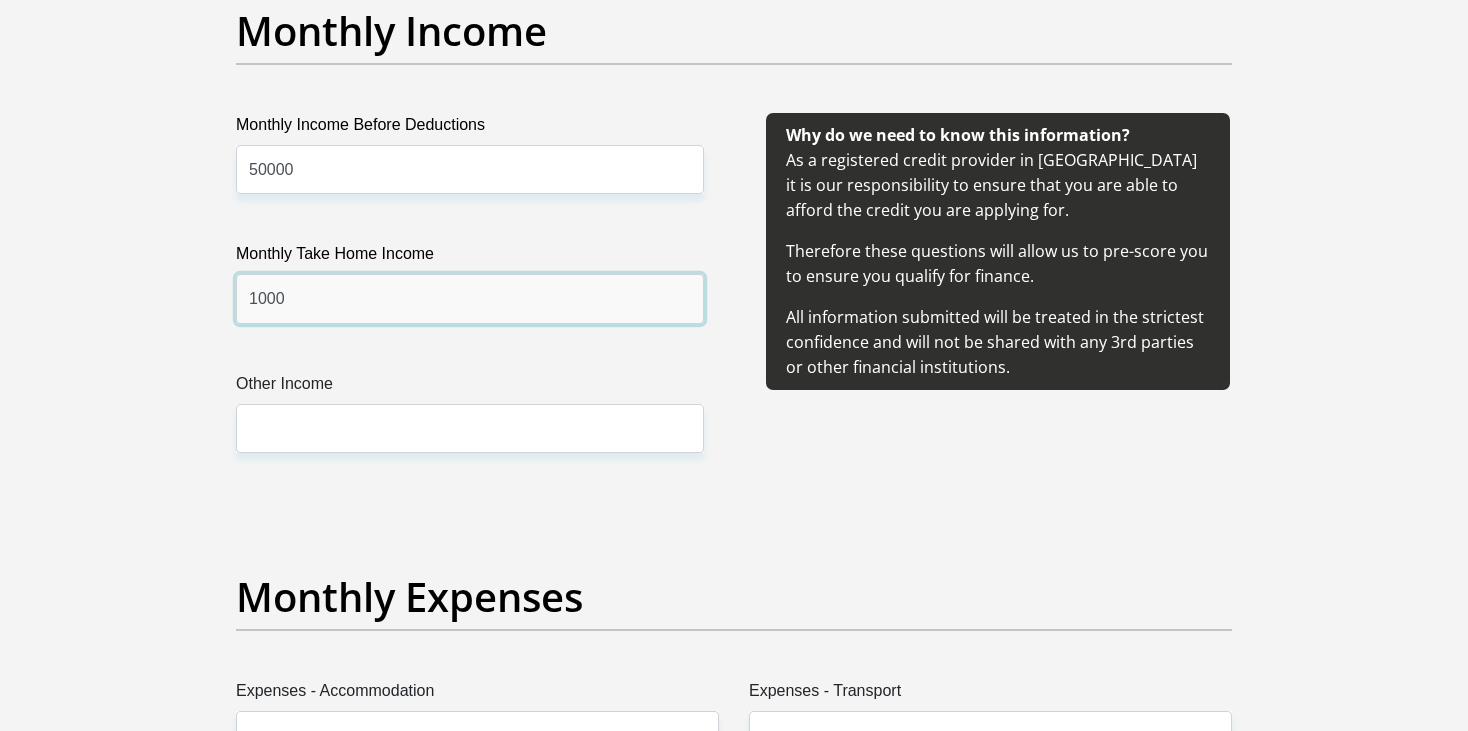 click on "1000" at bounding box center (470, 298) 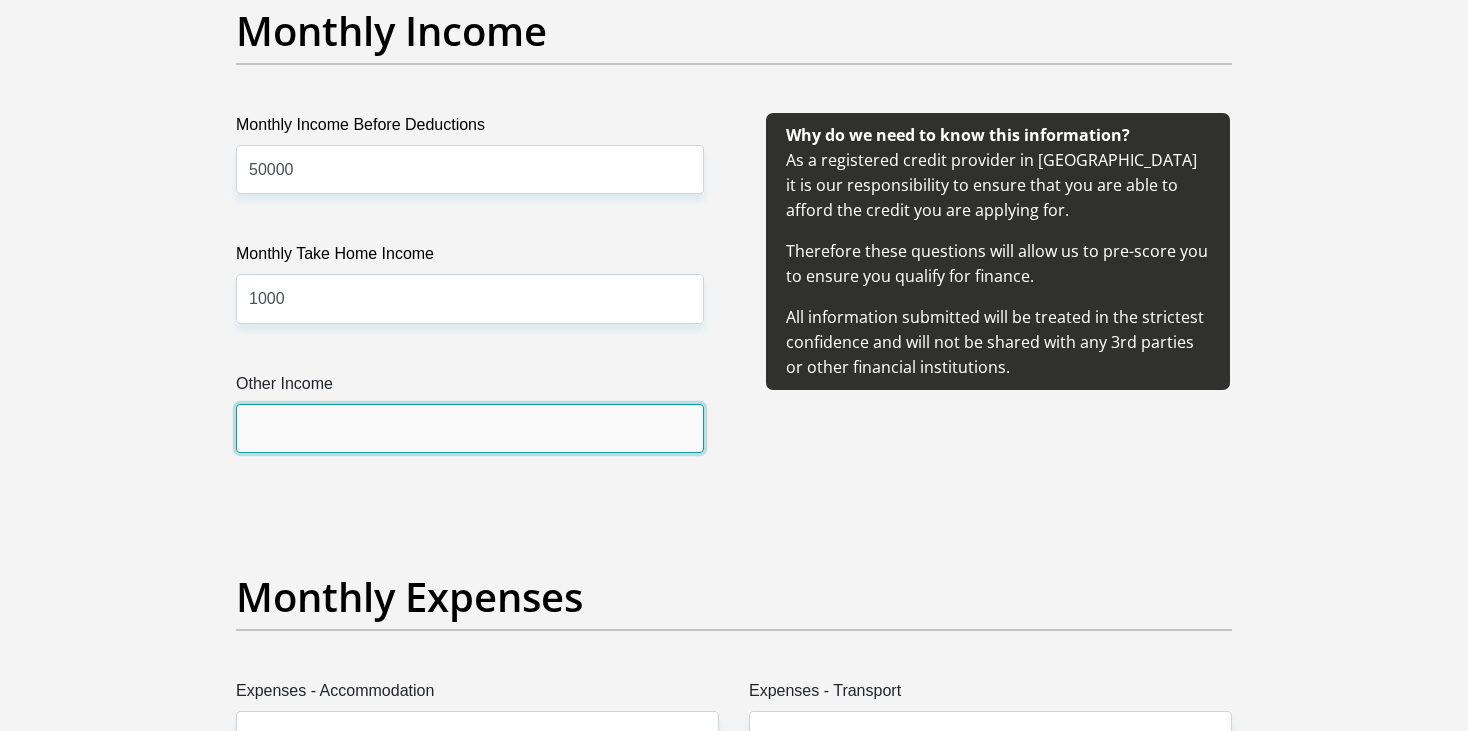 click on "Other Income" at bounding box center [470, 428] 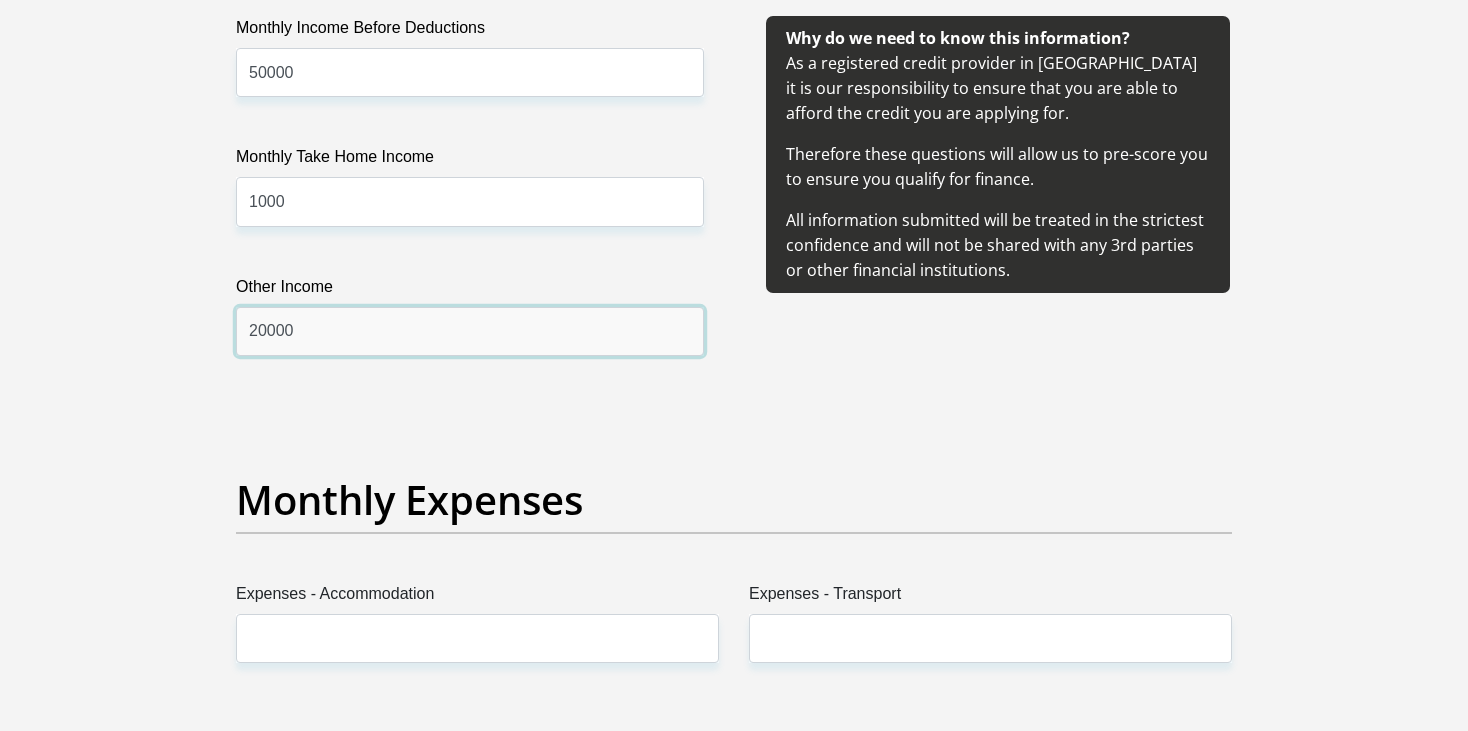 scroll, scrollTop: 2600, scrollLeft: 0, axis: vertical 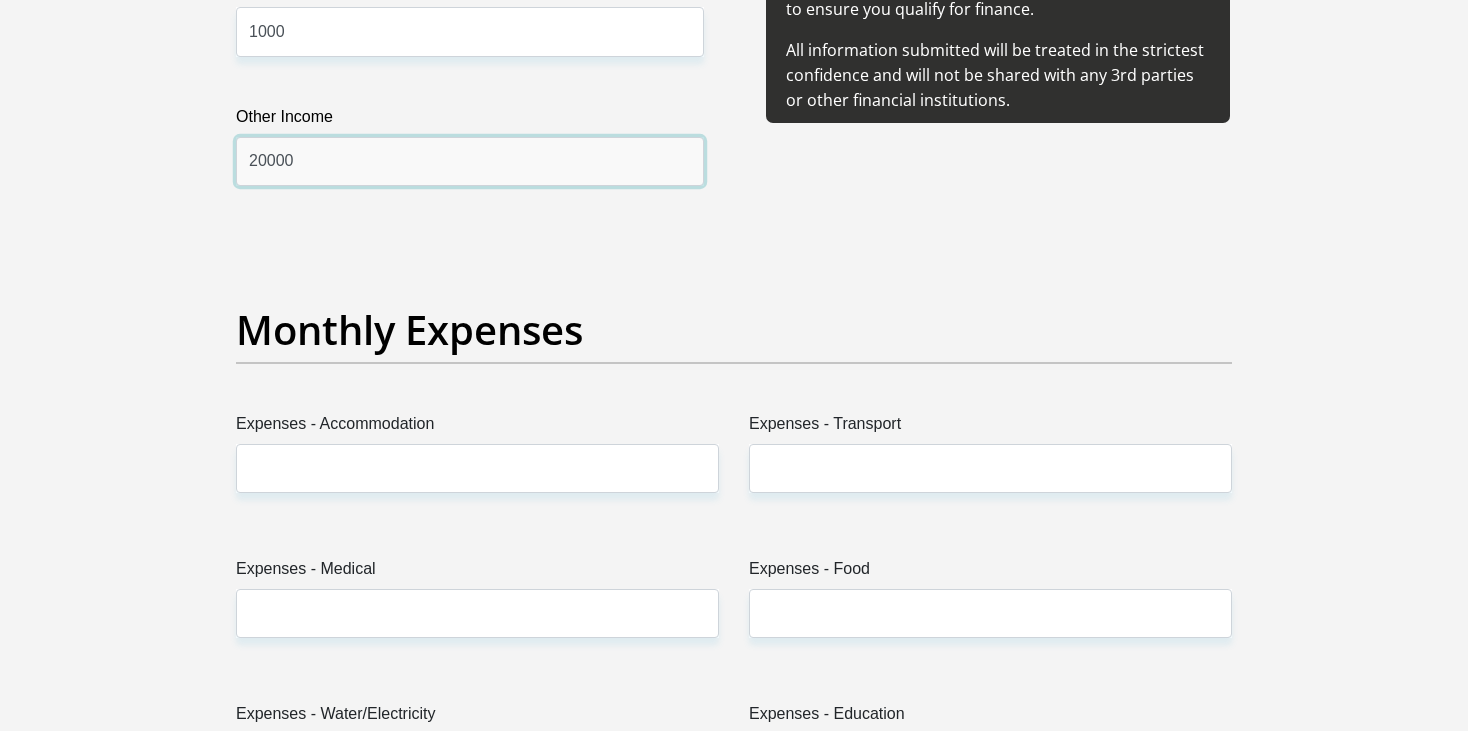type on "20000" 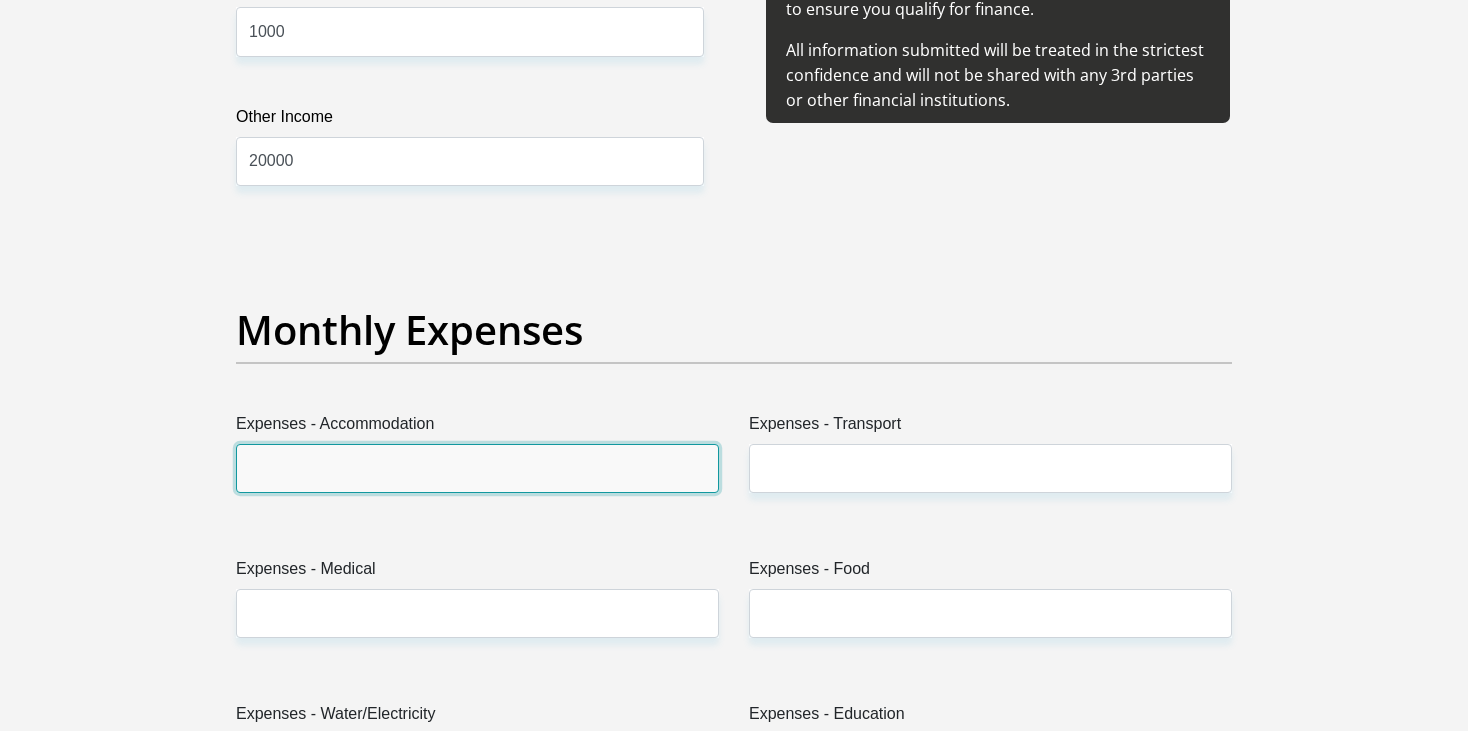 click on "Expenses - Accommodation" at bounding box center (477, 468) 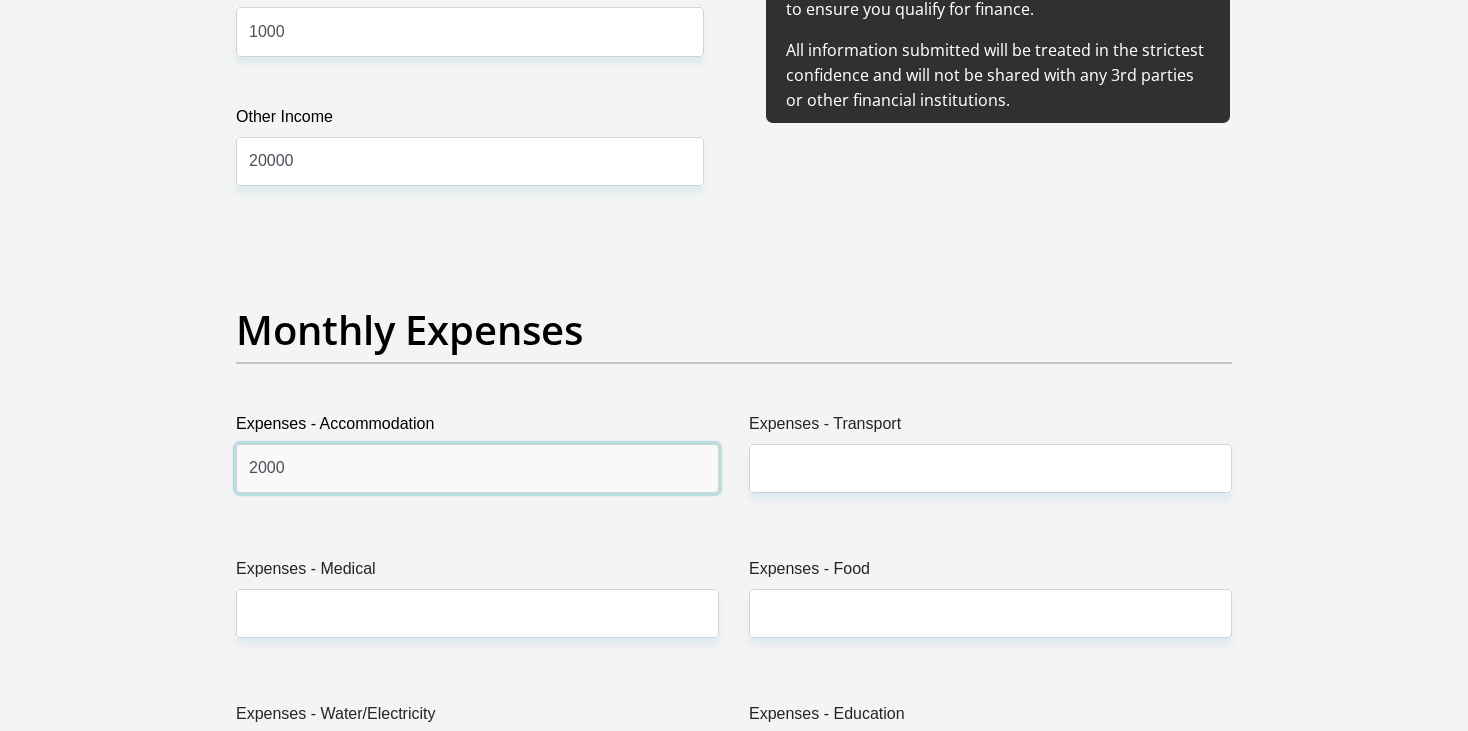 type on "2000" 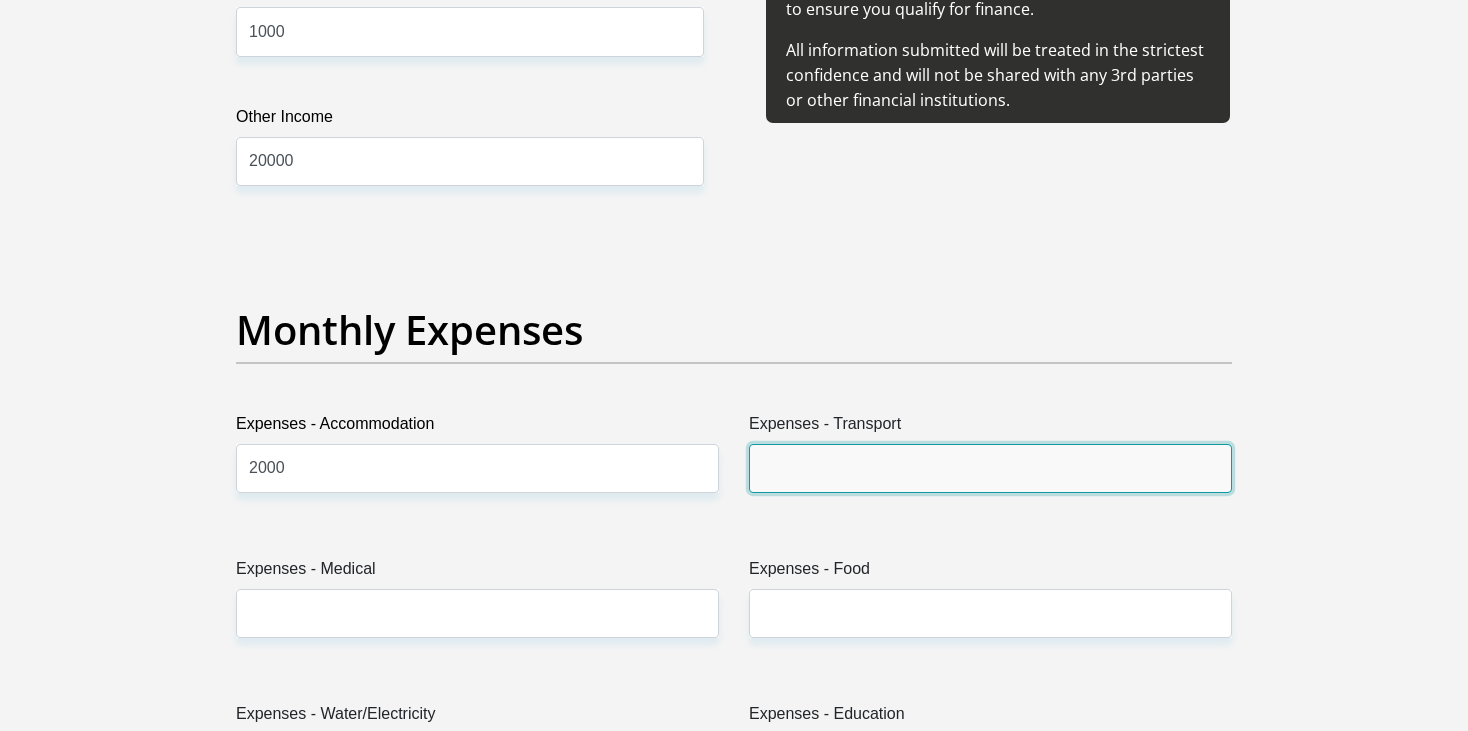 click on "Expenses - Transport" at bounding box center (990, 468) 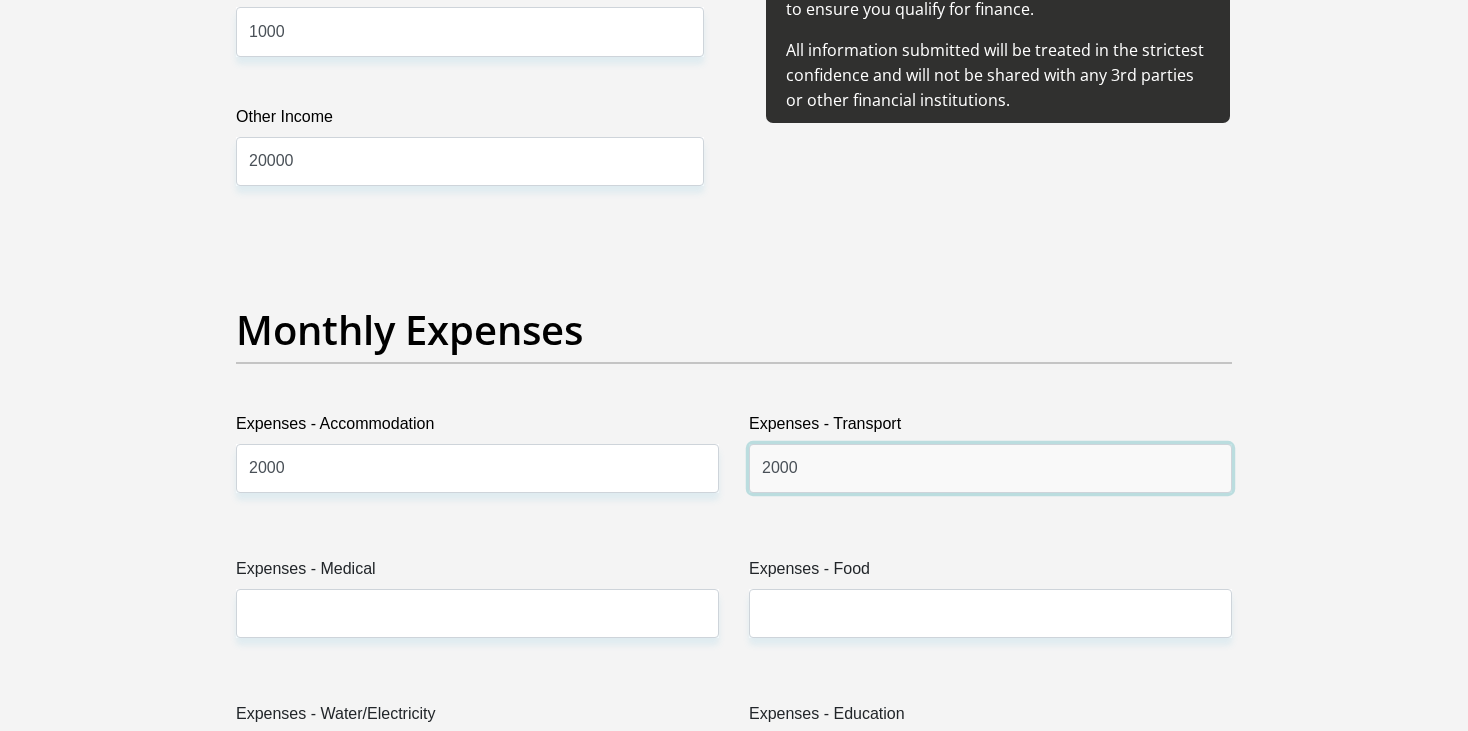 type on "2000" 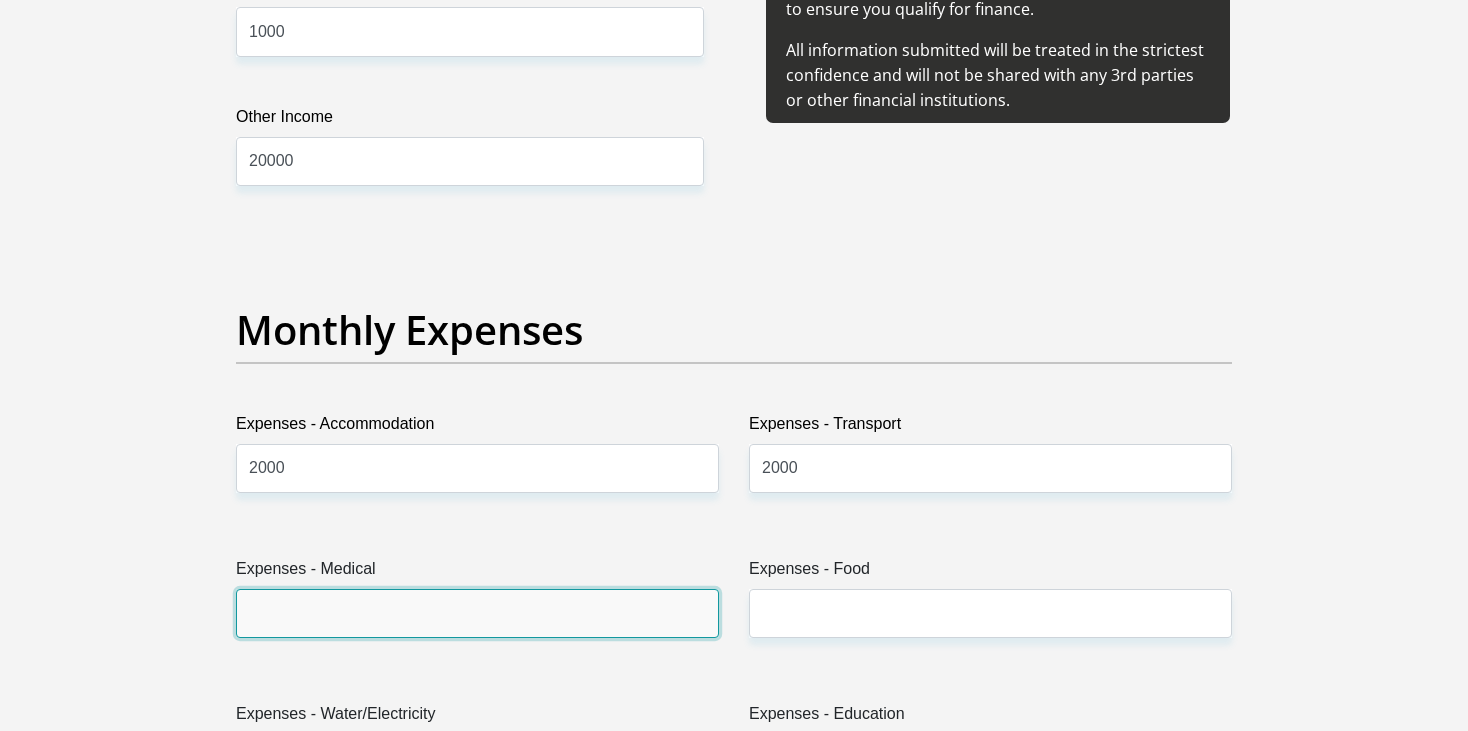 click on "Expenses - Medical" at bounding box center (477, 613) 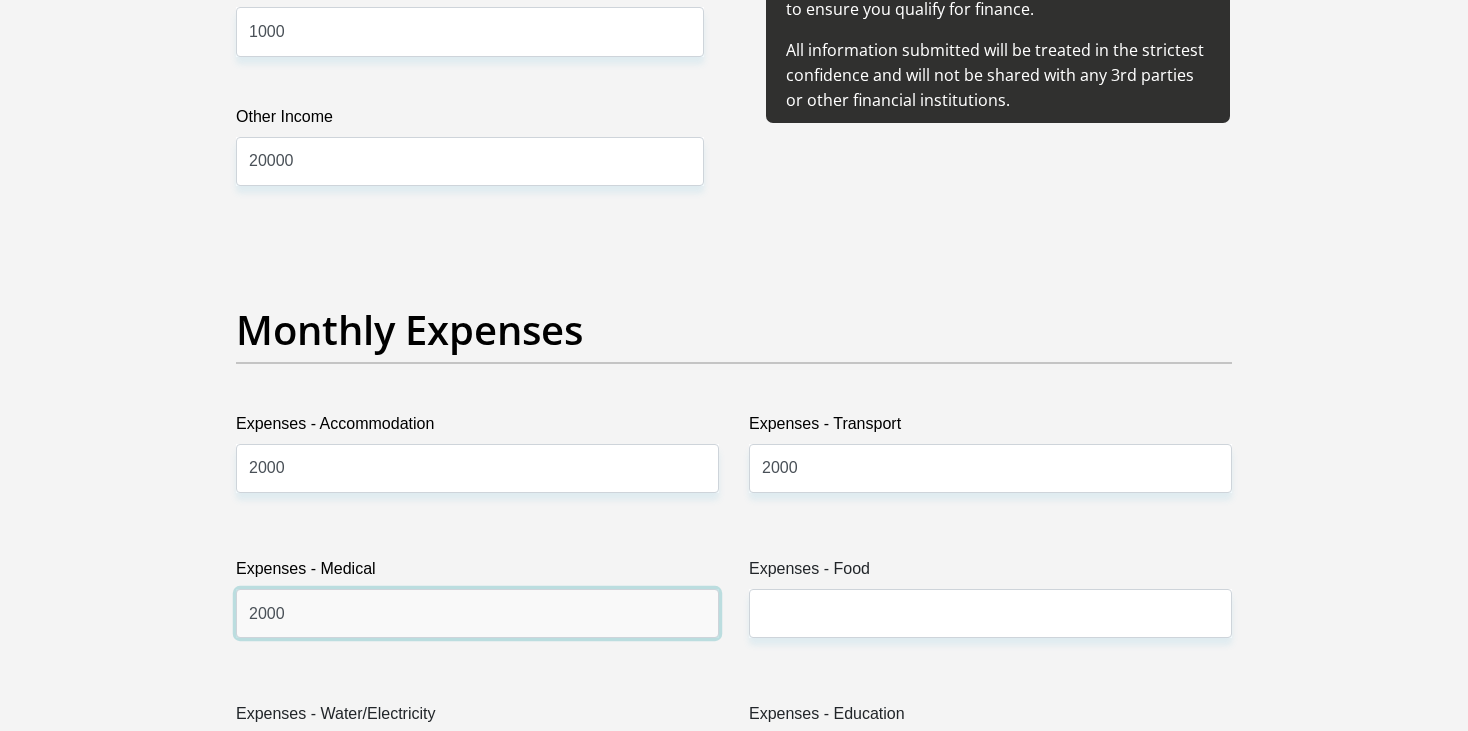 type on "2000" 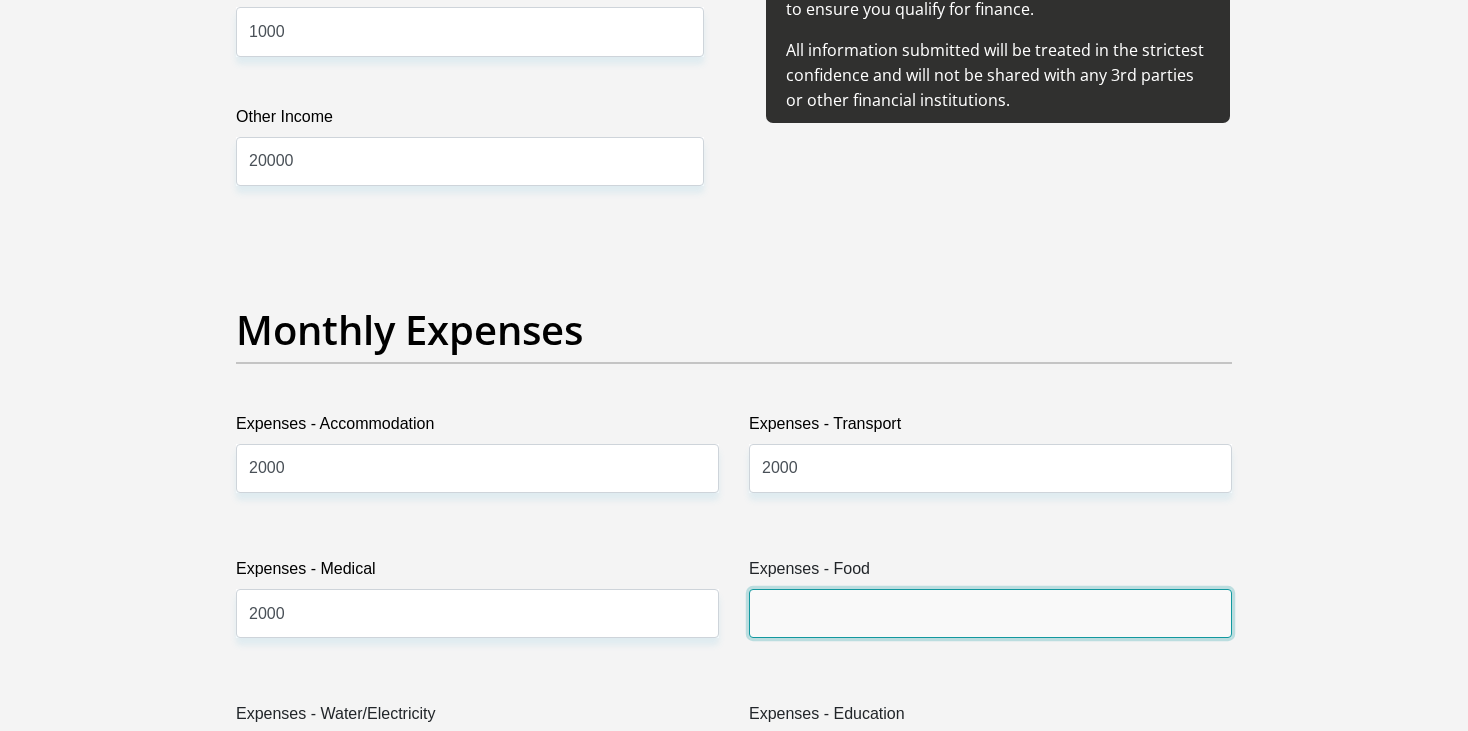 click on "Expenses - Food" at bounding box center (990, 613) 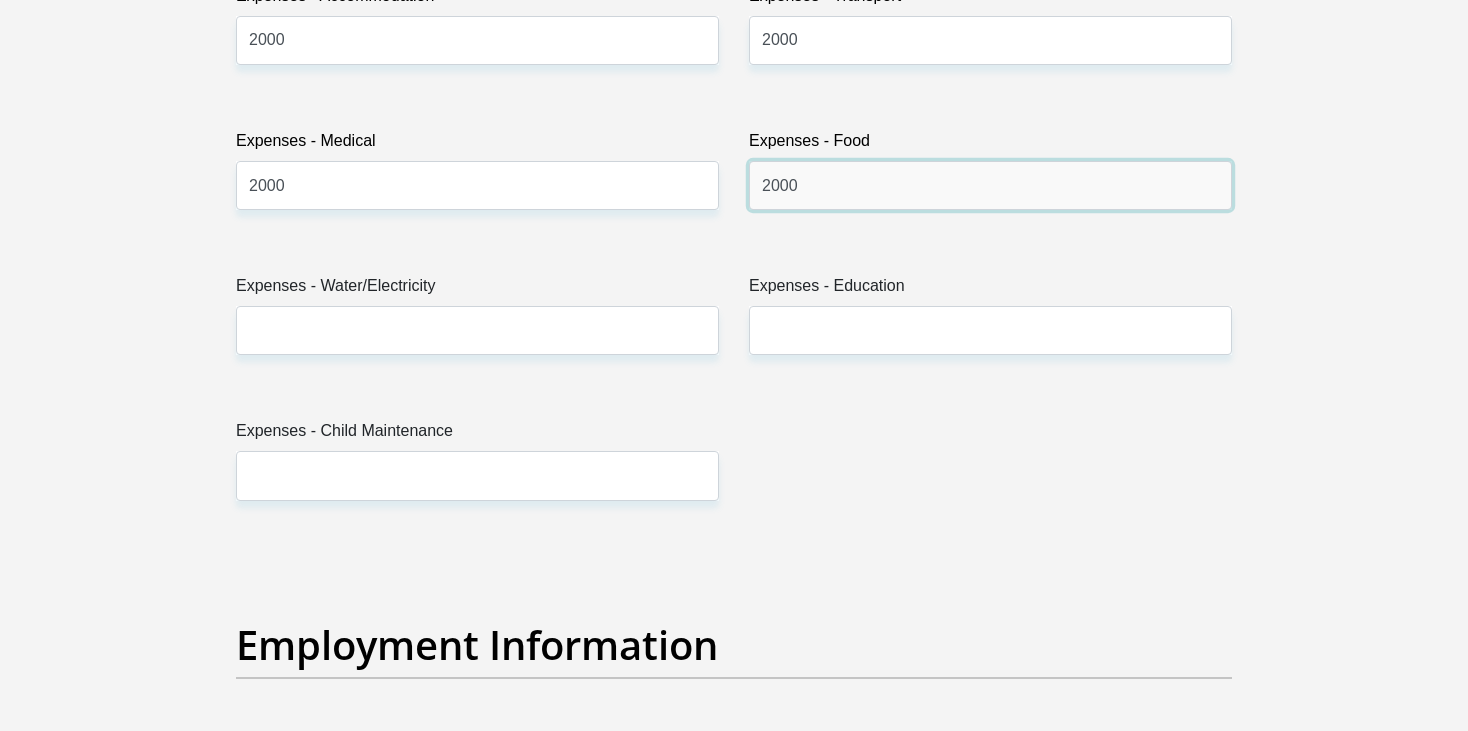 scroll, scrollTop: 3066, scrollLeft: 0, axis: vertical 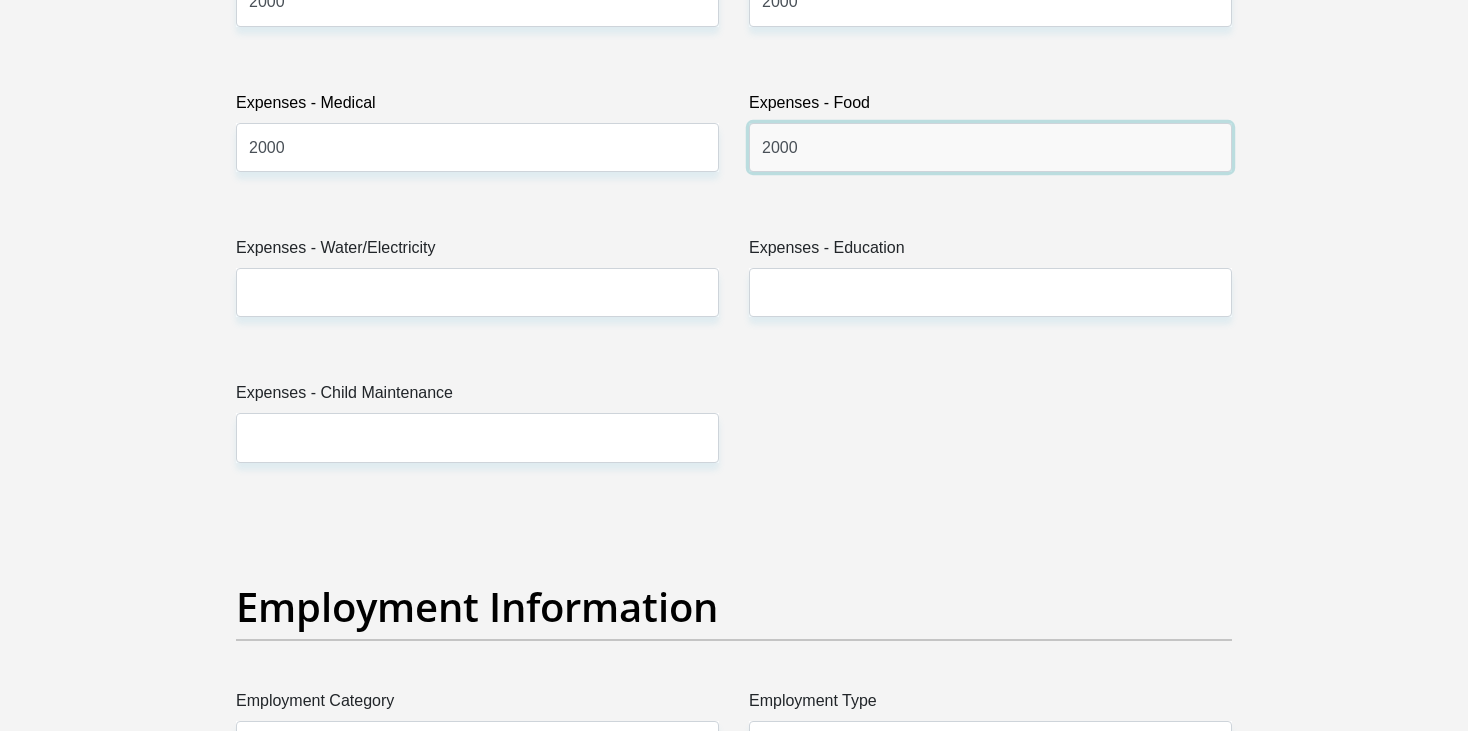 type on "2000" 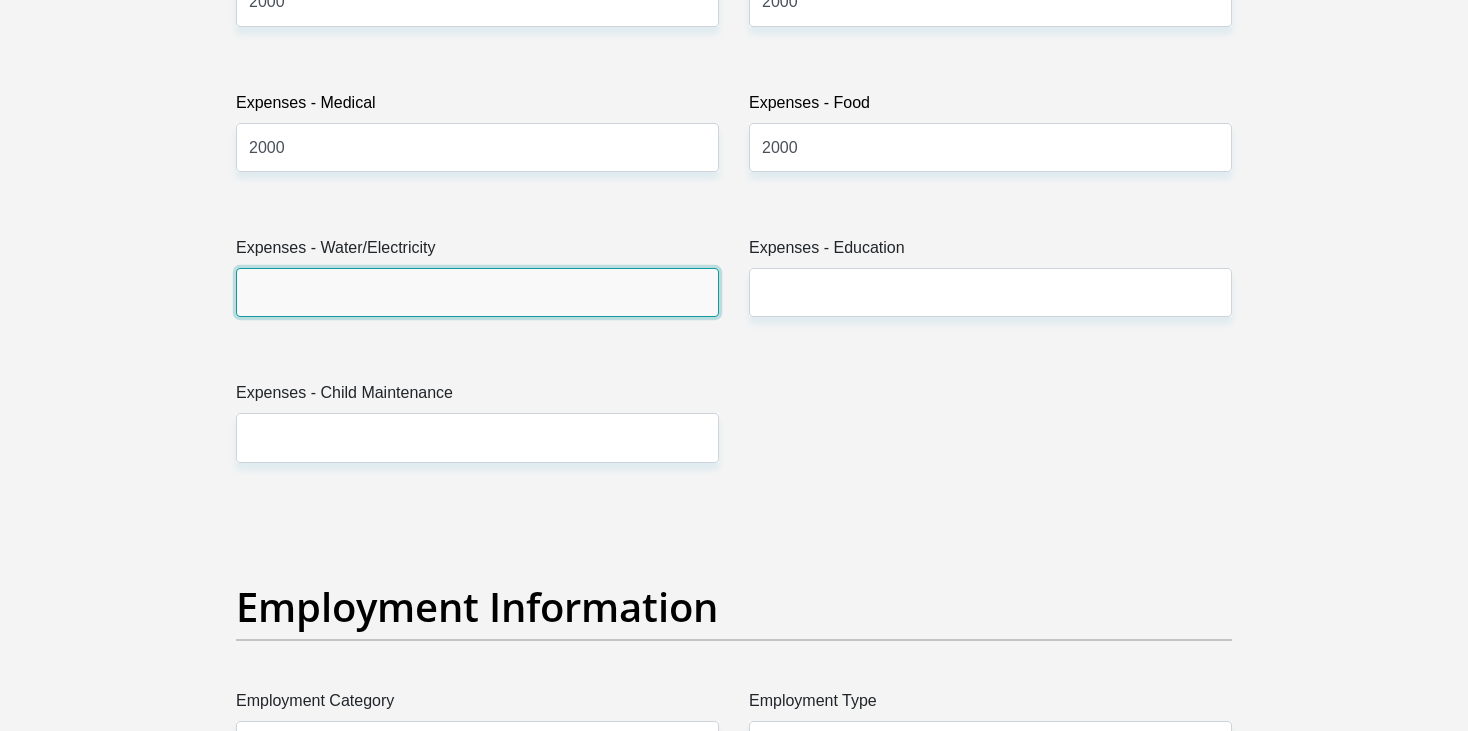 click on "Expenses - Water/Electricity" at bounding box center (477, 292) 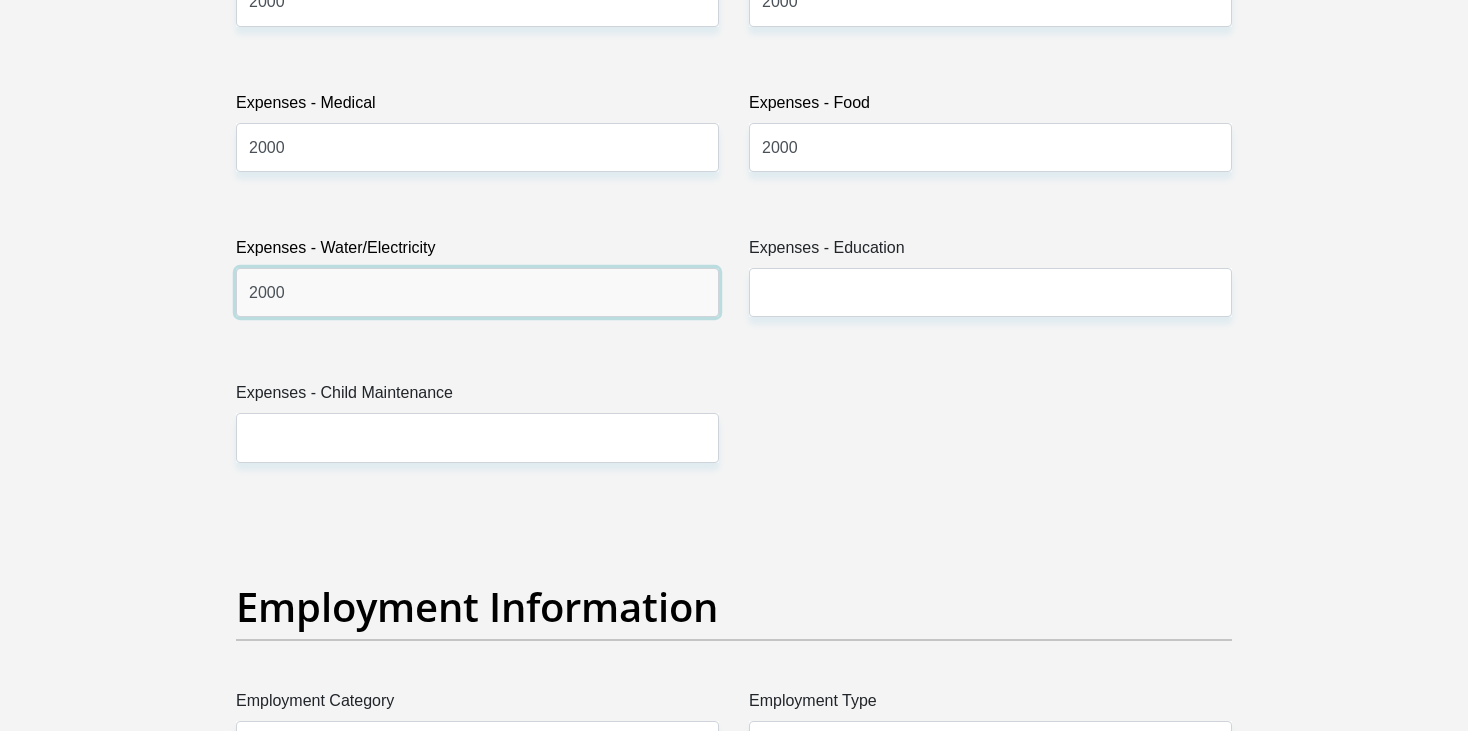 type on "2000" 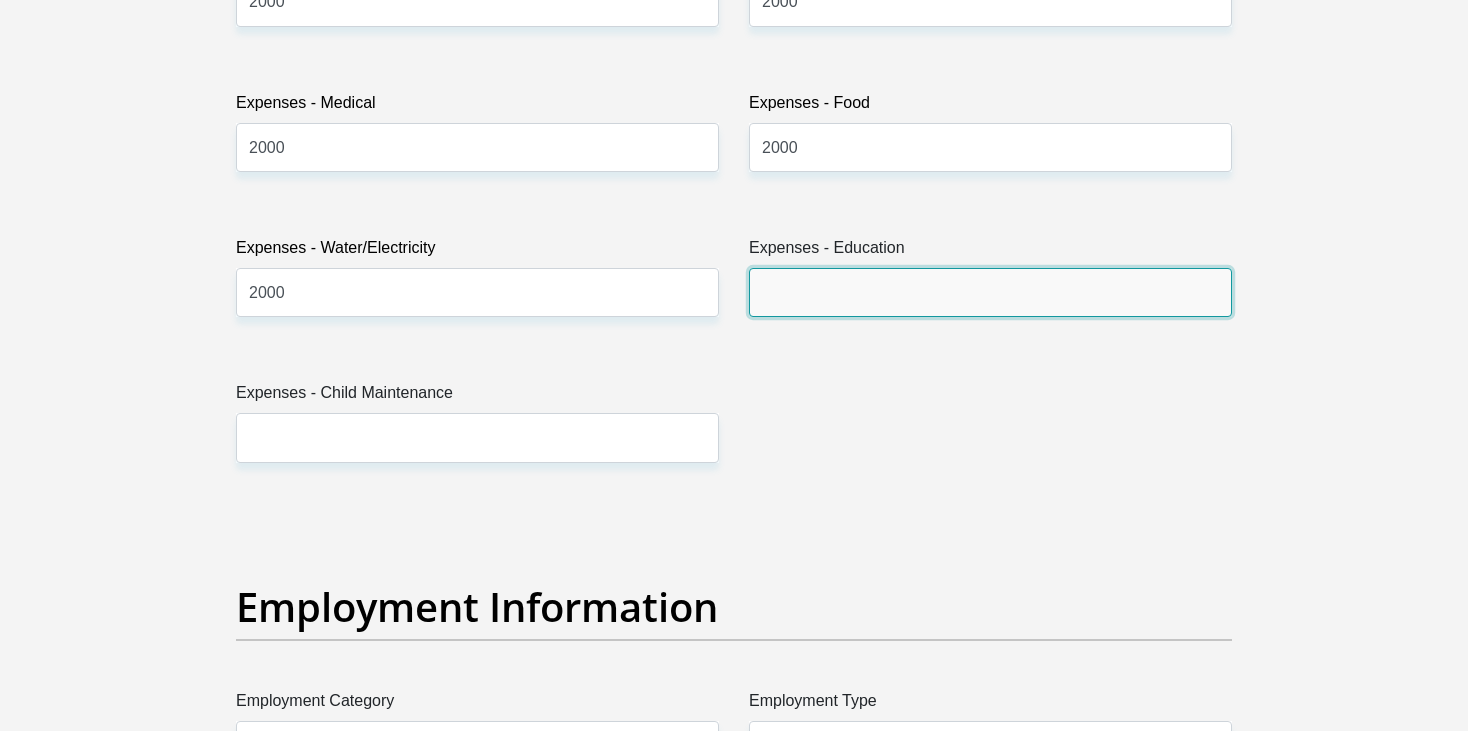 click on "Expenses - Education" at bounding box center [990, 292] 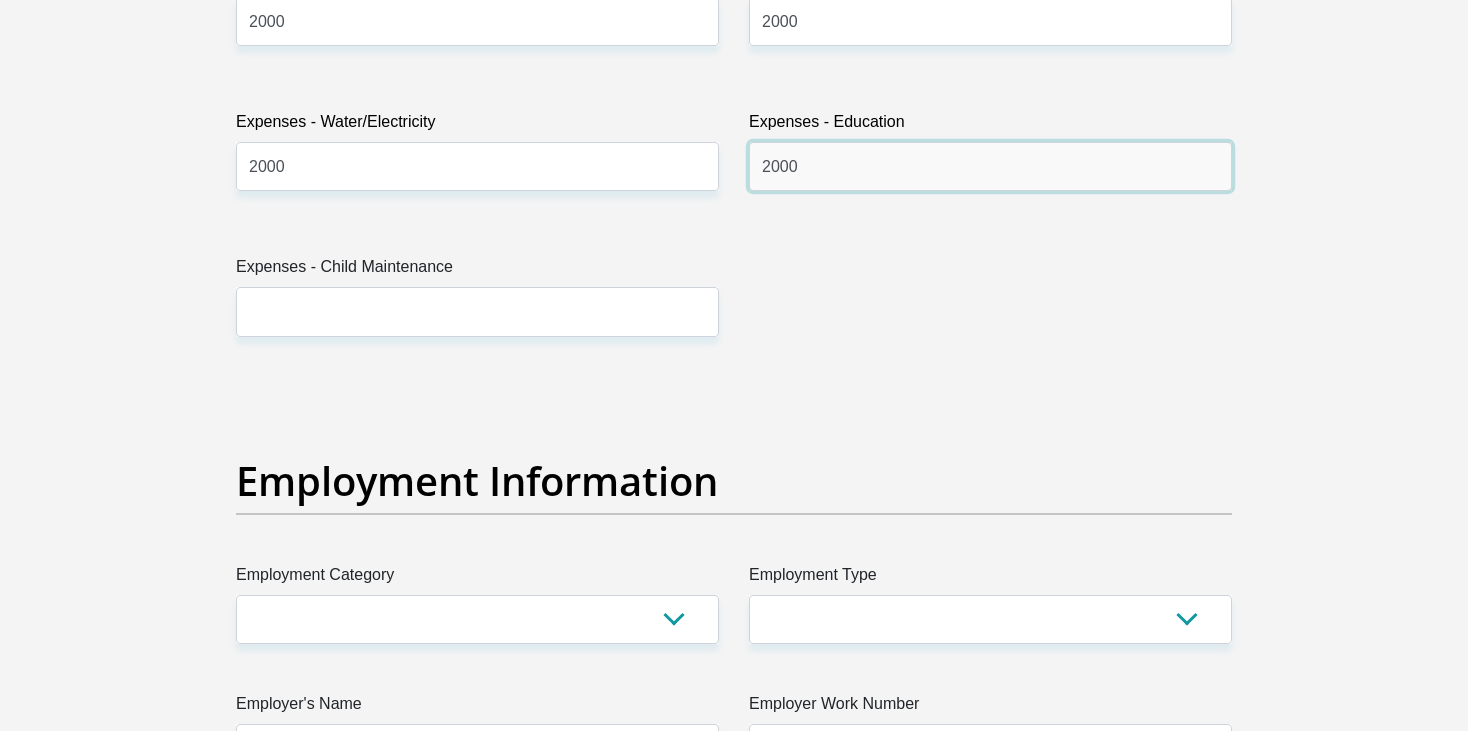 scroll, scrollTop: 3200, scrollLeft: 0, axis: vertical 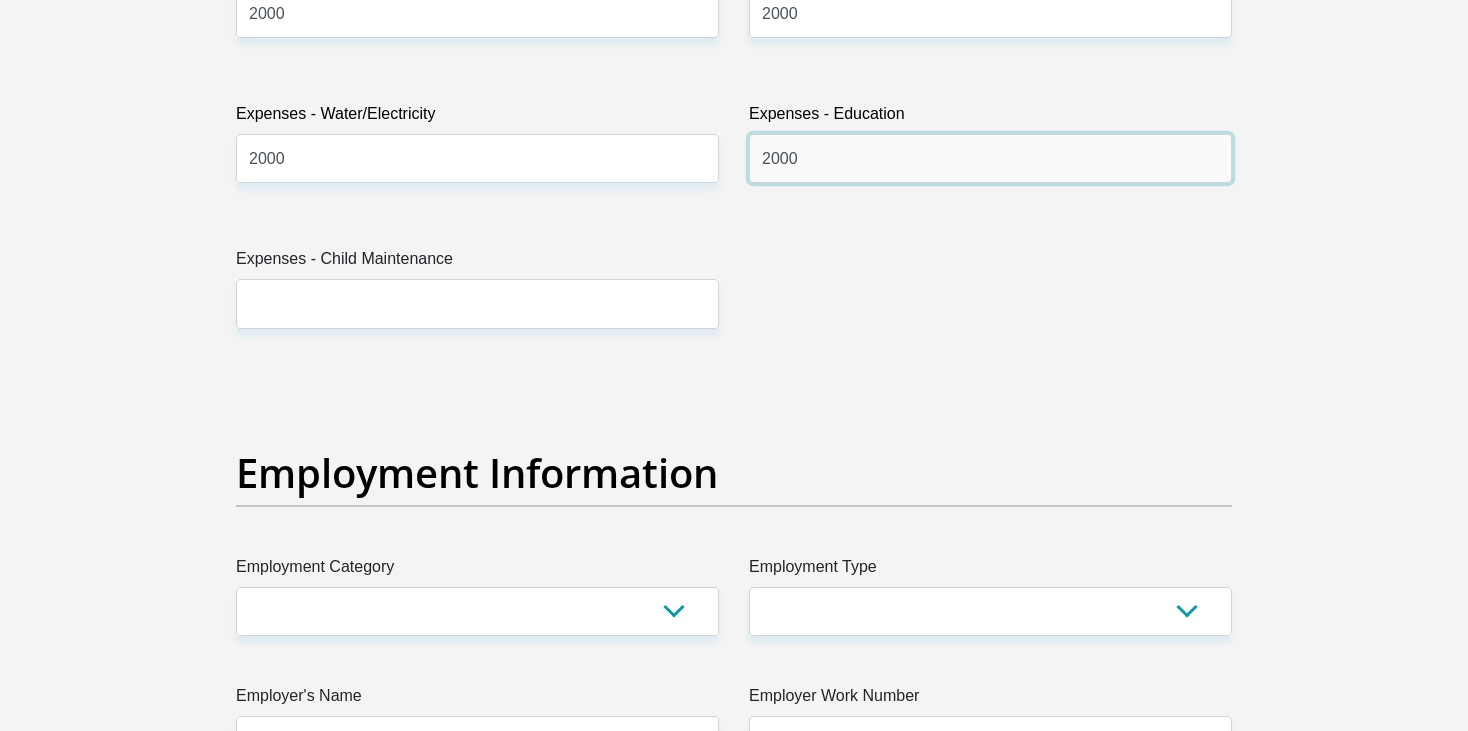 type on "2000" 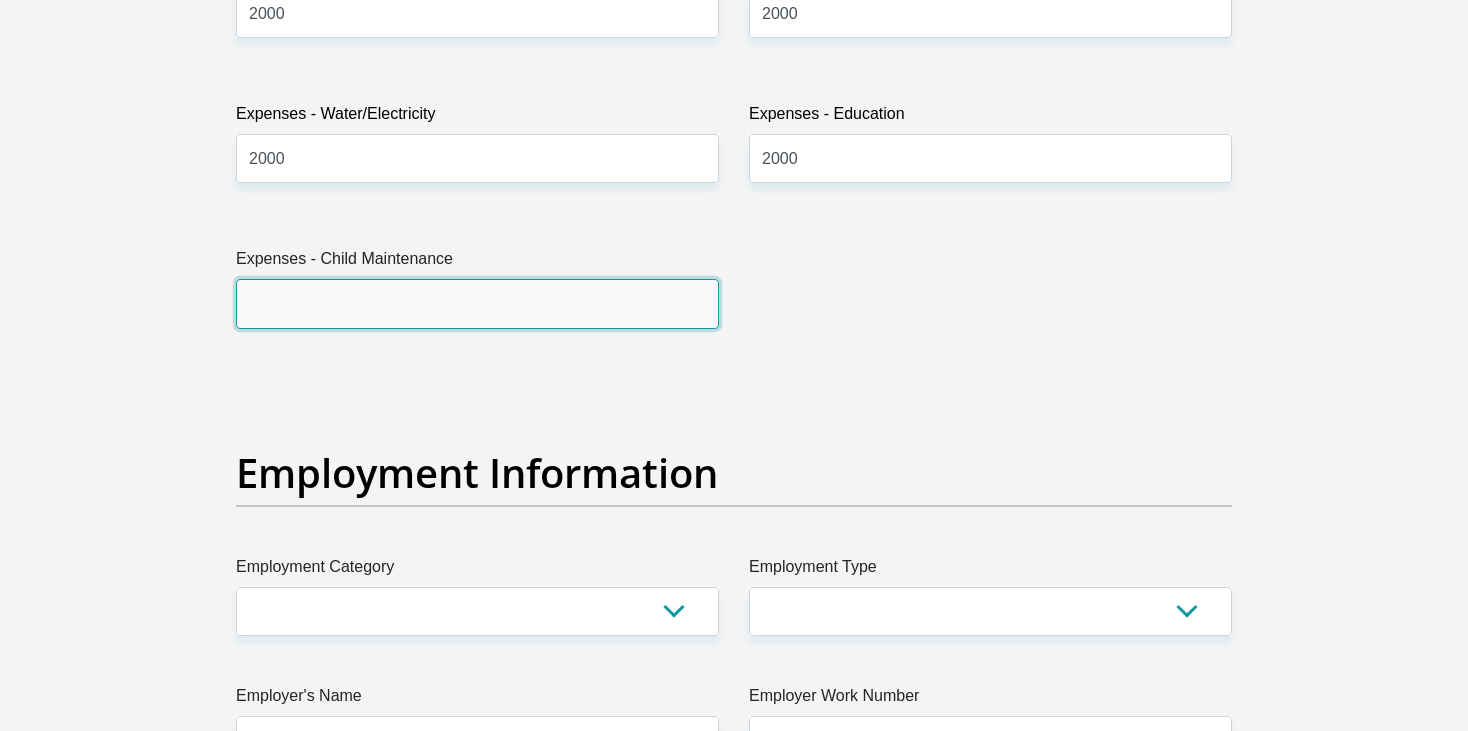 click on "Expenses - Child Maintenance" at bounding box center (477, 303) 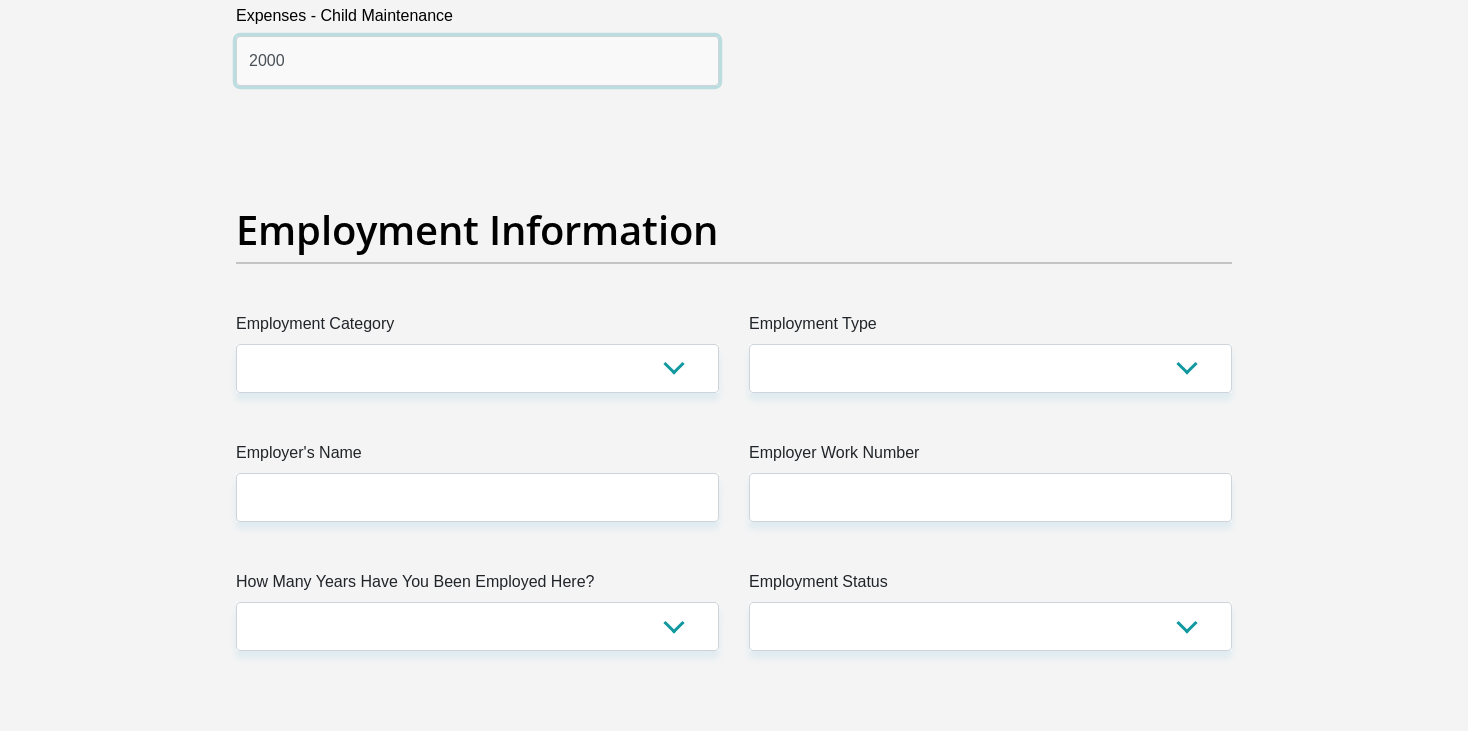 scroll, scrollTop: 3466, scrollLeft: 0, axis: vertical 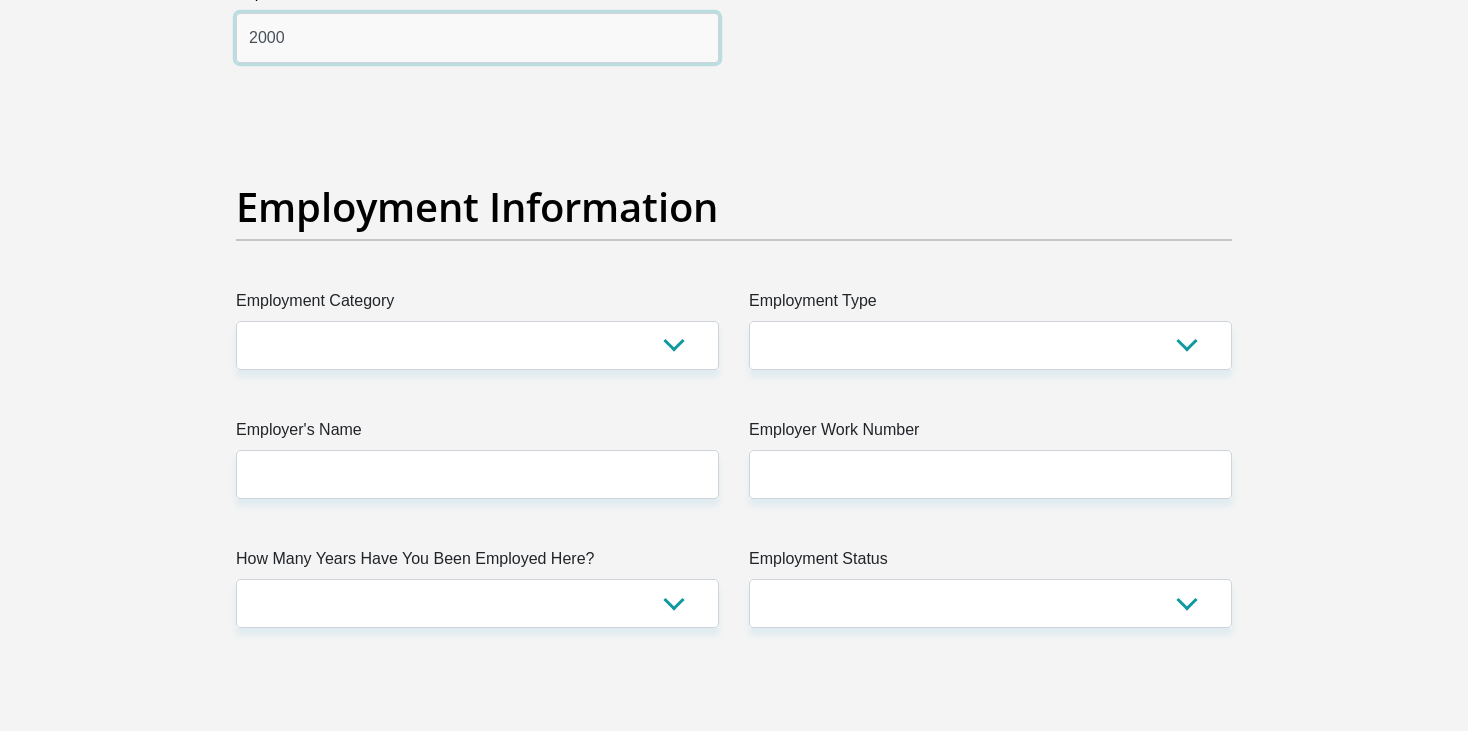 type on "2000" 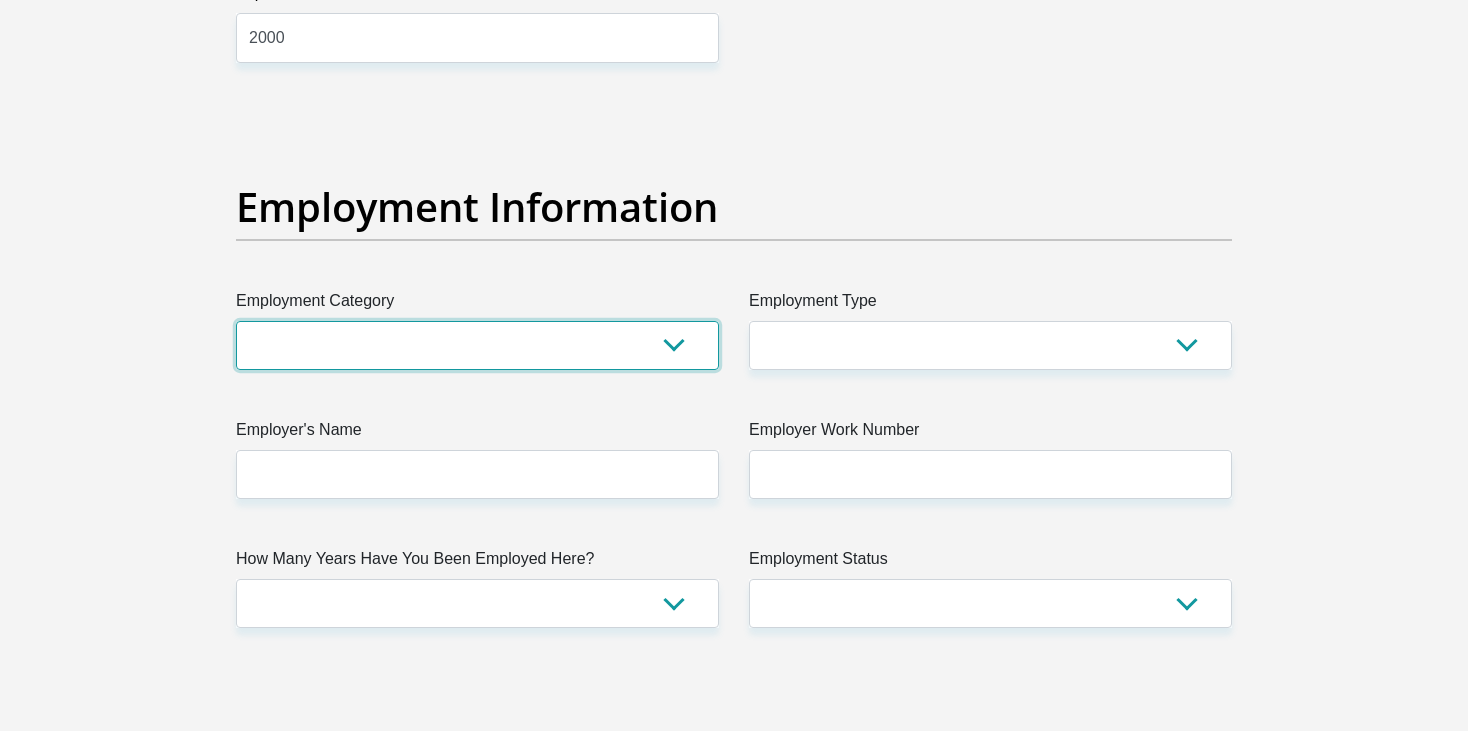 drag, startPoint x: 545, startPoint y: 320, endPoint x: 534, endPoint y: 335, distance: 18.601076 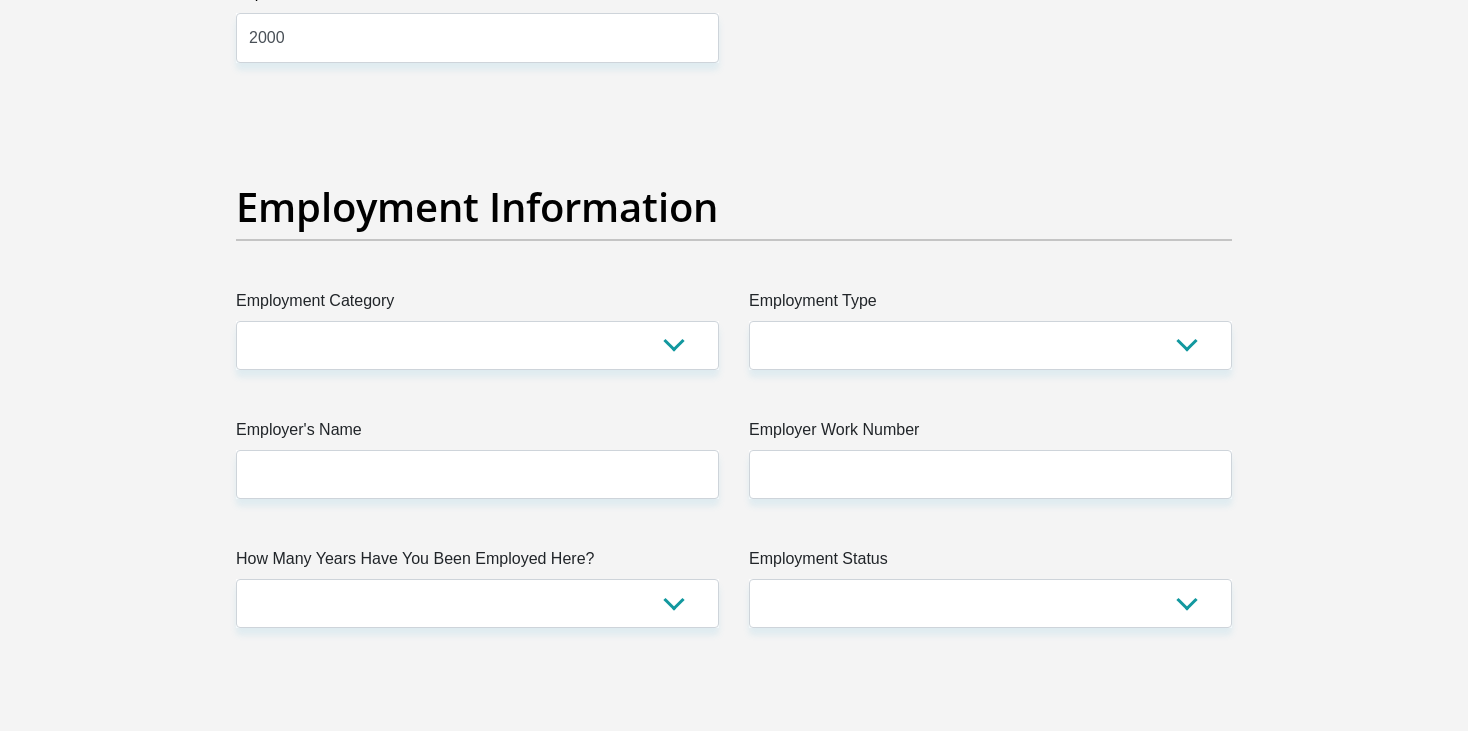 click on "Personal Details
Title
Mr
Ms
Mrs
Dr
[PERSON_NAME]
First Name
[PERSON_NAME]
Surname
Adonis
ID Number
0708146432081
Please input valid ID number
Race
Black
Coloured
Indian
White
Other
Contact Number
0823818588
Please input valid contact number" at bounding box center [734, 311] 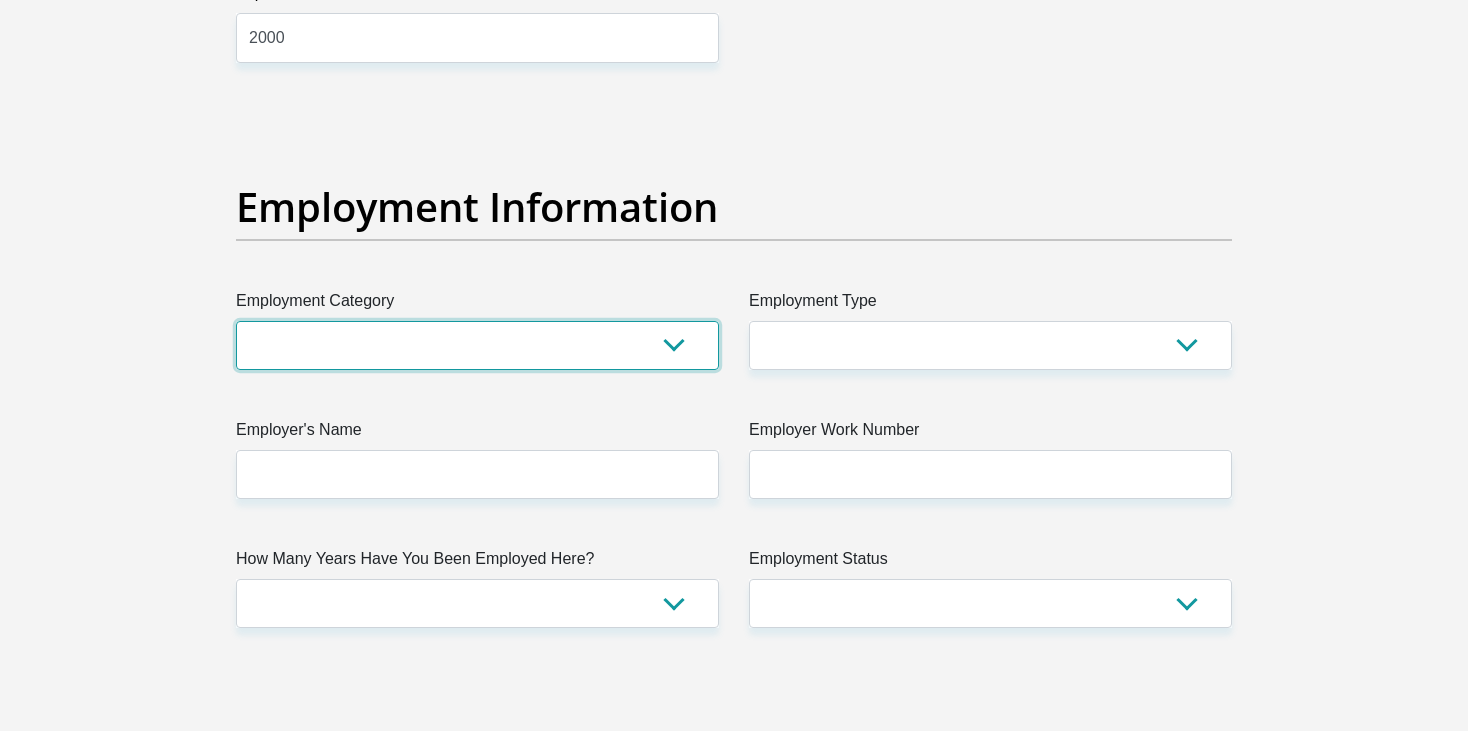 drag, startPoint x: 341, startPoint y: 334, endPoint x: 342, endPoint y: 320, distance: 14.035668 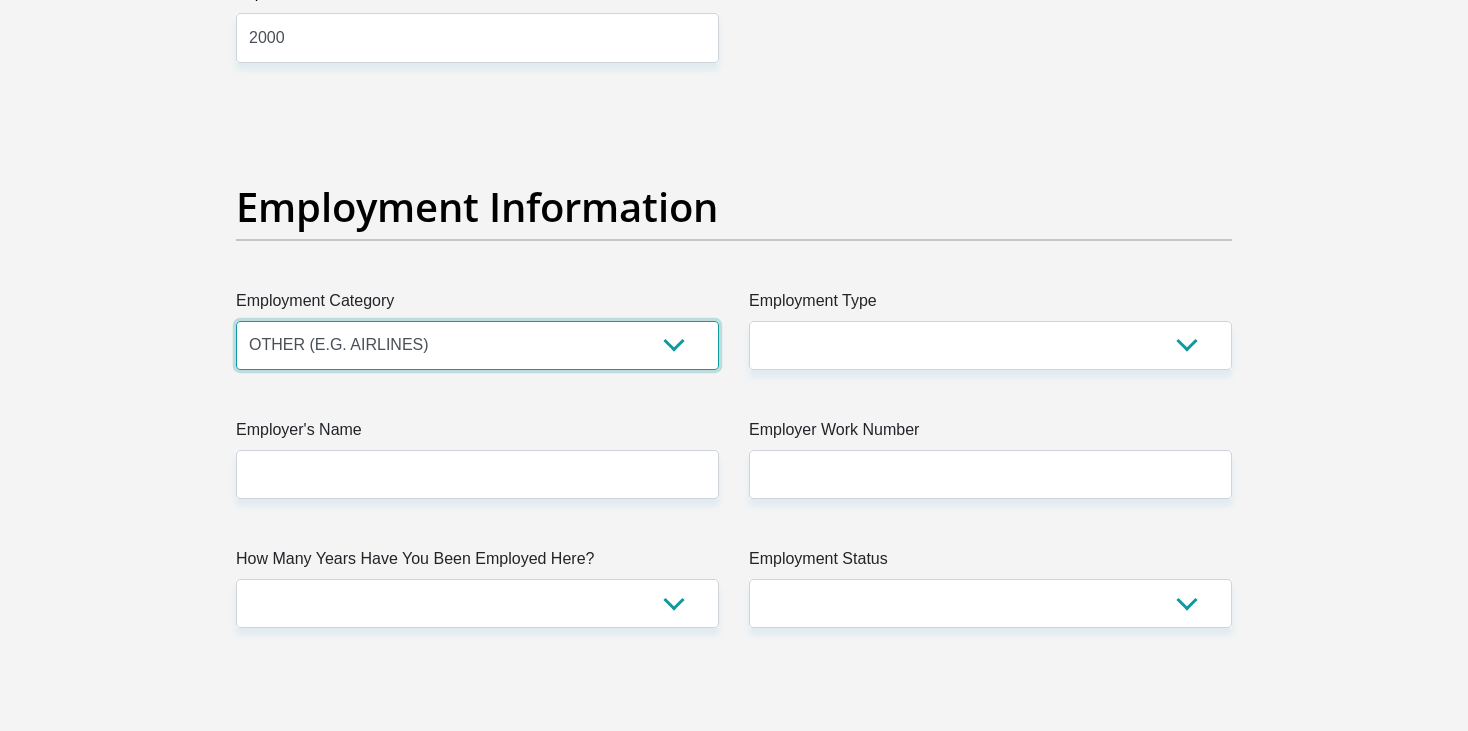 click on "AGRICULTURE
ALCOHOL & TOBACCO
CONSTRUCTION MATERIALS
METALLURGY
EQUIPMENT FOR RENEWABLE ENERGY
SPECIALIZED CONTRACTORS
CAR
GAMING (INCL. INTERNET
OTHER WHOLESALE
UNLICENSED PHARMACEUTICALS
CURRENCY EXCHANGE HOUSES
OTHER FINANCIAL INSTITUTIONS & INSURANCE
REAL ESTATE AGENTS
OIL & GAS
OTHER MATERIALS (E.G. IRON ORE)
PRECIOUS STONES & PRECIOUS METALS
POLITICAL ORGANIZATIONS
RELIGIOUS ORGANIZATIONS(NOT SECTS)
ACTI. HAVING BUSINESS DEAL WITH PUBLIC ADMINISTRATION
LAUNDROMATS" at bounding box center [477, 345] 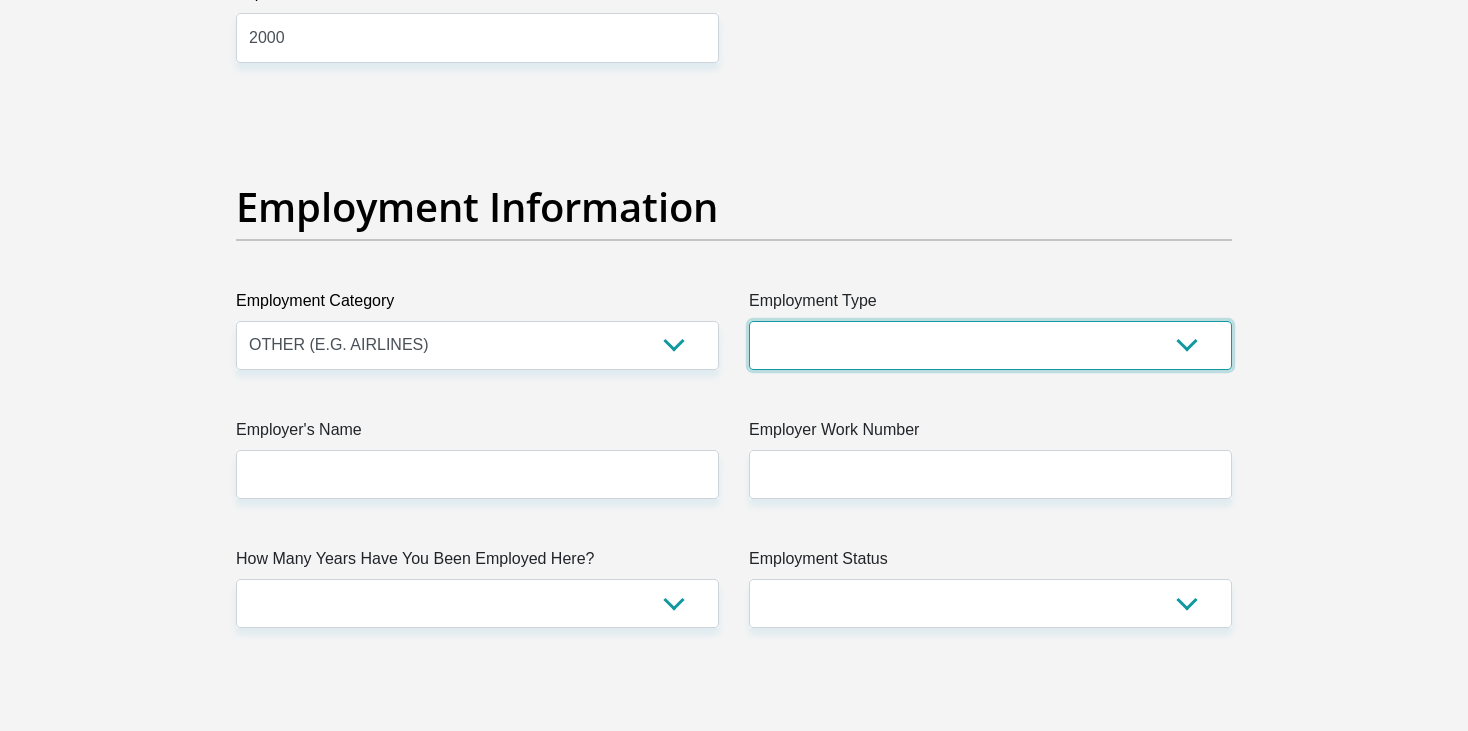 click on "College/Lecturer
Craft Seller
Creative
Driver
Executive
Farmer
Forces - Non Commissioned
Forces - Officer
Hawker
Housewife
Labourer
Licenced Professional
Manager
Miner
Non Licenced Professional
Office Staff/Clerk
Outside Worker
Pensioner
Permanent Teacher
Production/Manufacturing
Sales
Self-Employed
Semi-Professional Worker
Service Industry  Social Worker  Student" at bounding box center (990, 345) 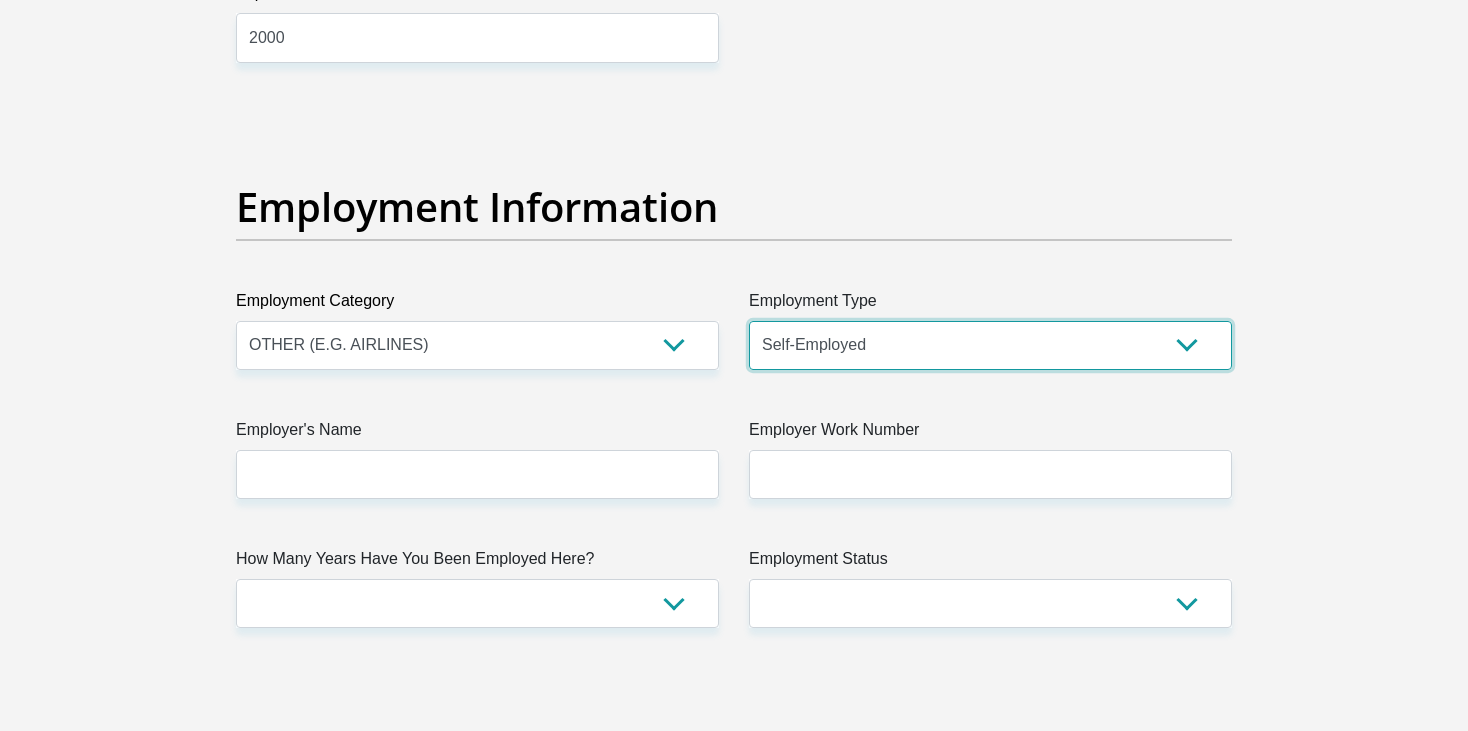 click on "College/Lecturer
Craft Seller
Creative
Driver
Executive
Farmer
Forces - Non Commissioned
Forces - Officer
Hawker
Housewife
Labourer
Licenced Professional
Manager
Miner
Non Licenced Professional
Office Staff/Clerk
Outside Worker
Pensioner
Permanent Teacher
Production/Manufacturing
Sales
Self-Employed
Semi-Professional Worker
Service Industry  Social Worker  Student" at bounding box center (990, 345) 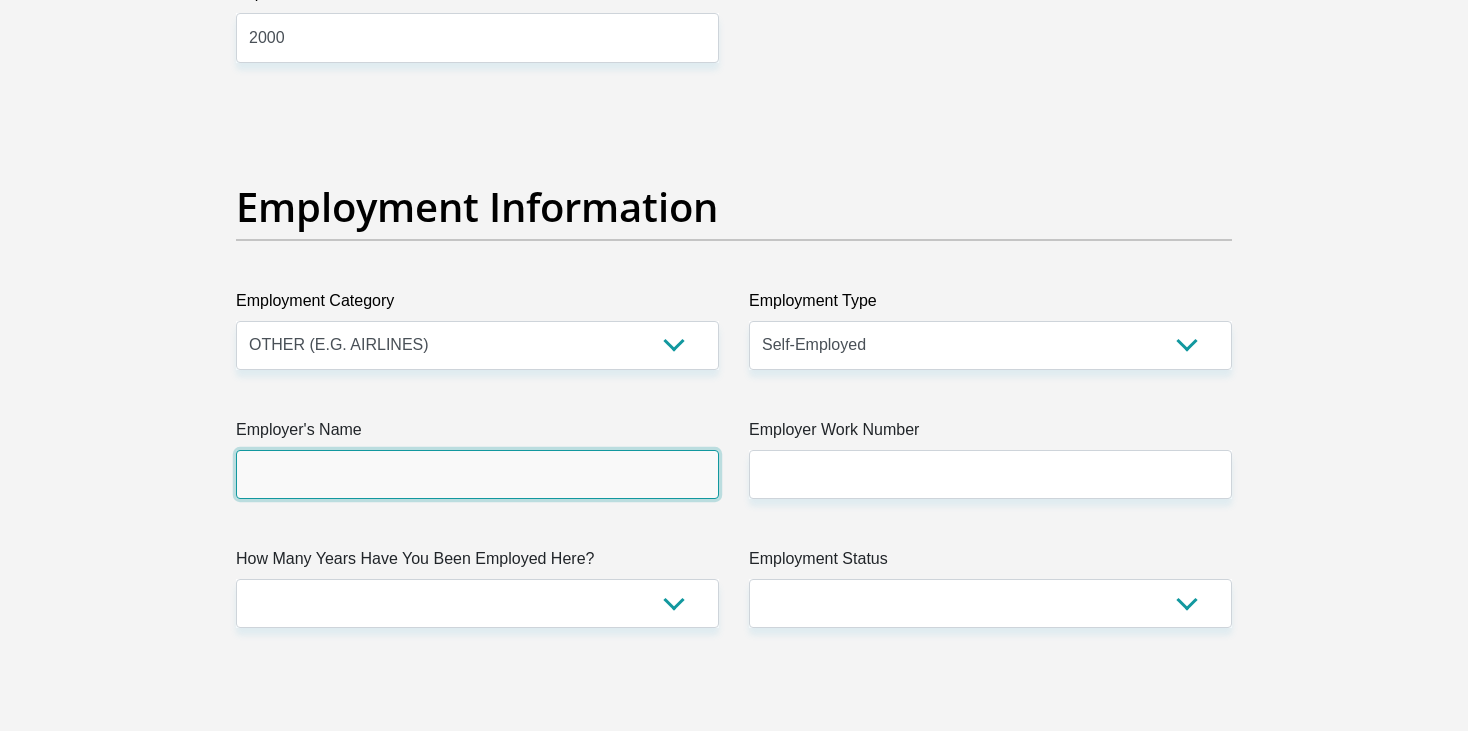 click on "Employer's Name" at bounding box center (477, 474) 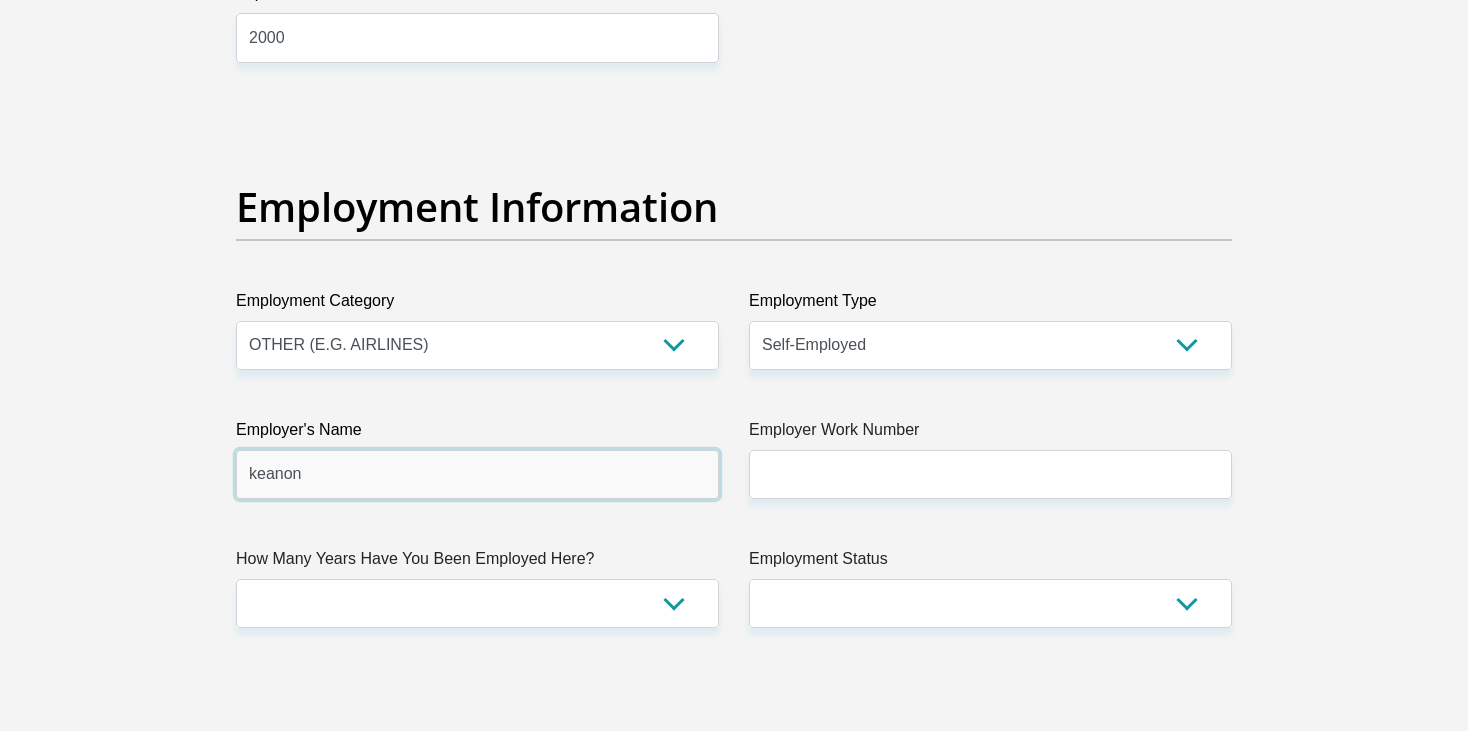 type on "keanon" 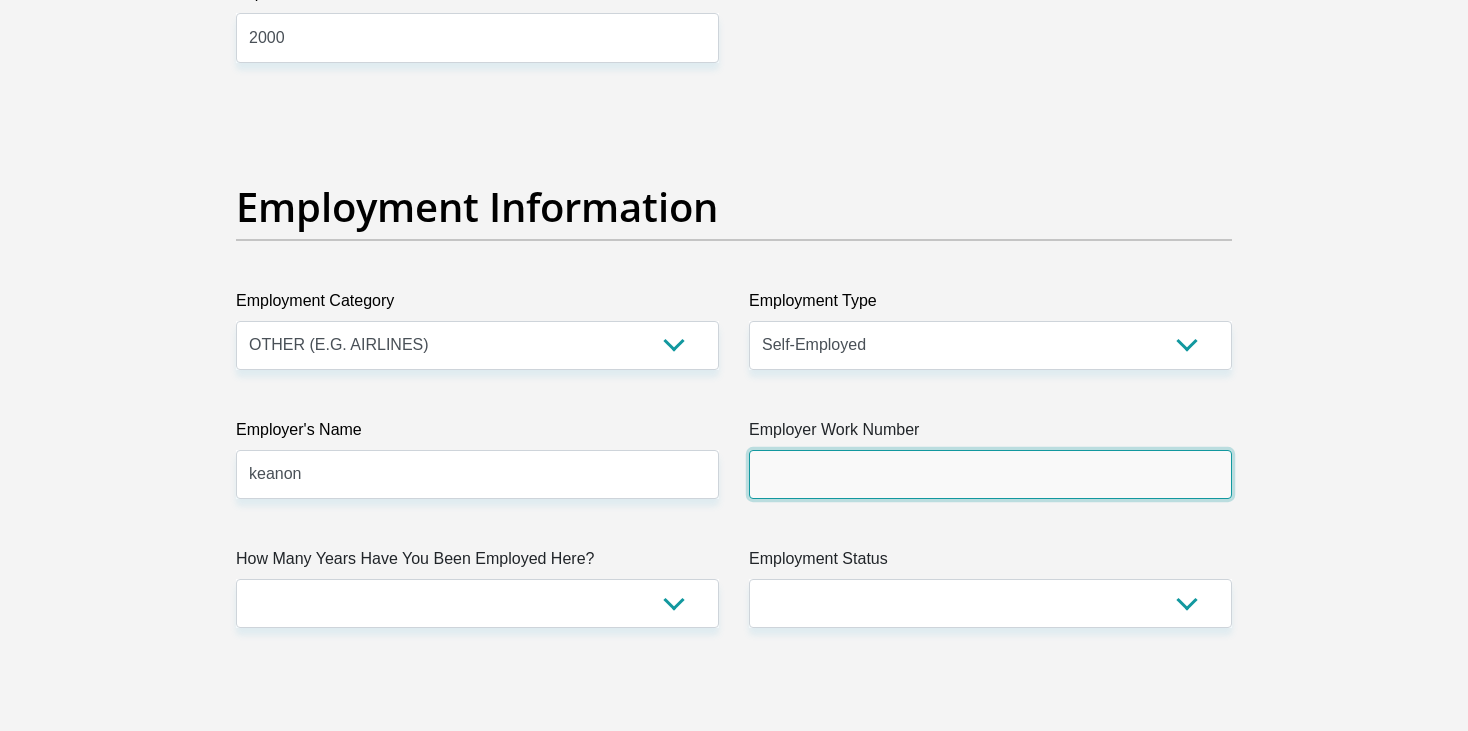click on "Employer Work Number" at bounding box center [990, 474] 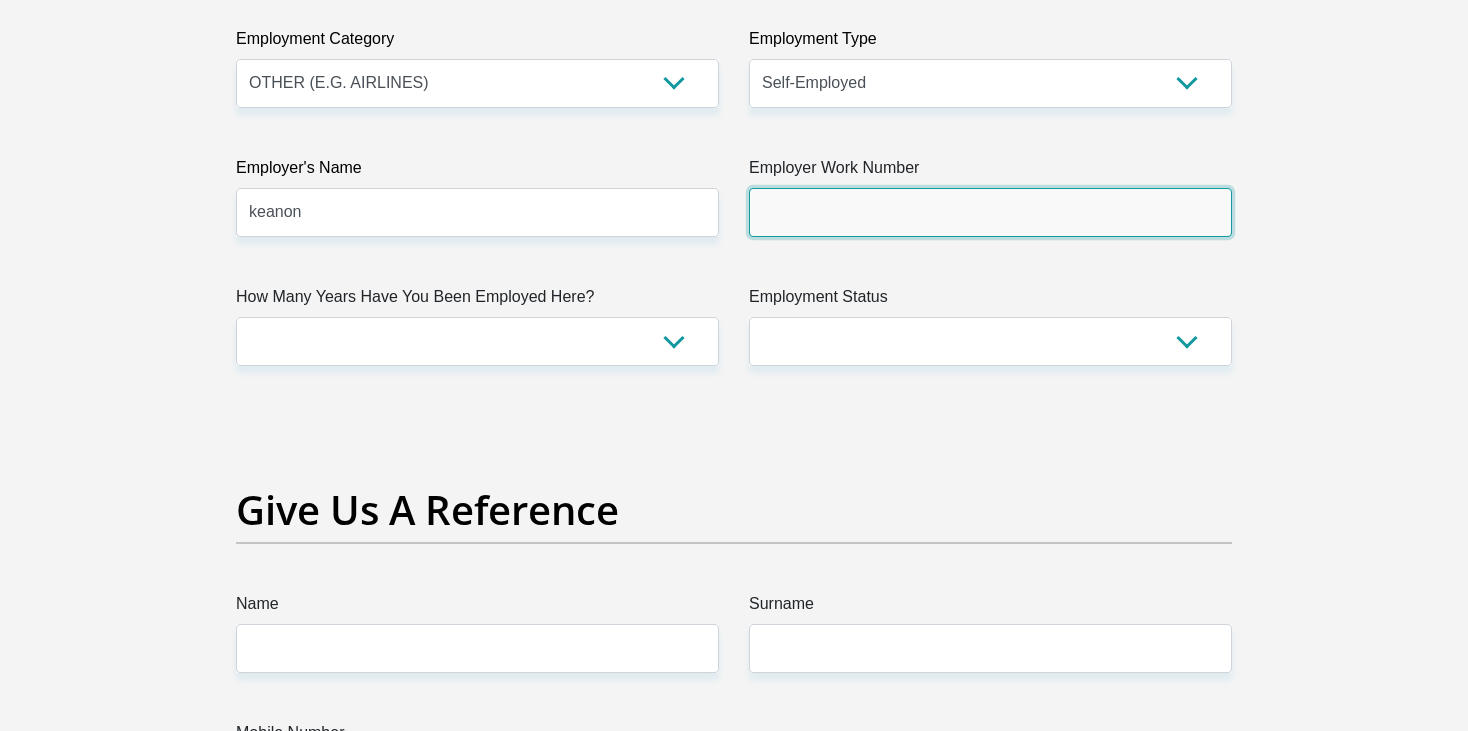 scroll, scrollTop: 3733, scrollLeft: 0, axis: vertical 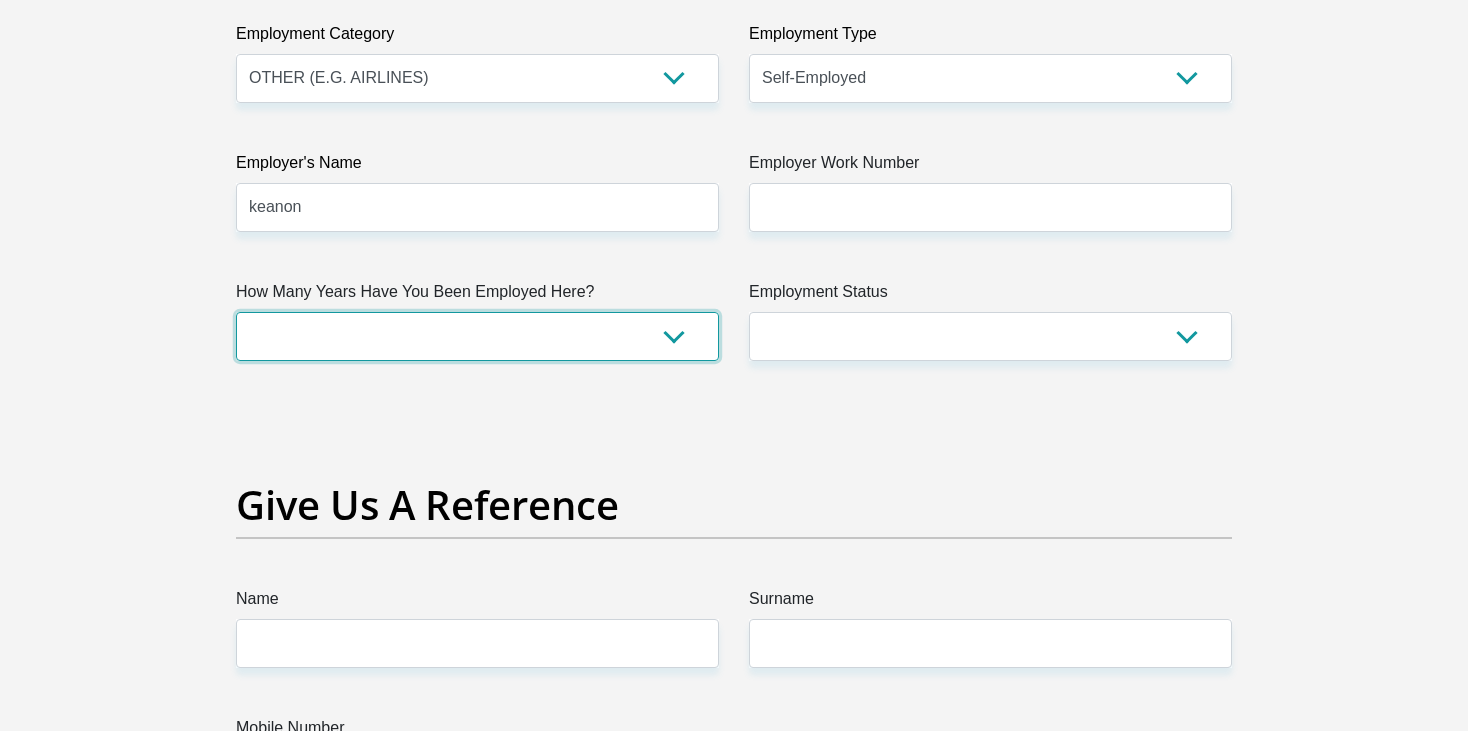 click on "less than 1 year
1-3 years
3-5 years
5+ years" at bounding box center [477, 336] 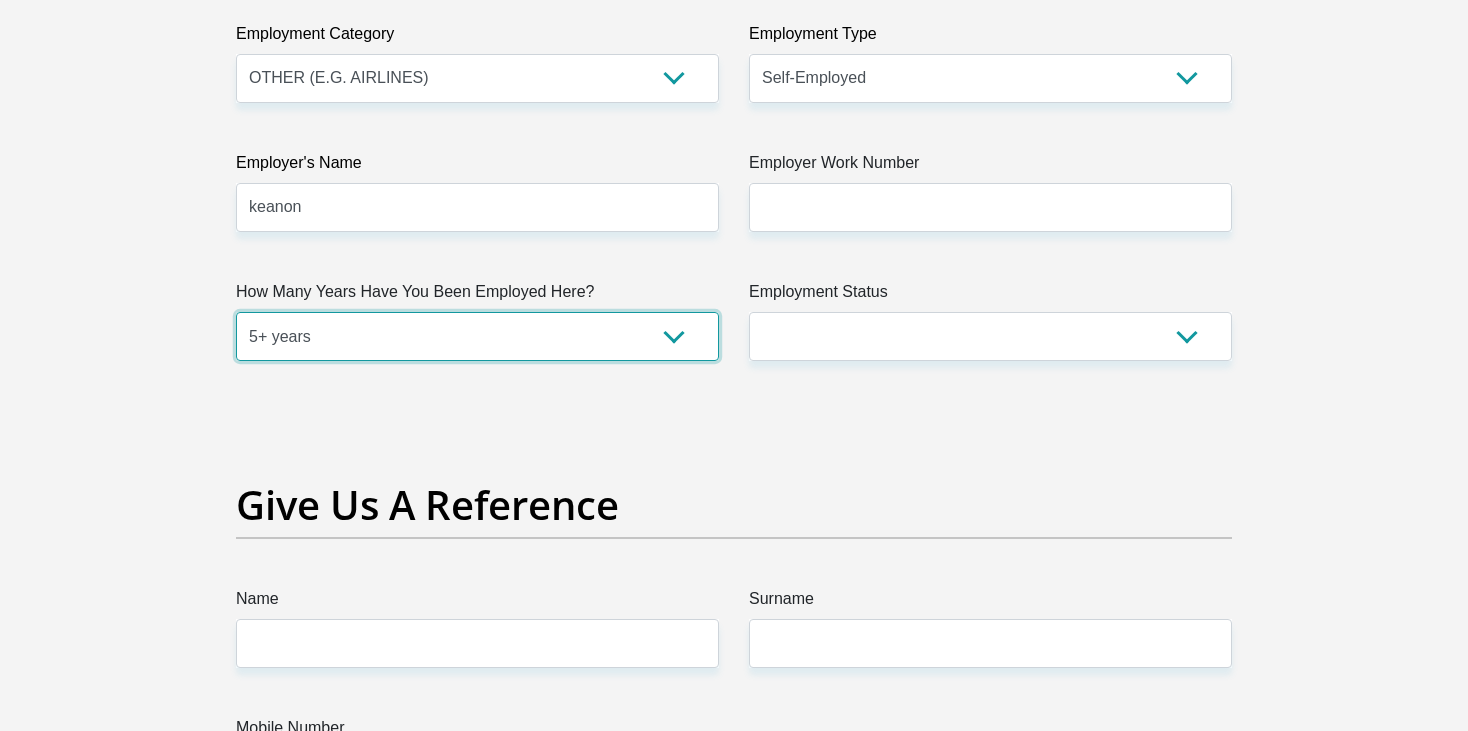 click on "less than 1 year
1-3 years
3-5 years
5+ years" at bounding box center [477, 336] 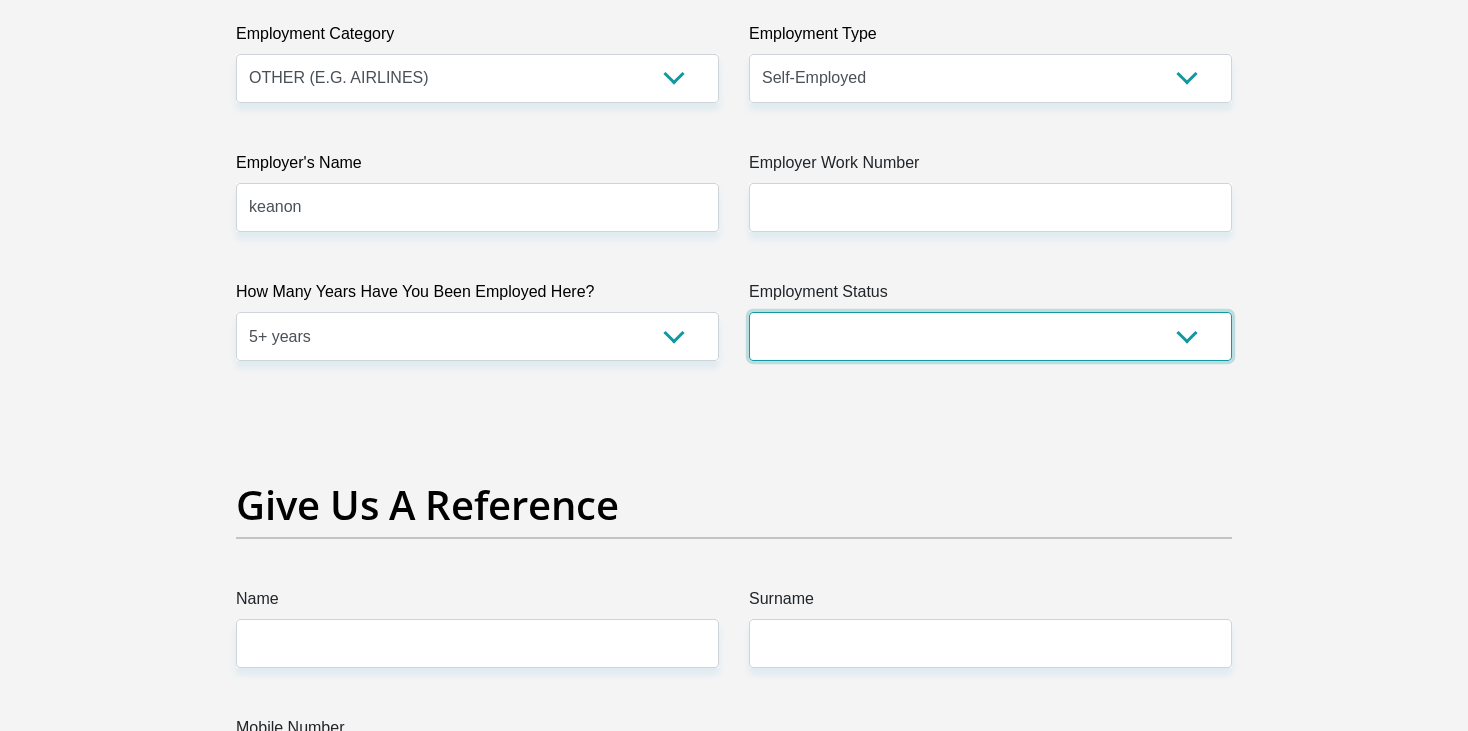 drag, startPoint x: 768, startPoint y: 354, endPoint x: 789, endPoint y: 345, distance: 22.847319 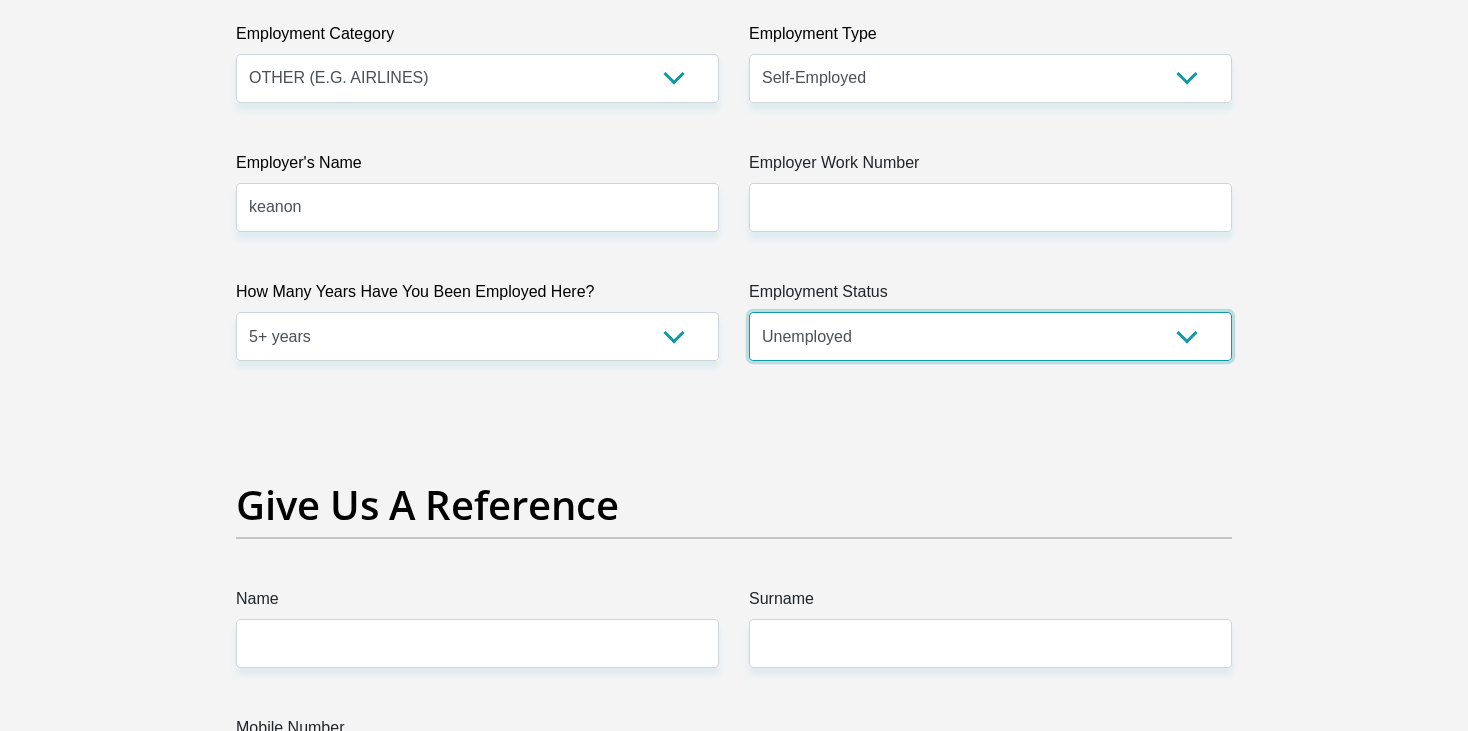 click on "Permanent/Full-time
Part-time/Casual
[DEMOGRAPHIC_DATA] Worker
Self-Employed
Housewife
Retired
Student
Medically Boarded
Disability
Unemployed" at bounding box center [990, 336] 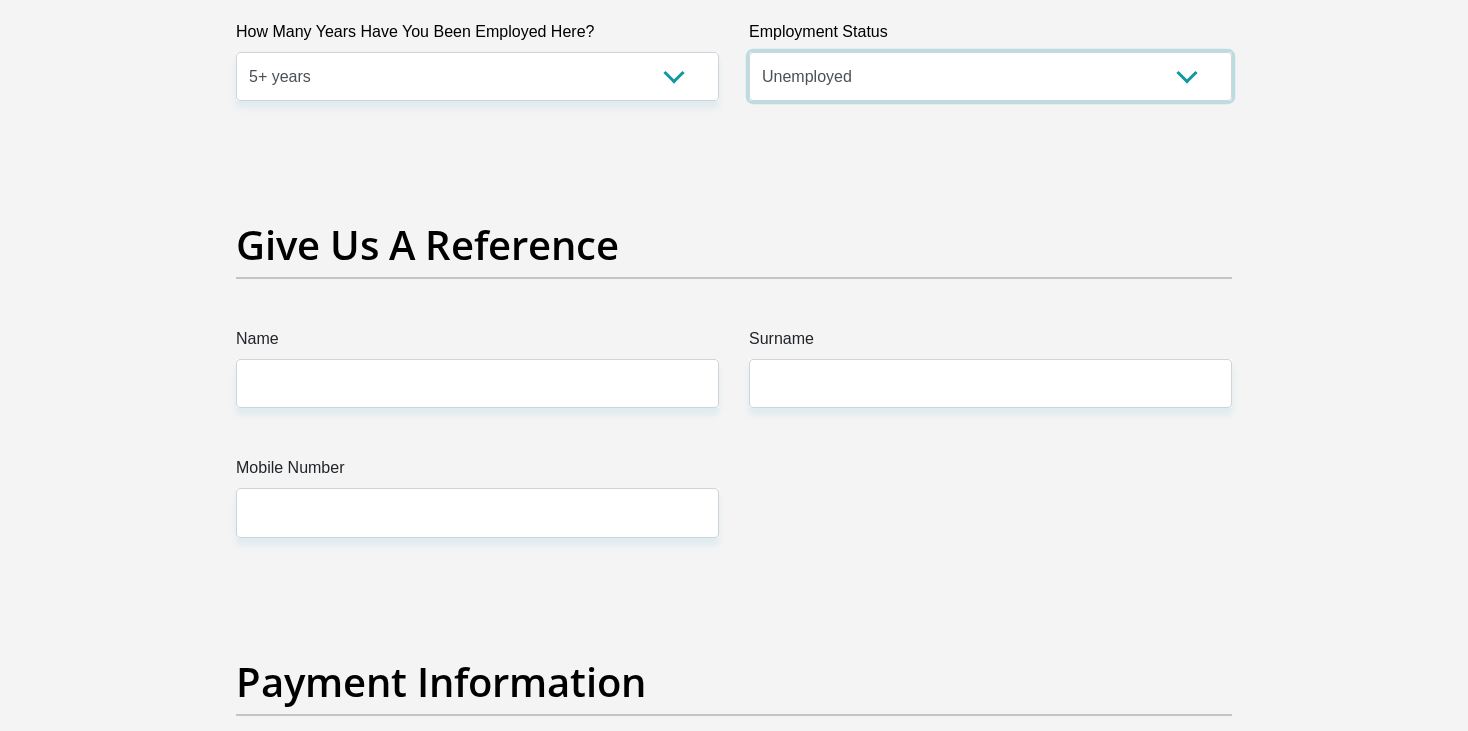 scroll, scrollTop: 4000, scrollLeft: 0, axis: vertical 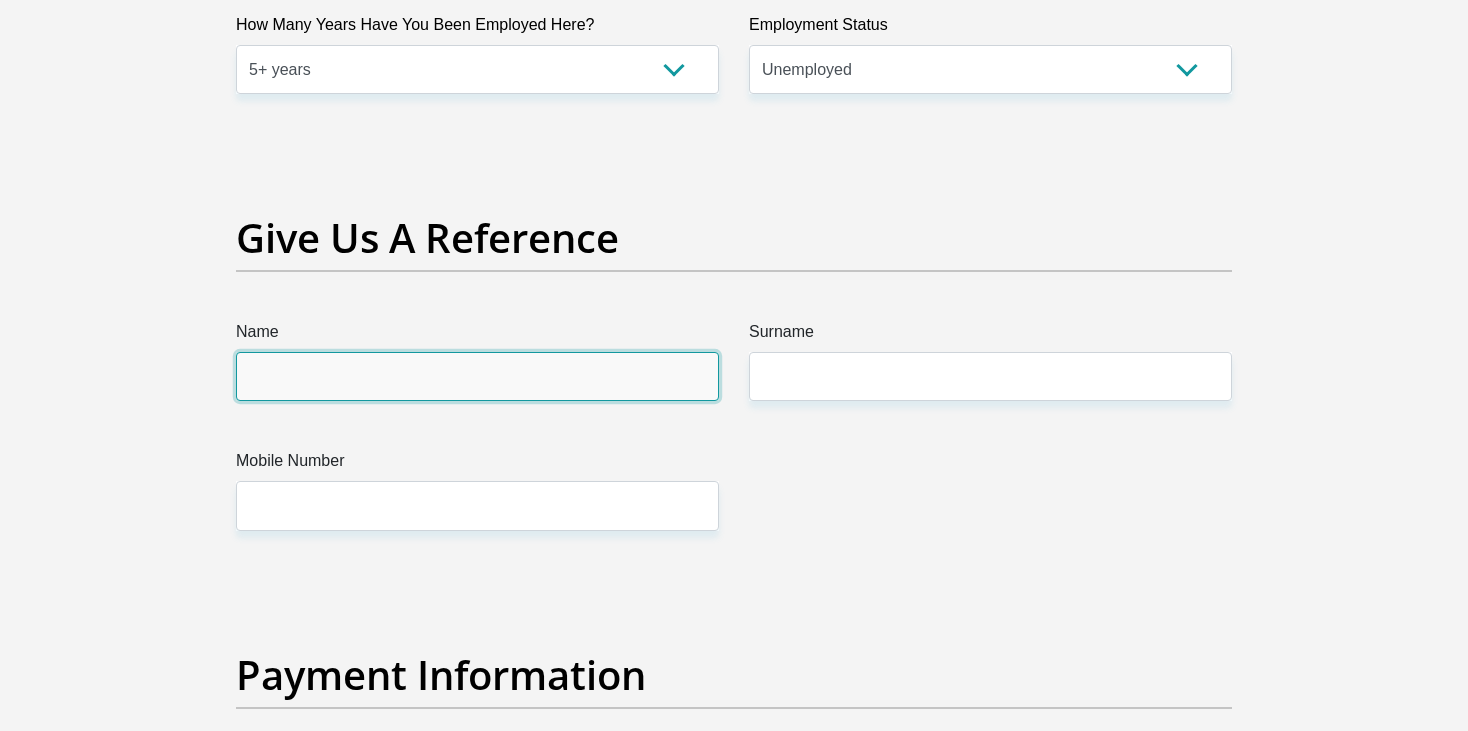 click on "Name" at bounding box center [477, 376] 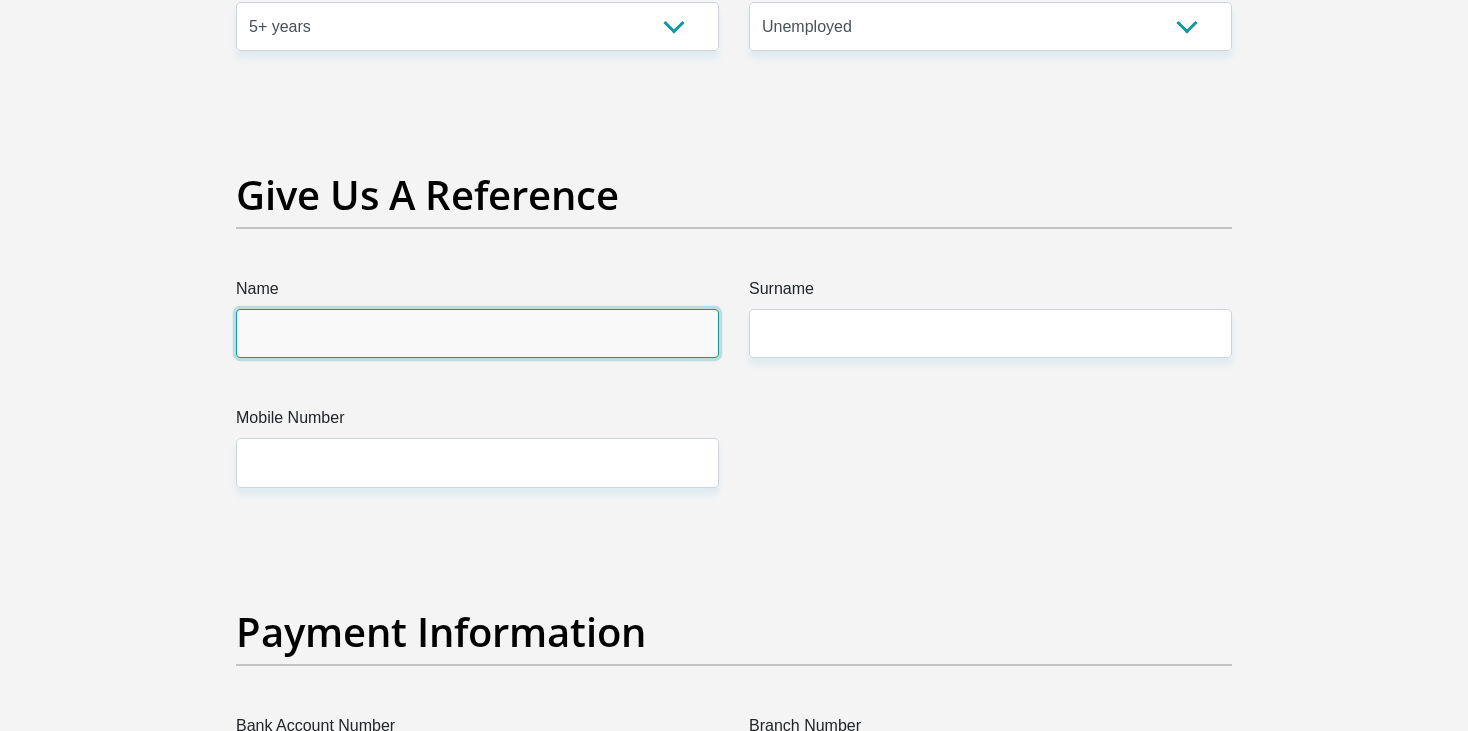 scroll, scrollTop: 4066, scrollLeft: 0, axis: vertical 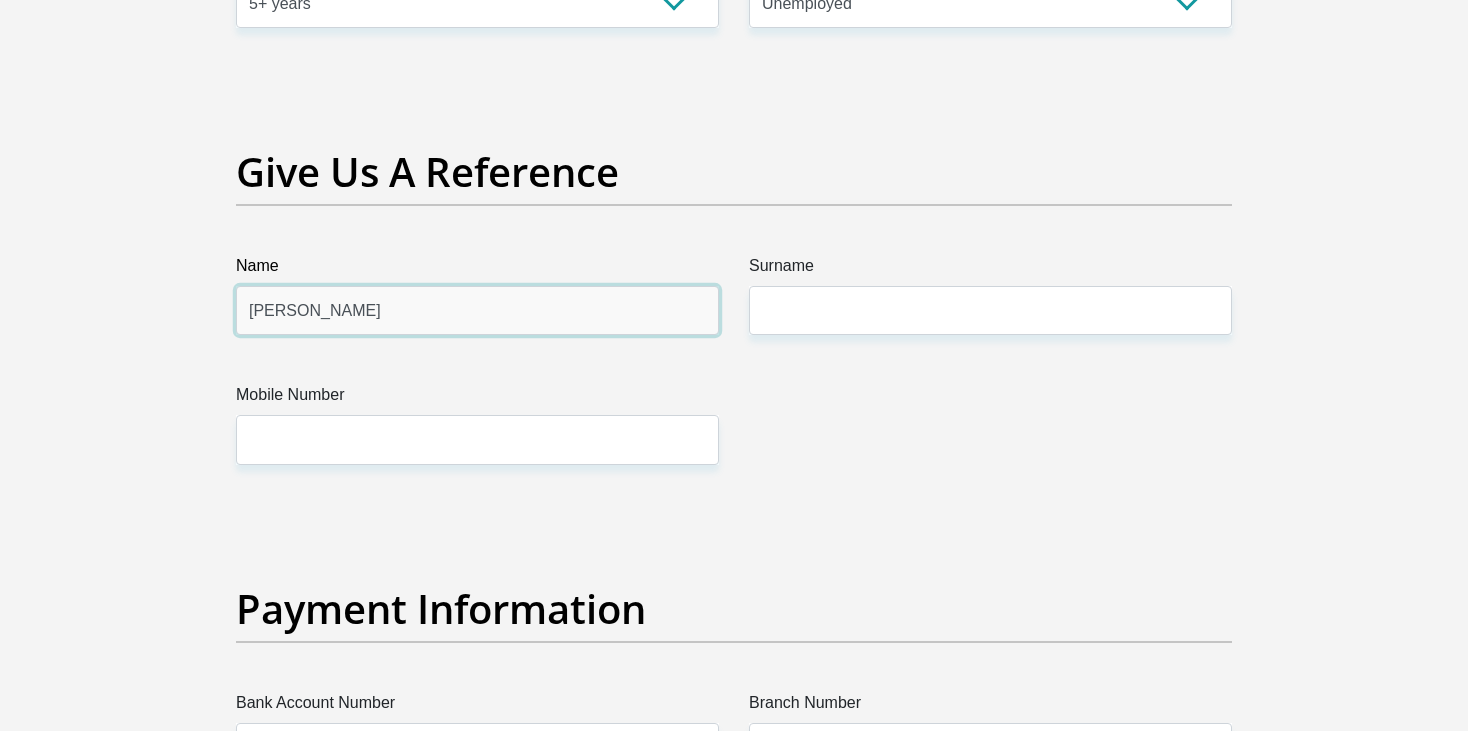 type on "[PERSON_NAME]" 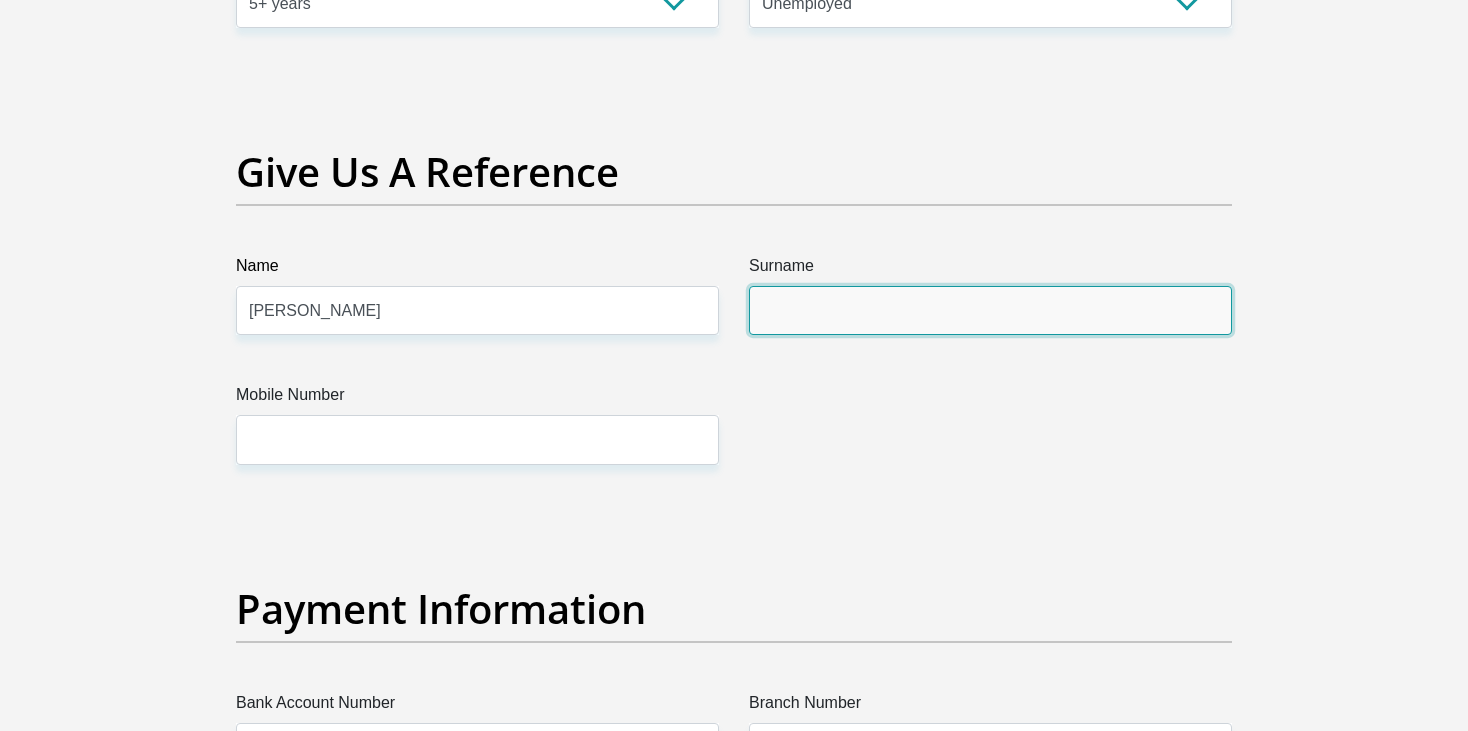 click on "Surname" at bounding box center (990, 310) 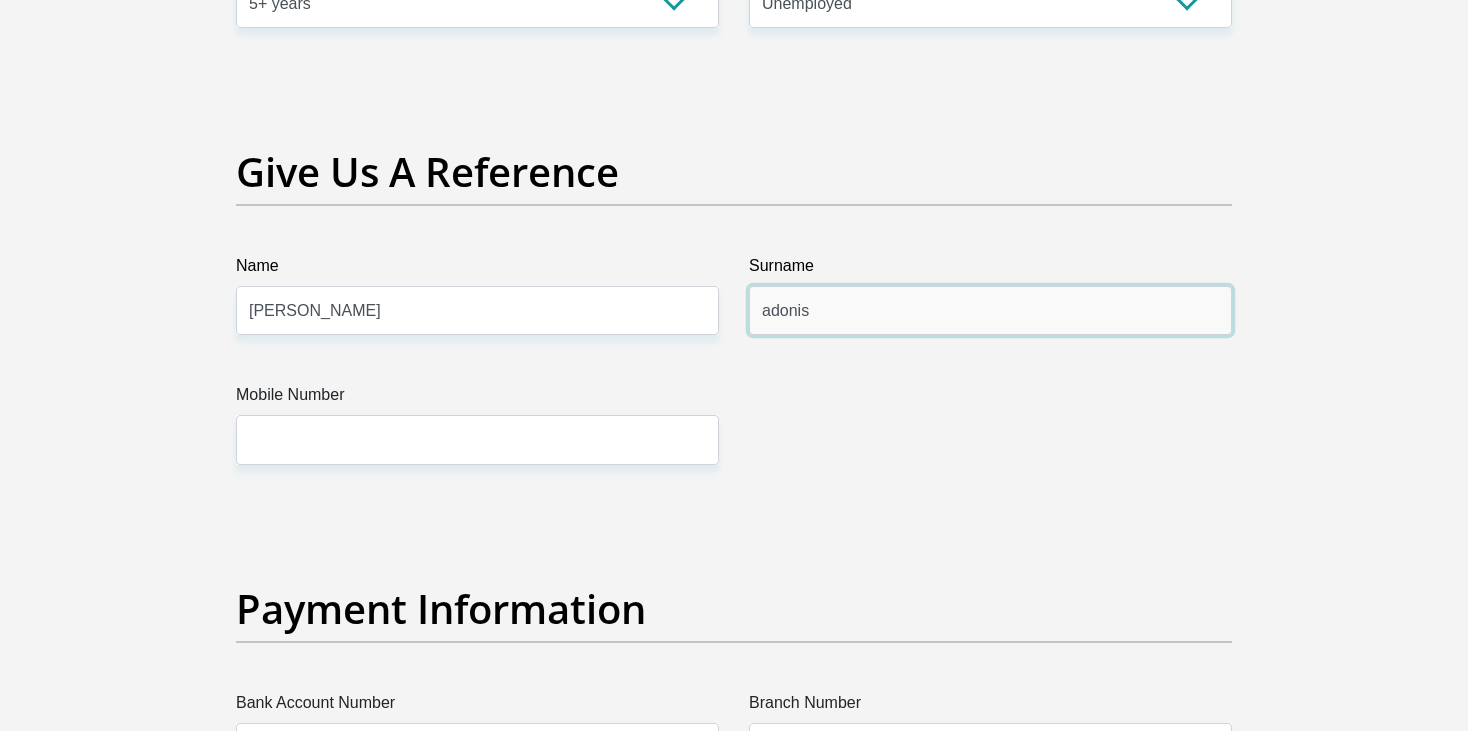 type on "adonis" 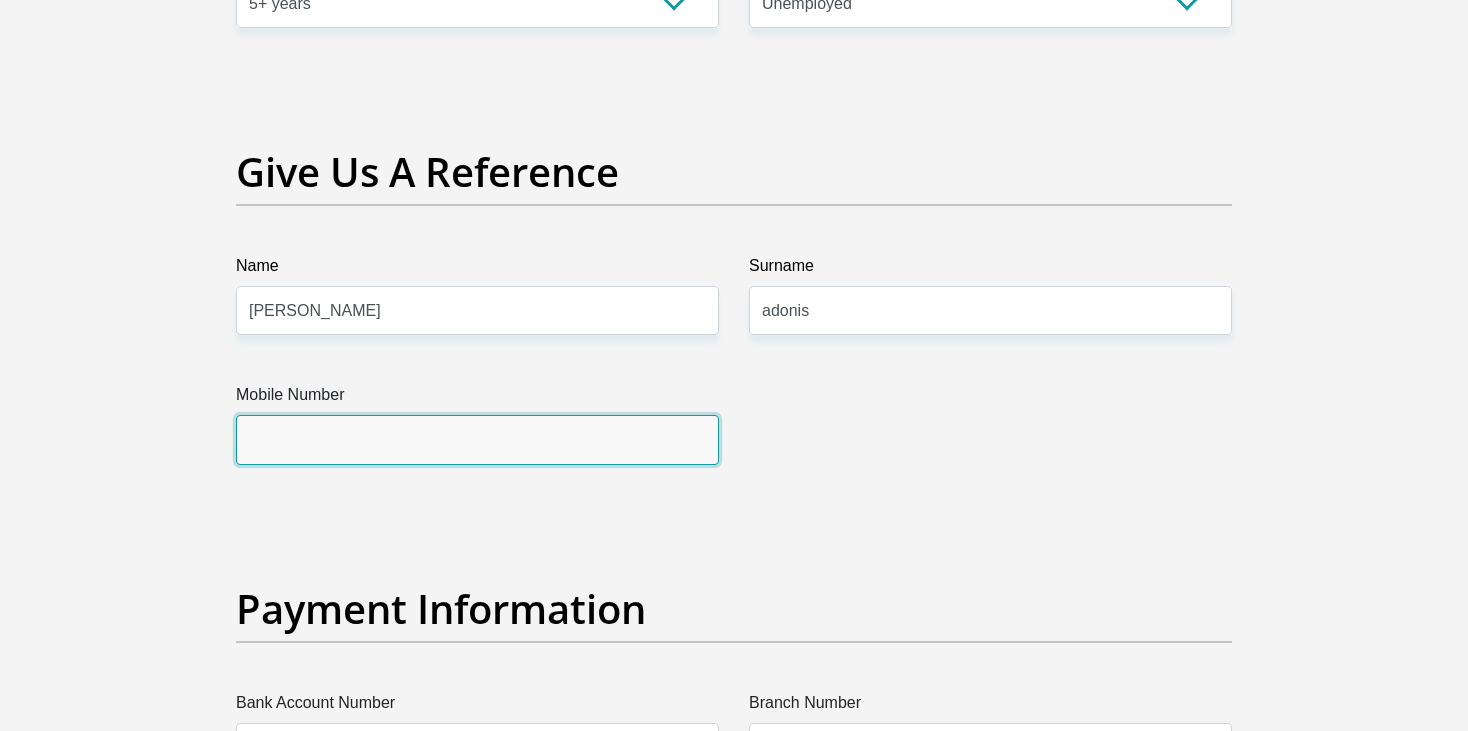 click on "Mobile Number" at bounding box center [477, 439] 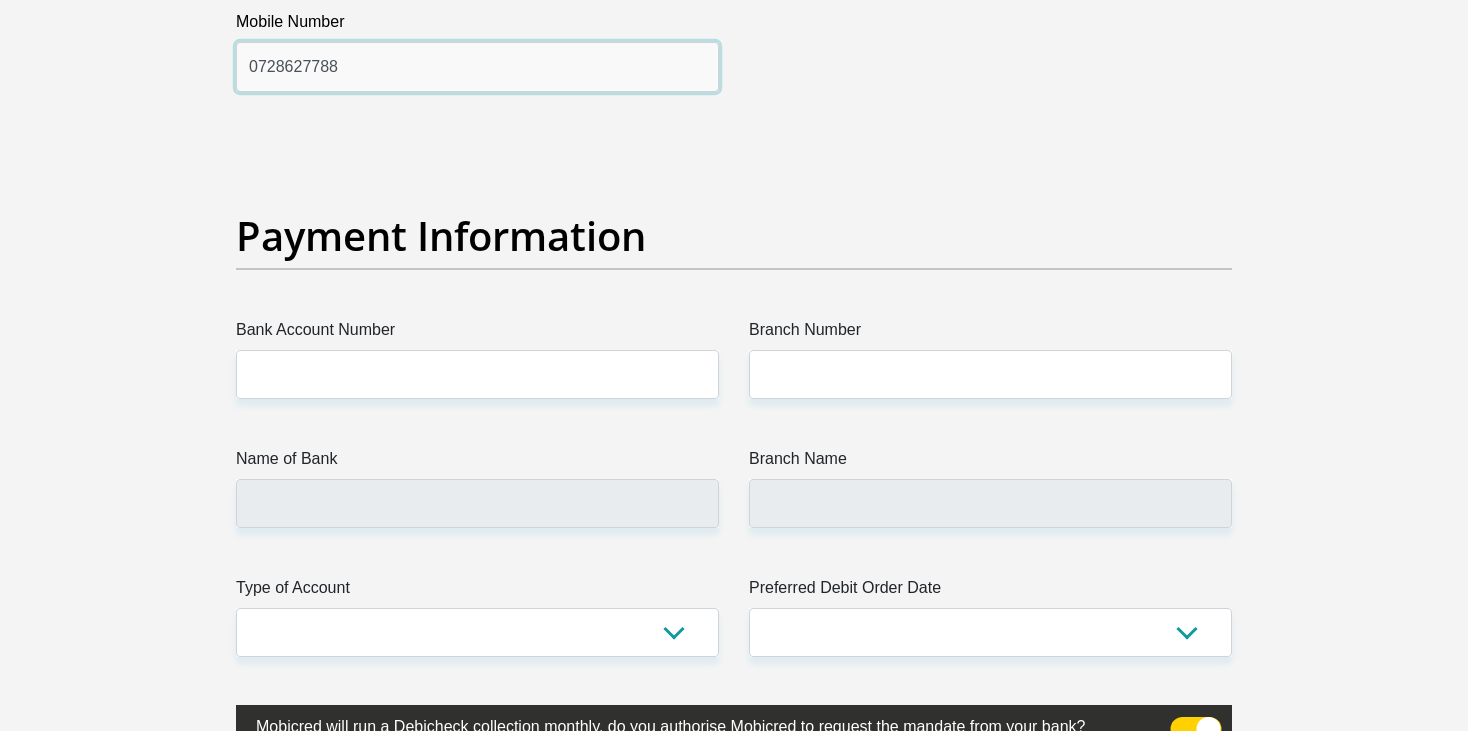 scroll, scrollTop: 4466, scrollLeft: 0, axis: vertical 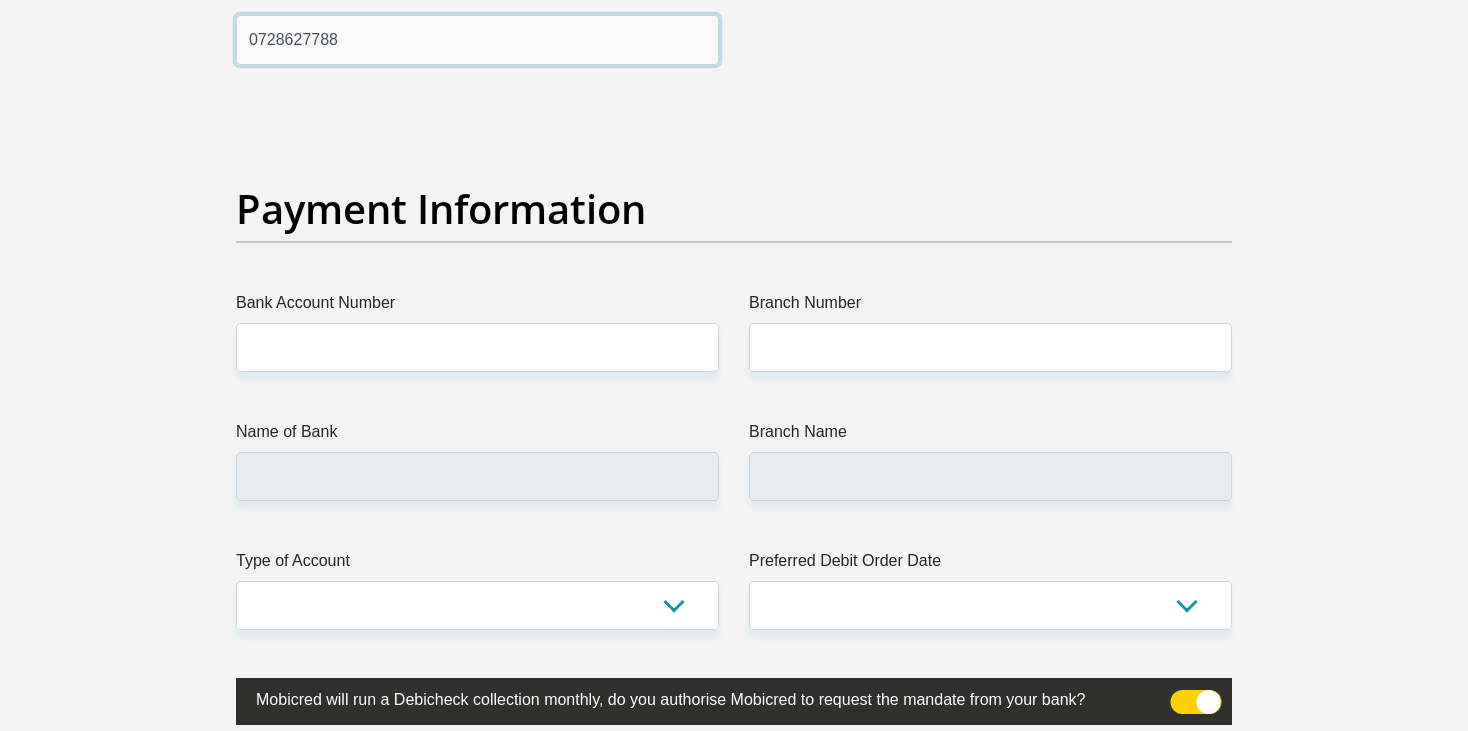 type on "0728627788" 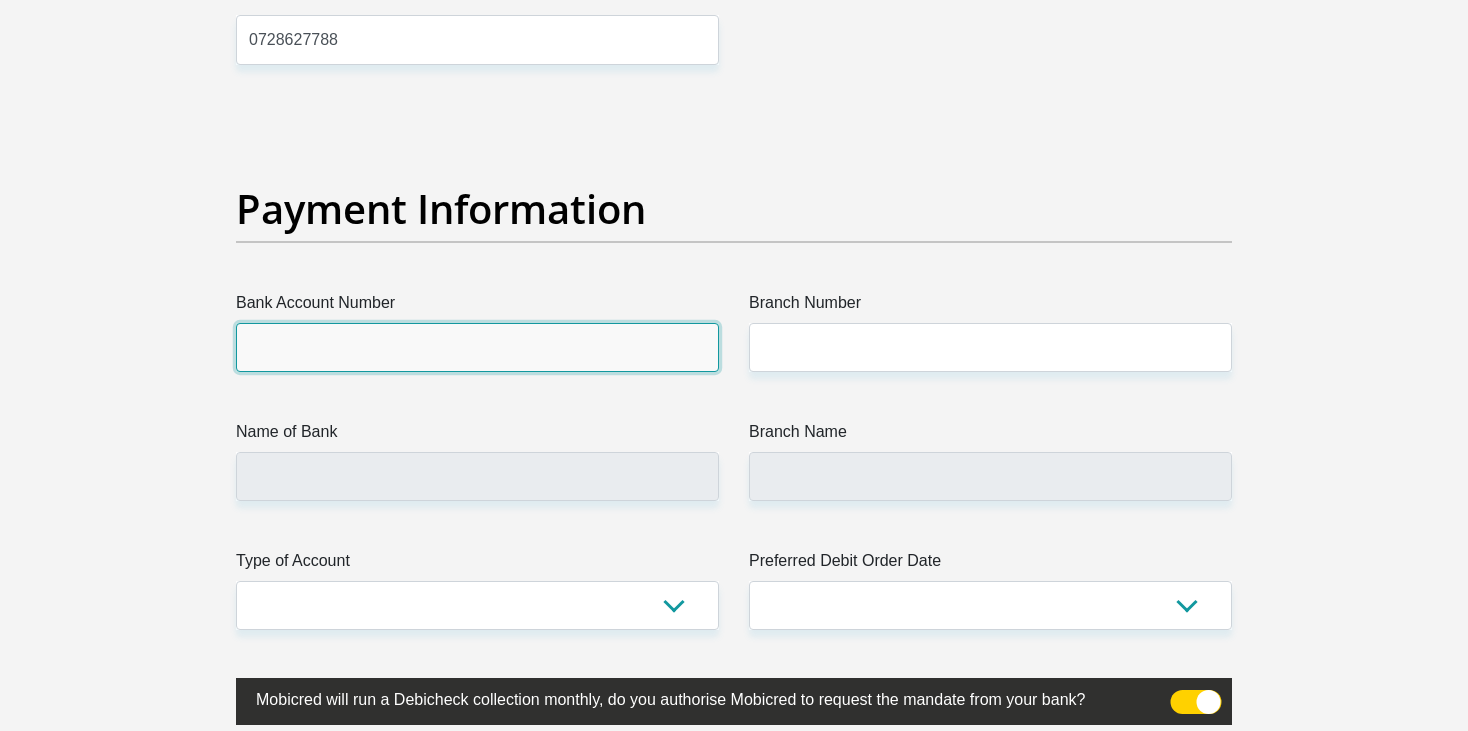 click on "Bank Account Number" at bounding box center [477, 347] 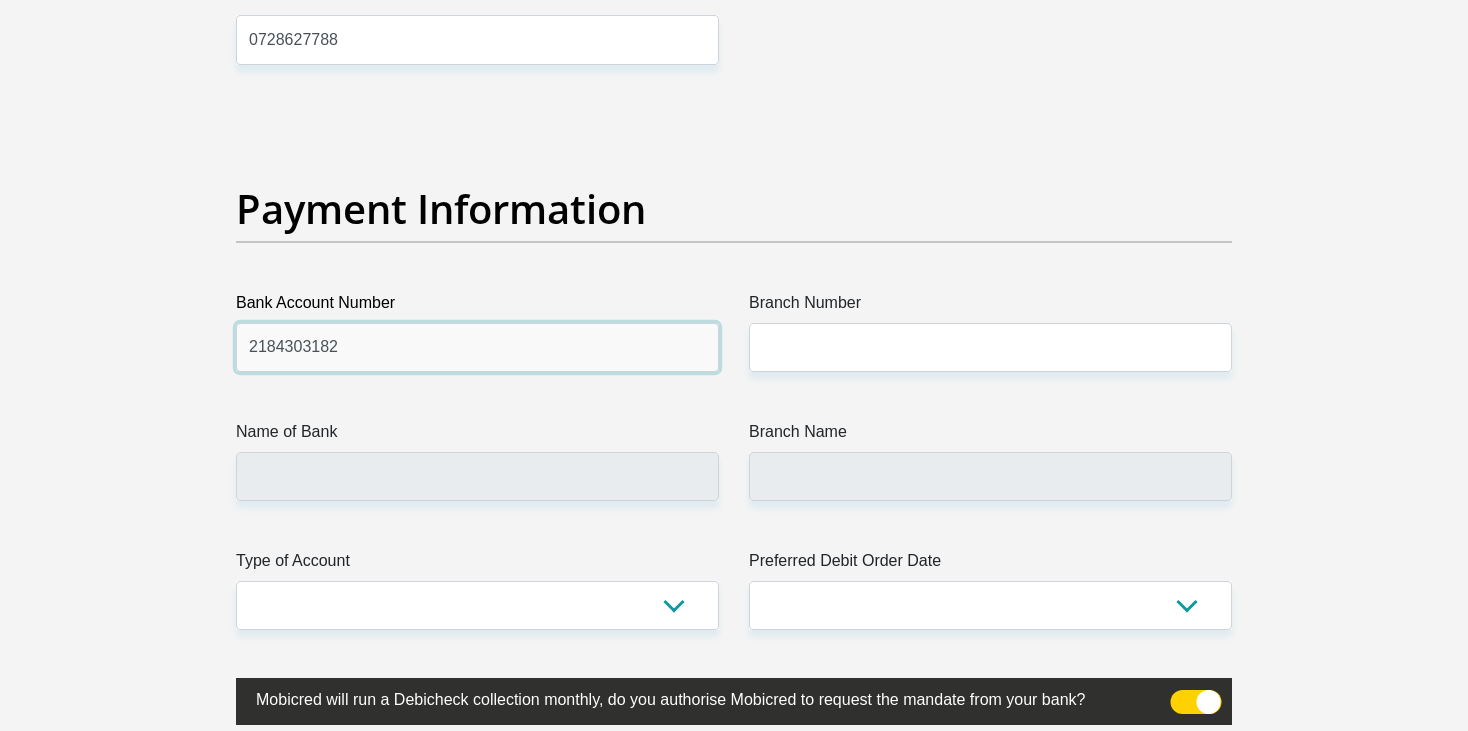 type on "2184303182" 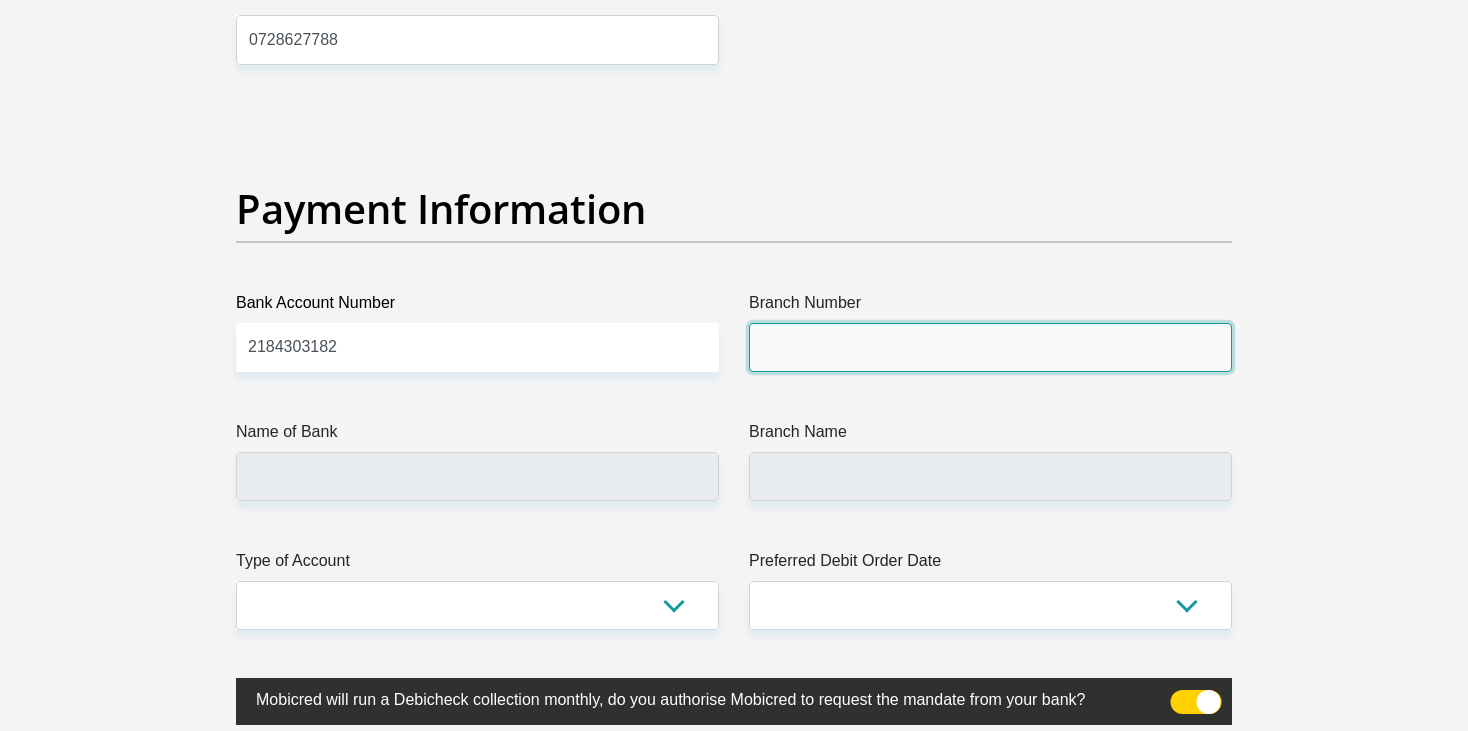 click on "Branch Number" at bounding box center [990, 347] 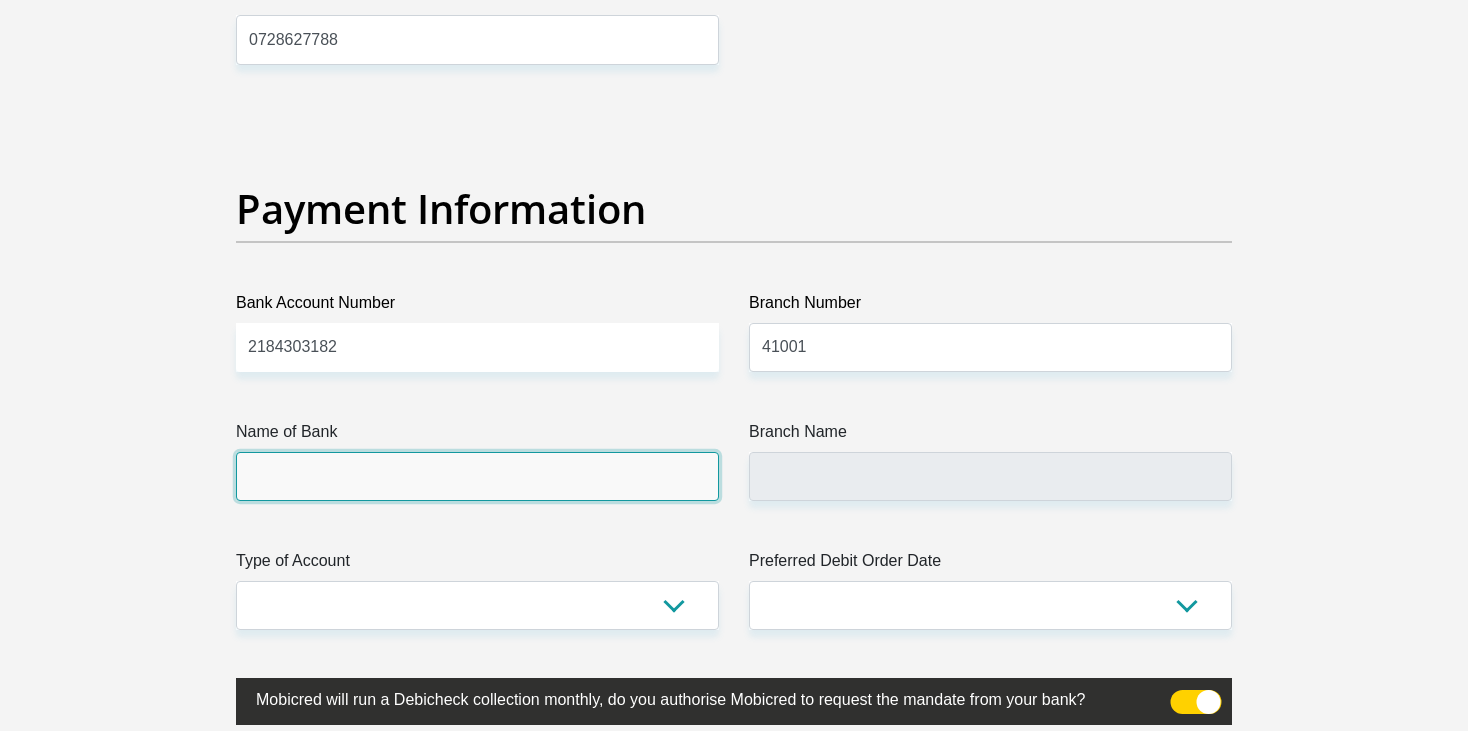 click on "Name of Bank" at bounding box center (477, 476) 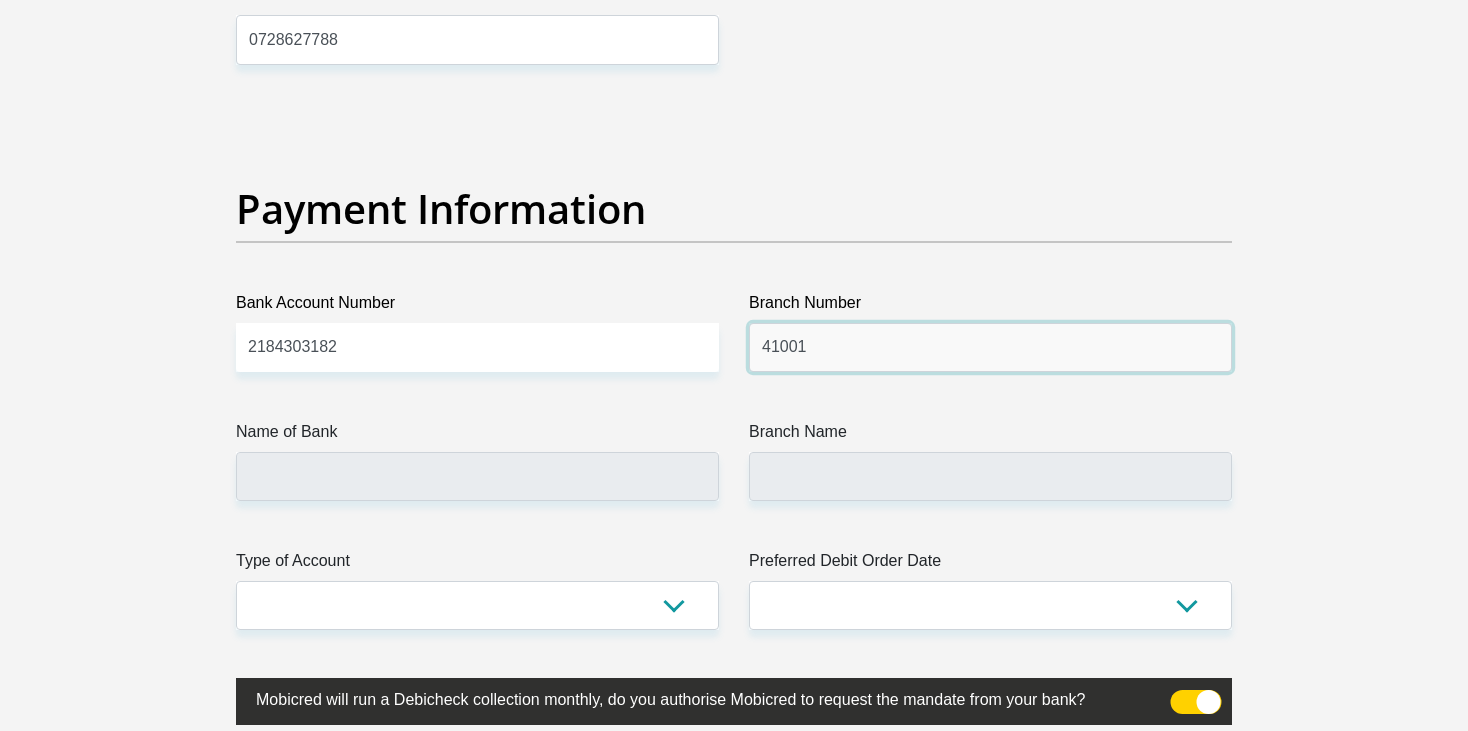 click on "41001" at bounding box center [990, 347] 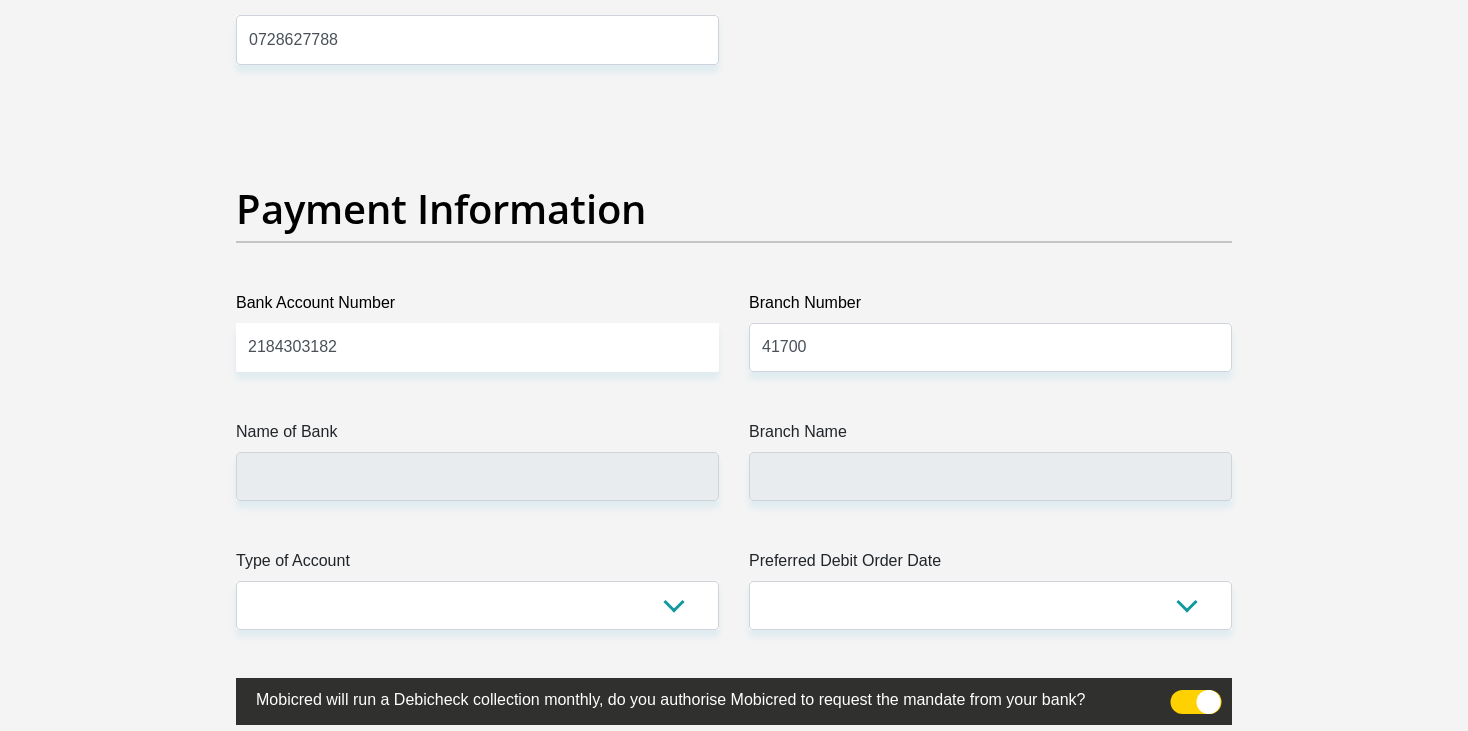 drag, startPoint x: 572, startPoint y: 435, endPoint x: 563, endPoint y: 456, distance: 22.847319 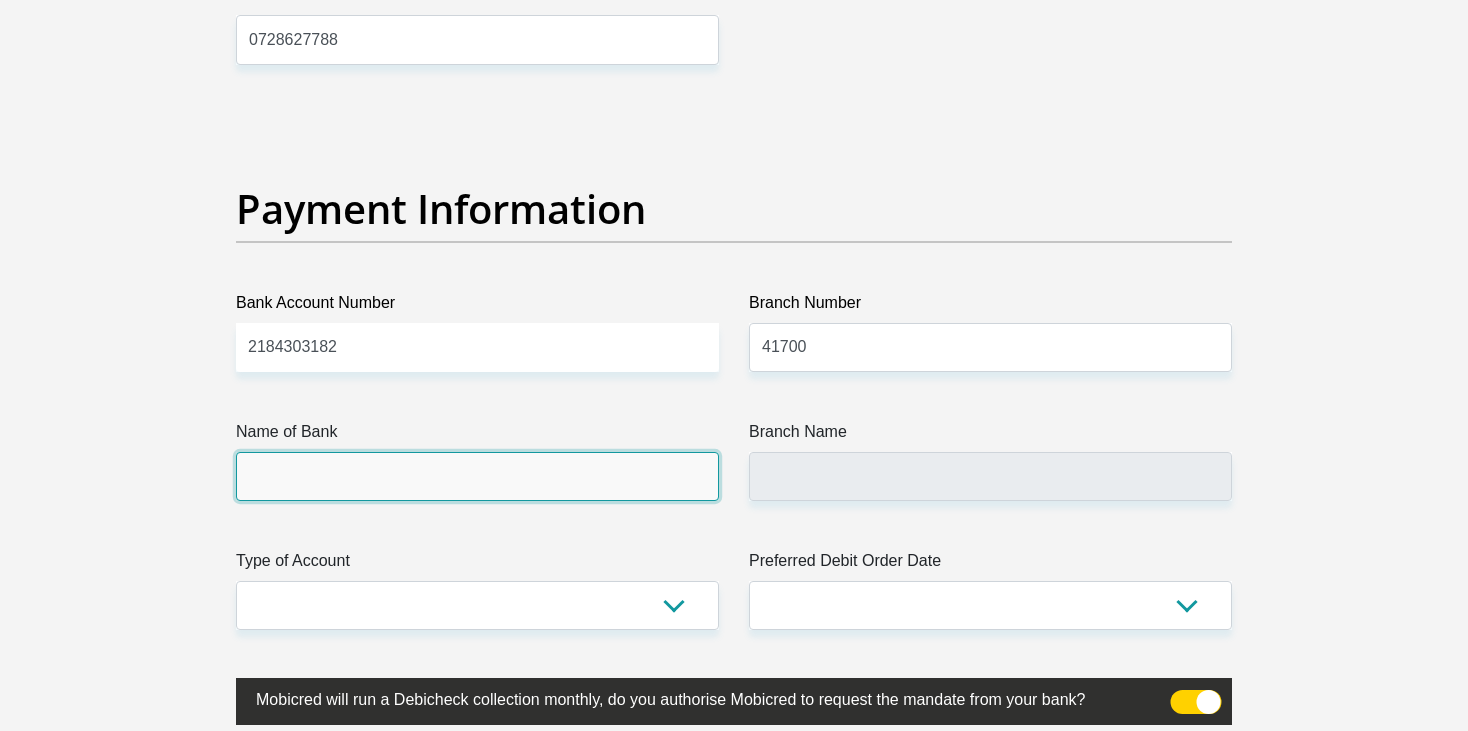 click on "Name of Bank" at bounding box center [477, 476] 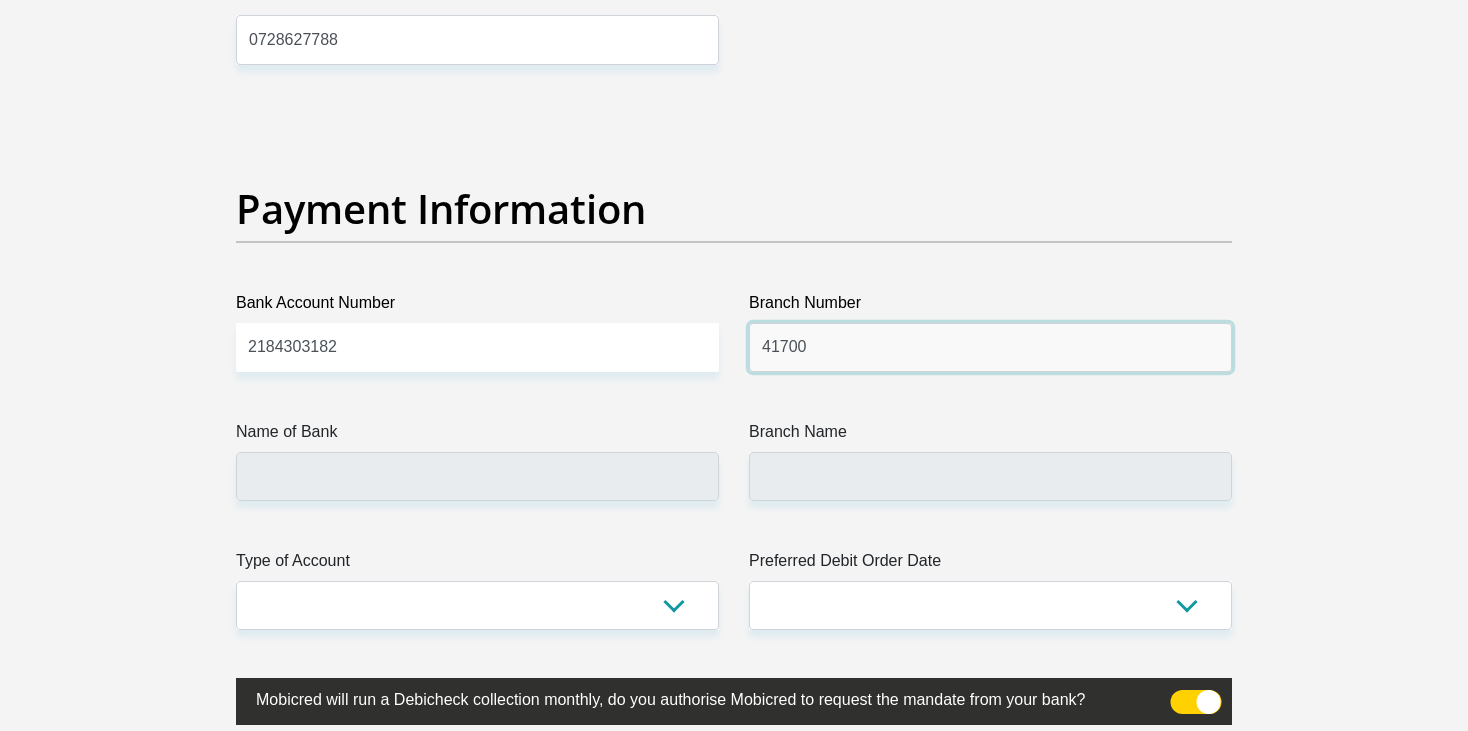 click on "41700" at bounding box center [990, 347] 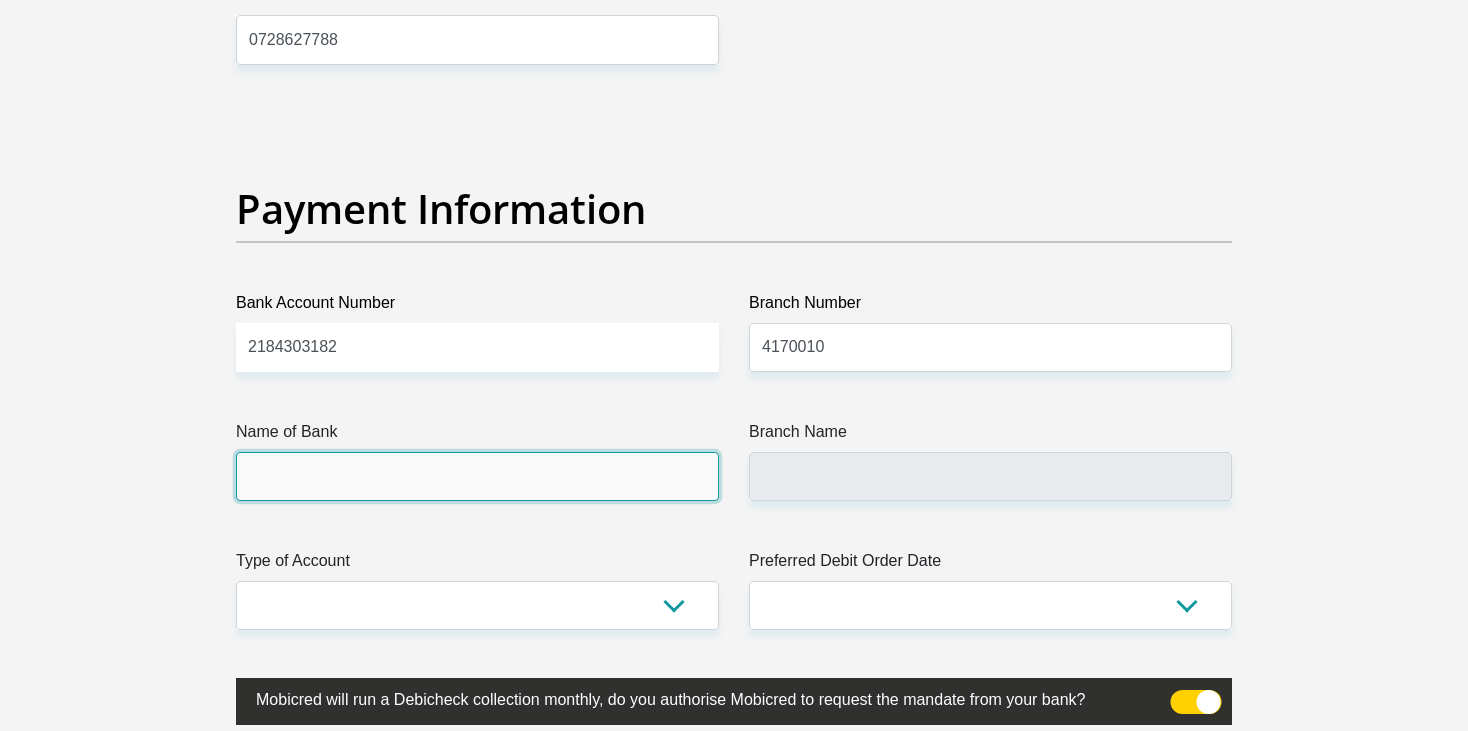 click on "Name of Bank" at bounding box center (477, 476) 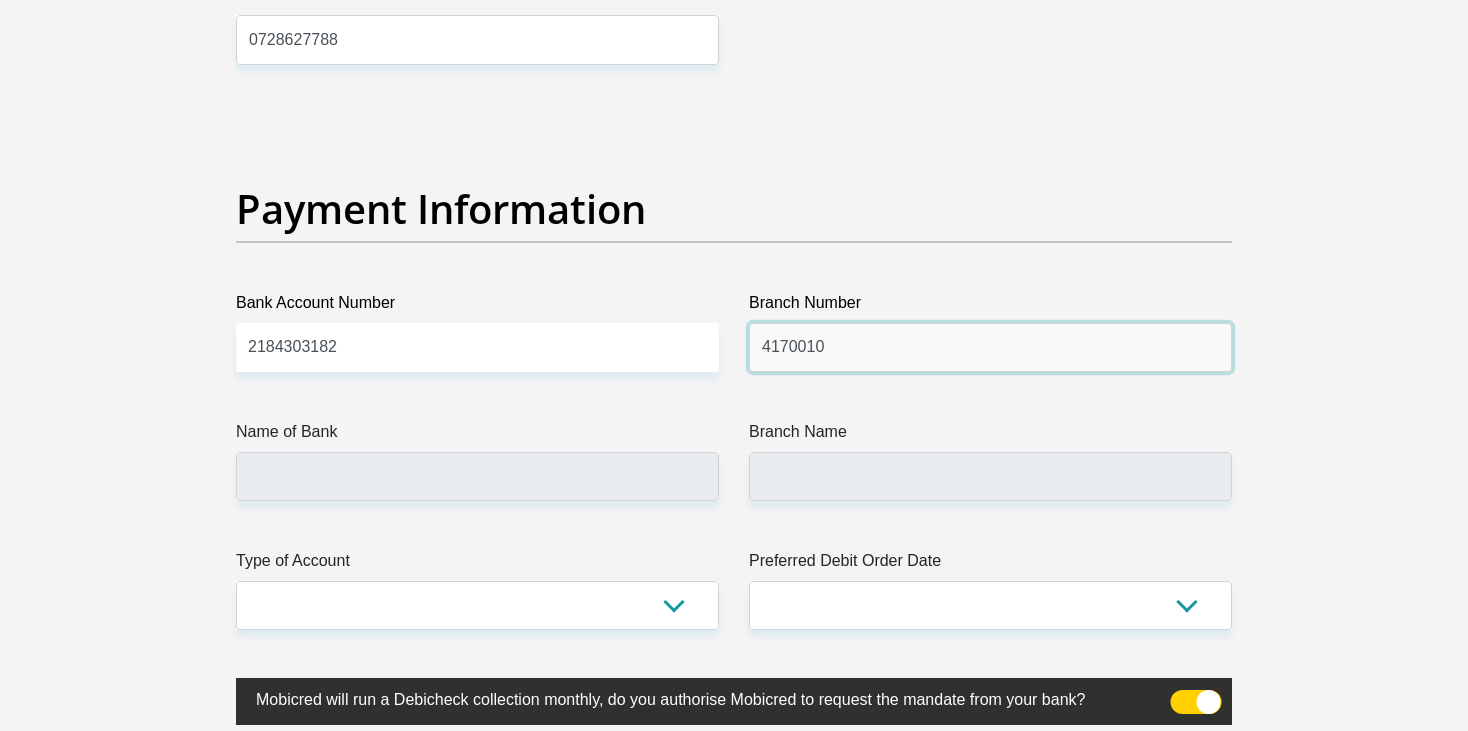 click on "4170010" at bounding box center [990, 347] 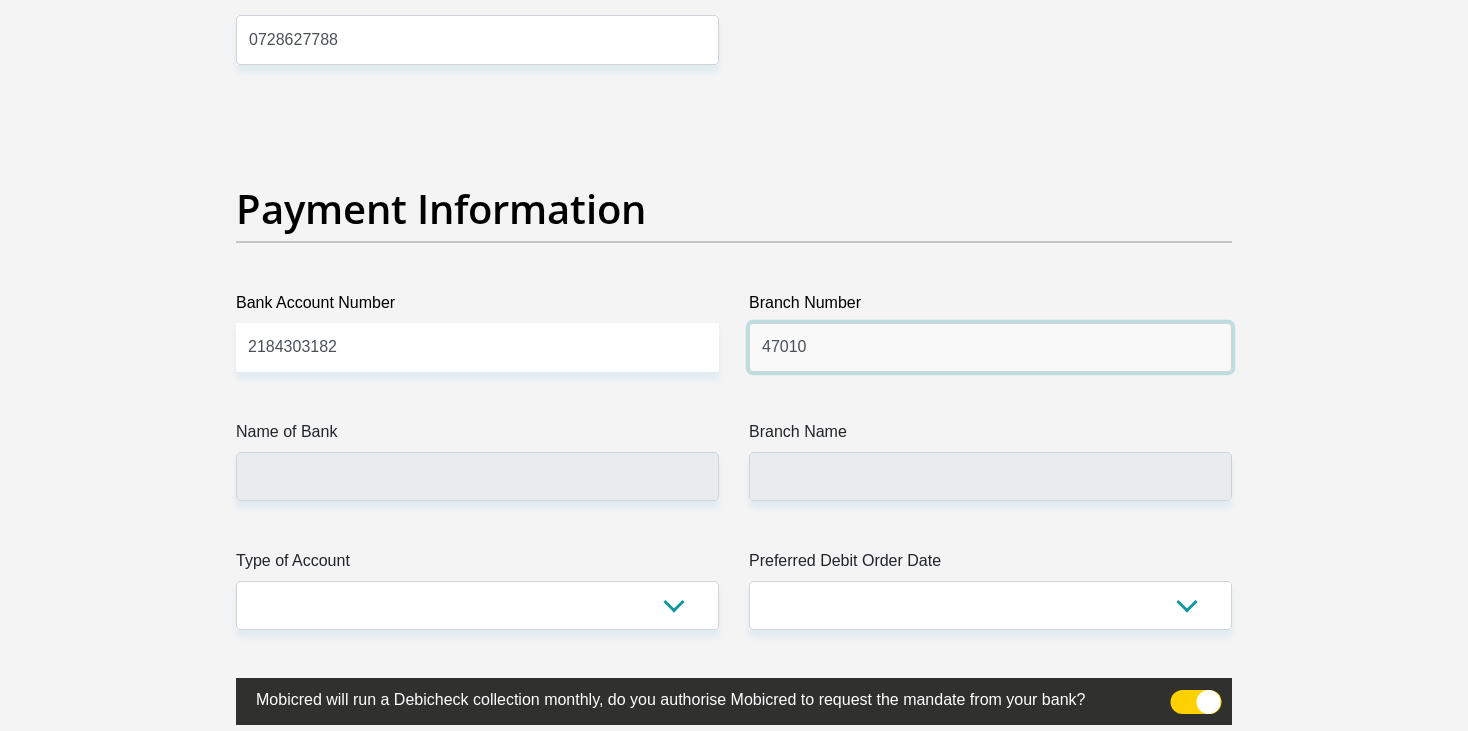 click on "47010" at bounding box center (990, 347) 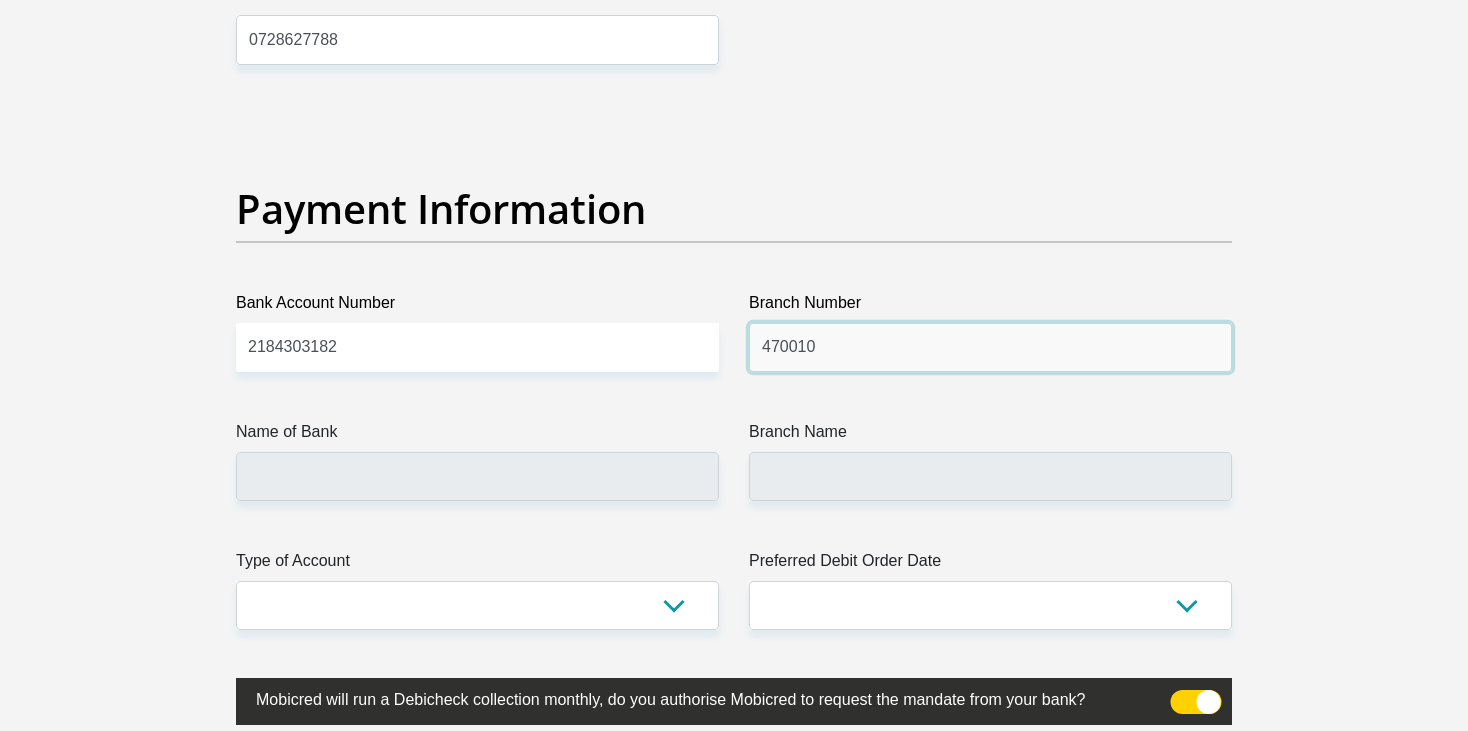type on "470010" 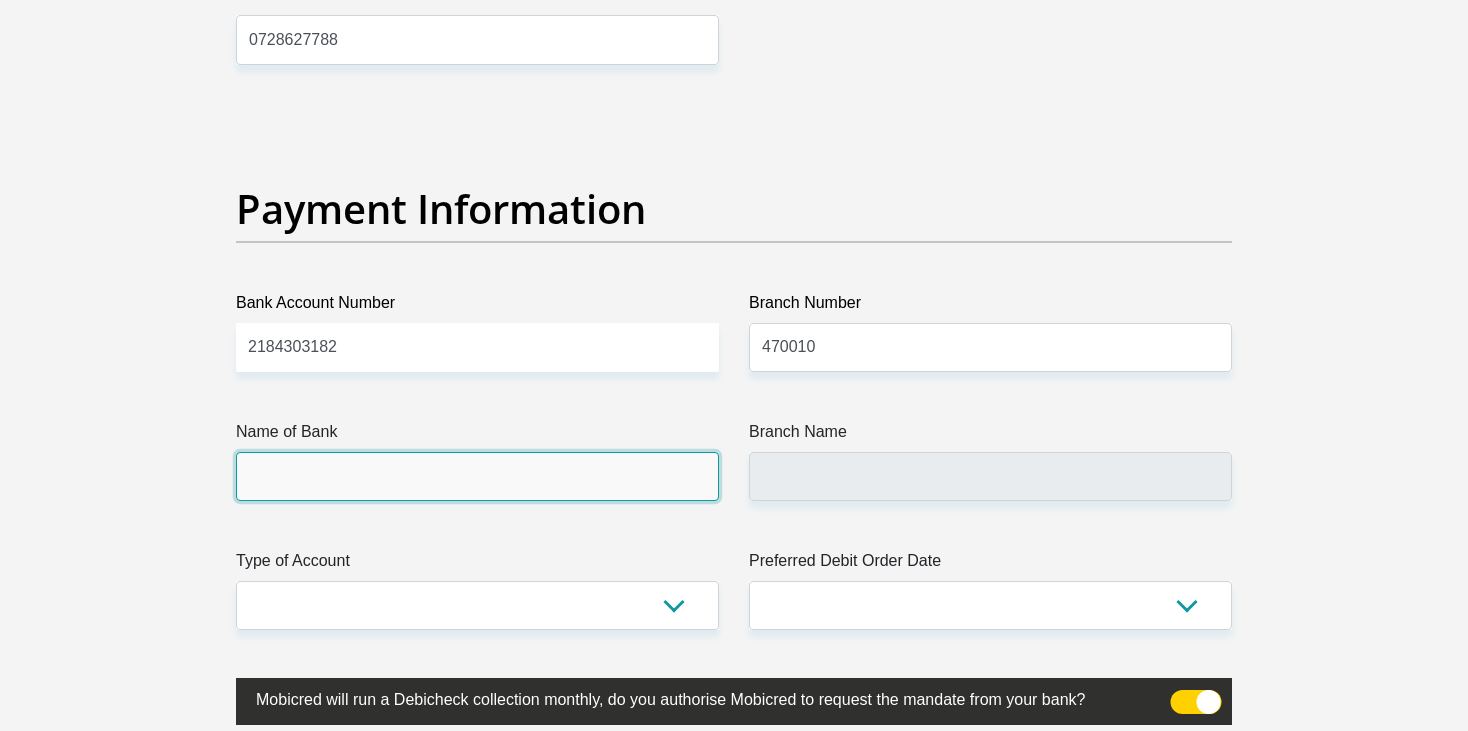 click on "Name of Bank" at bounding box center (477, 476) 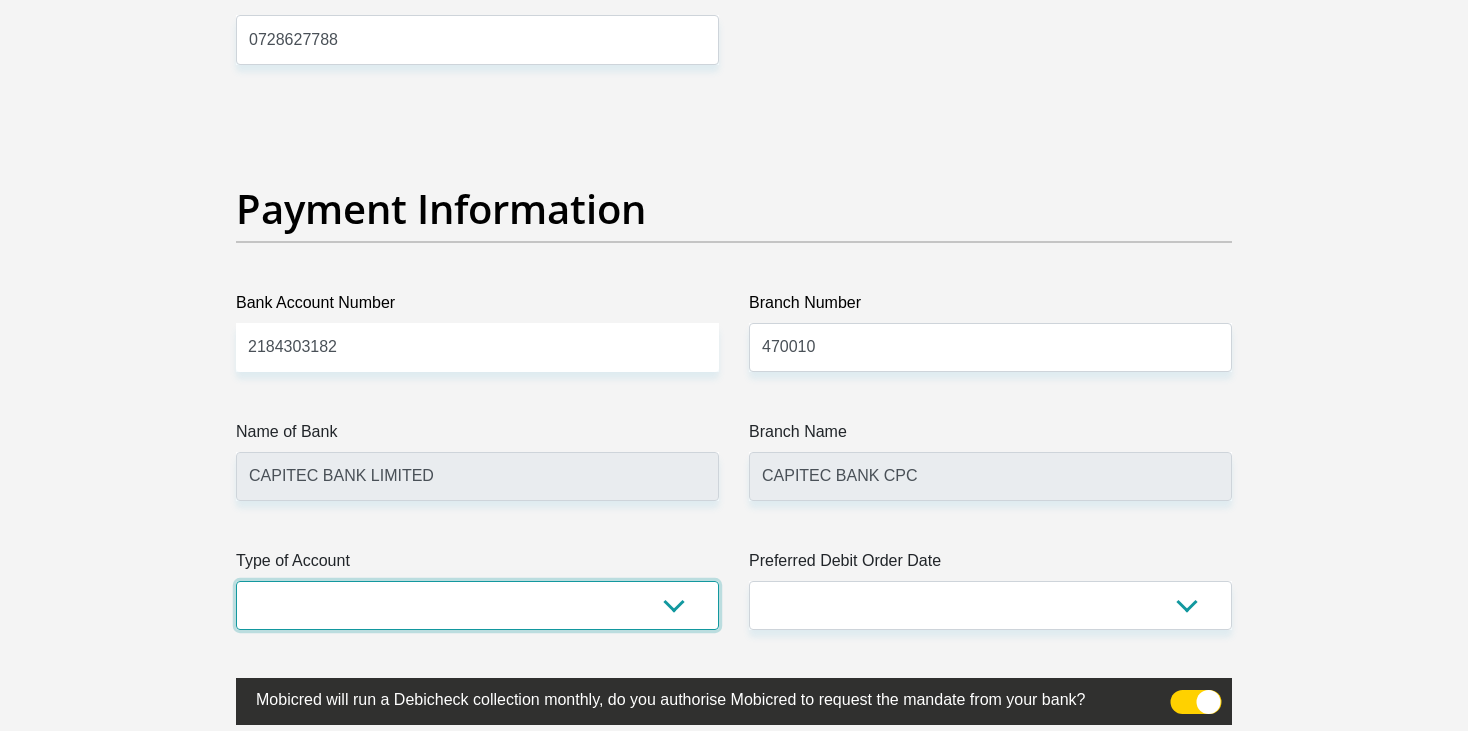 click on "Cheque
Savings" at bounding box center [477, 605] 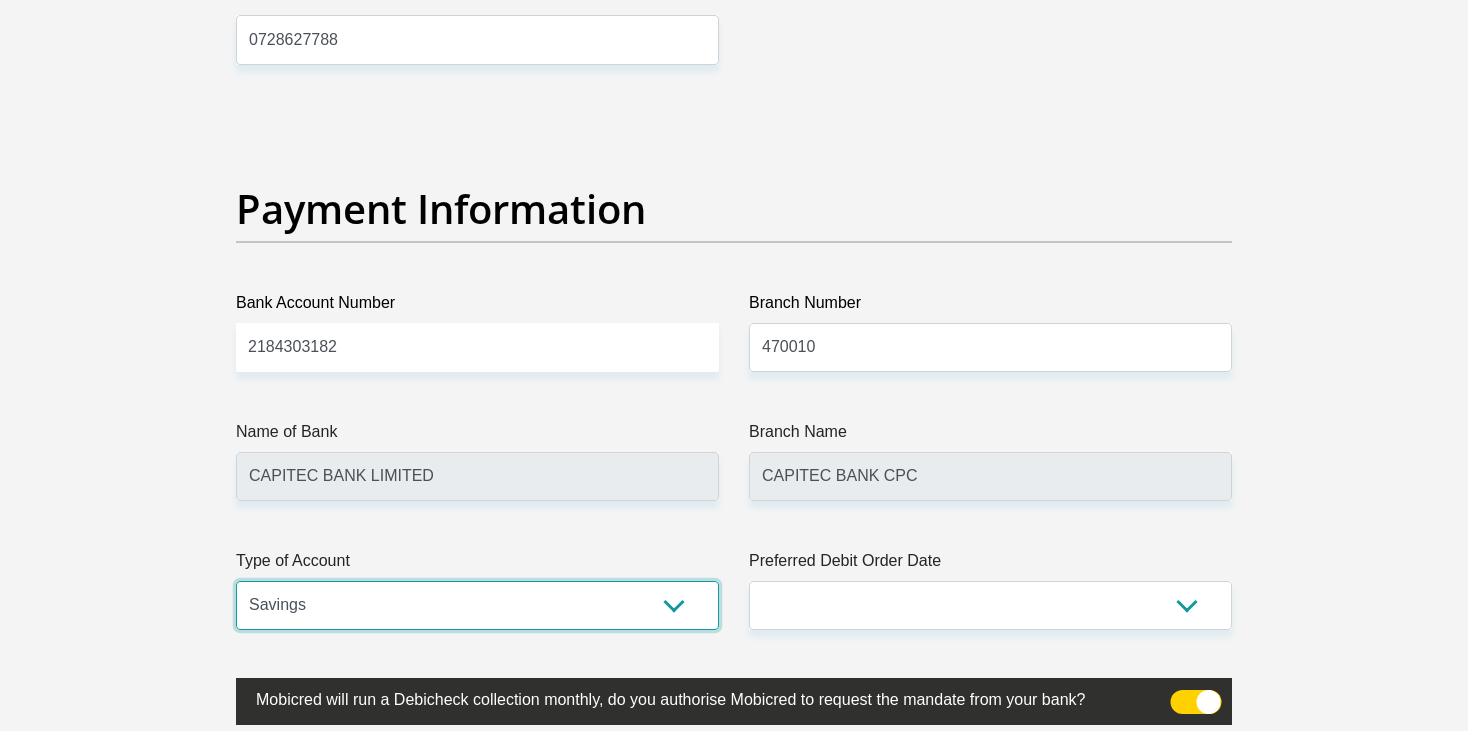 click on "Cheque
Savings" at bounding box center (477, 605) 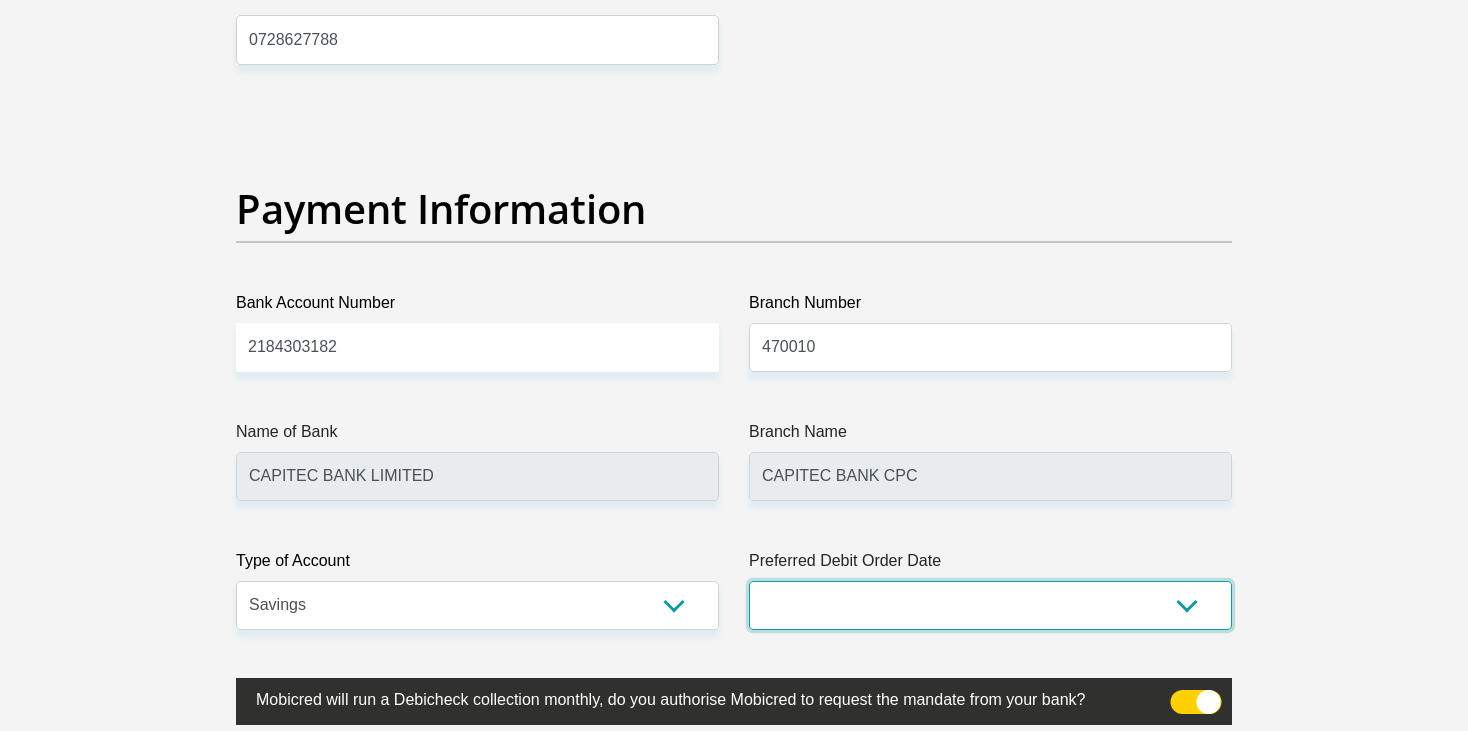click on "1st
2nd
3rd
4th
5th
7th
18th
19th
20th
21st
22nd
23rd
24th
25th
26th
27th
28th
29th
30th" at bounding box center [990, 605] 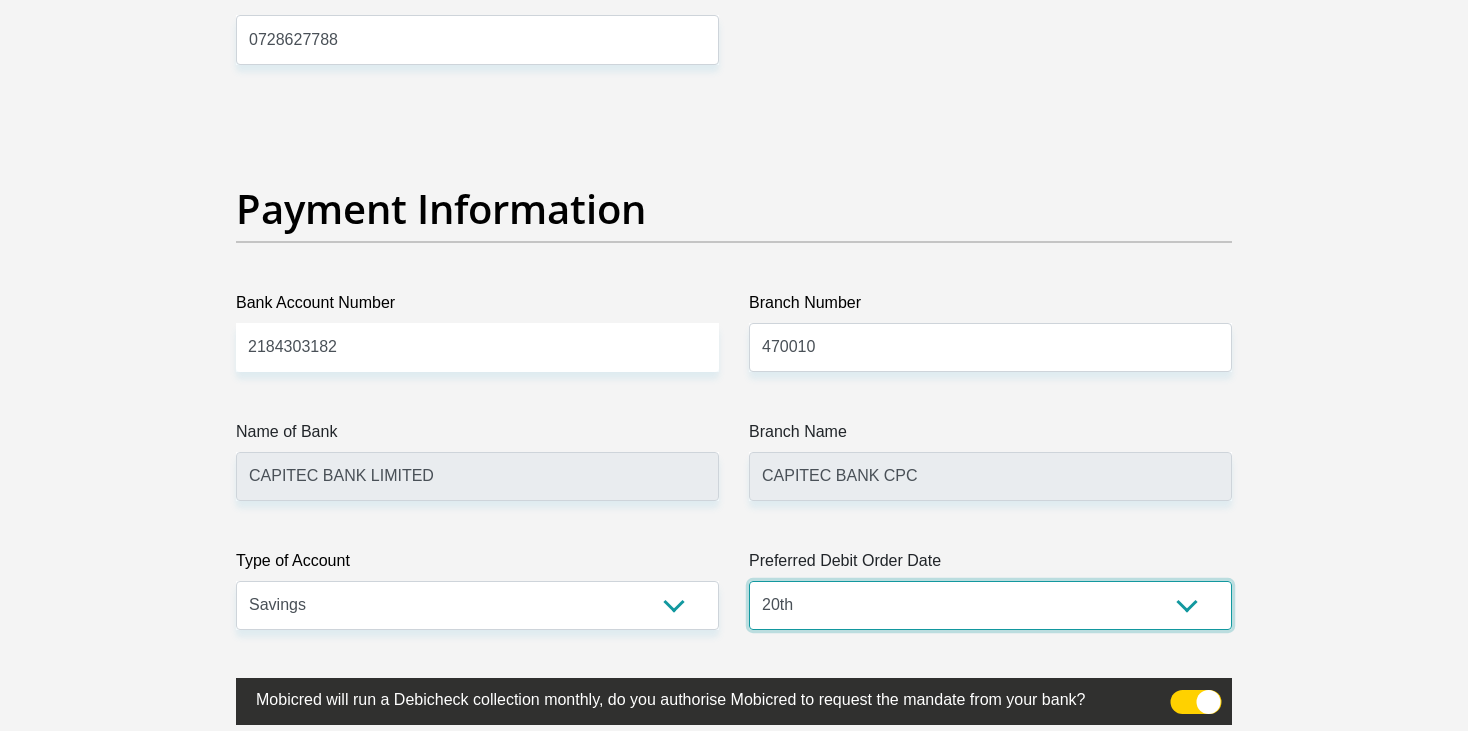 click on "1st
2nd
3rd
4th
5th
7th
18th
19th
20th
21st
22nd
23rd
24th
25th
26th
27th
28th
29th
30th" at bounding box center [990, 605] 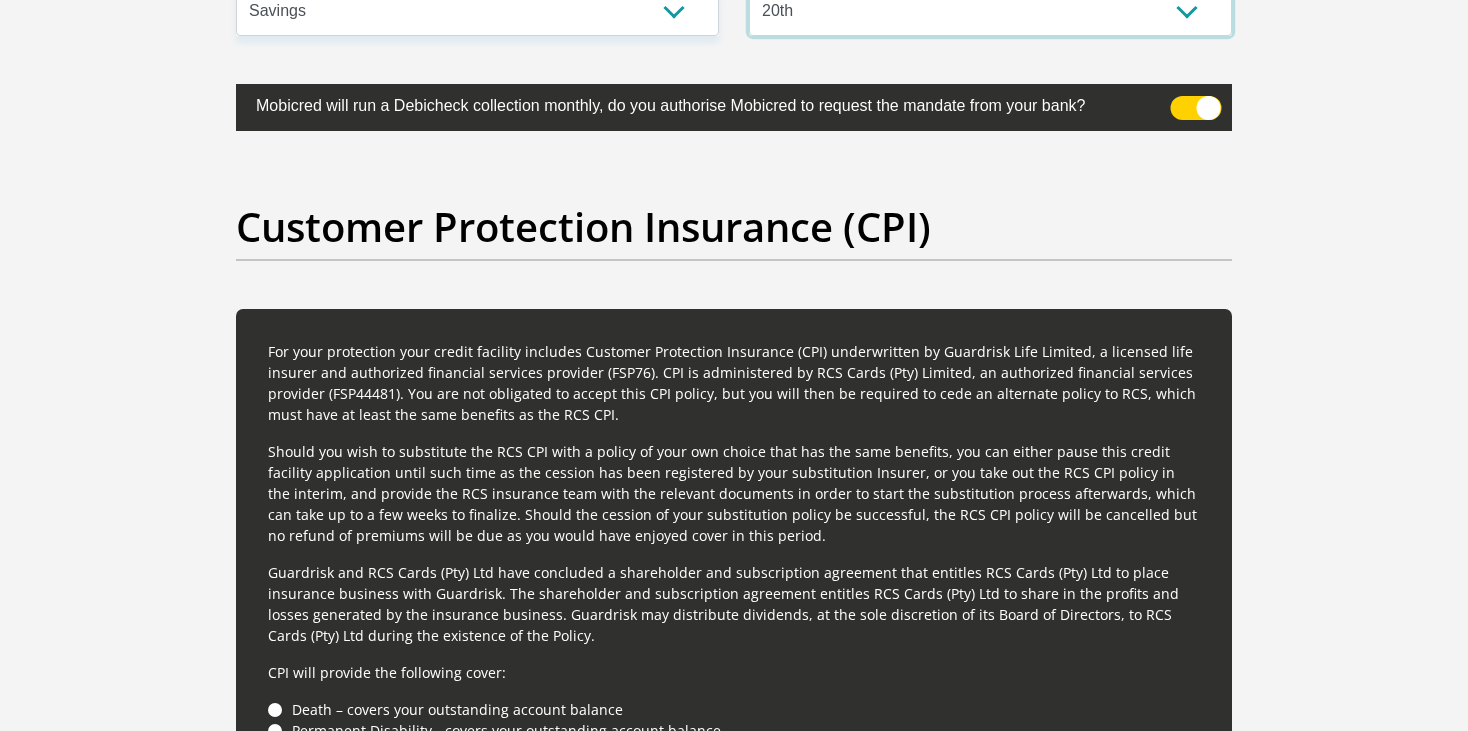 scroll, scrollTop: 4933, scrollLeft: 0, axis: vertical 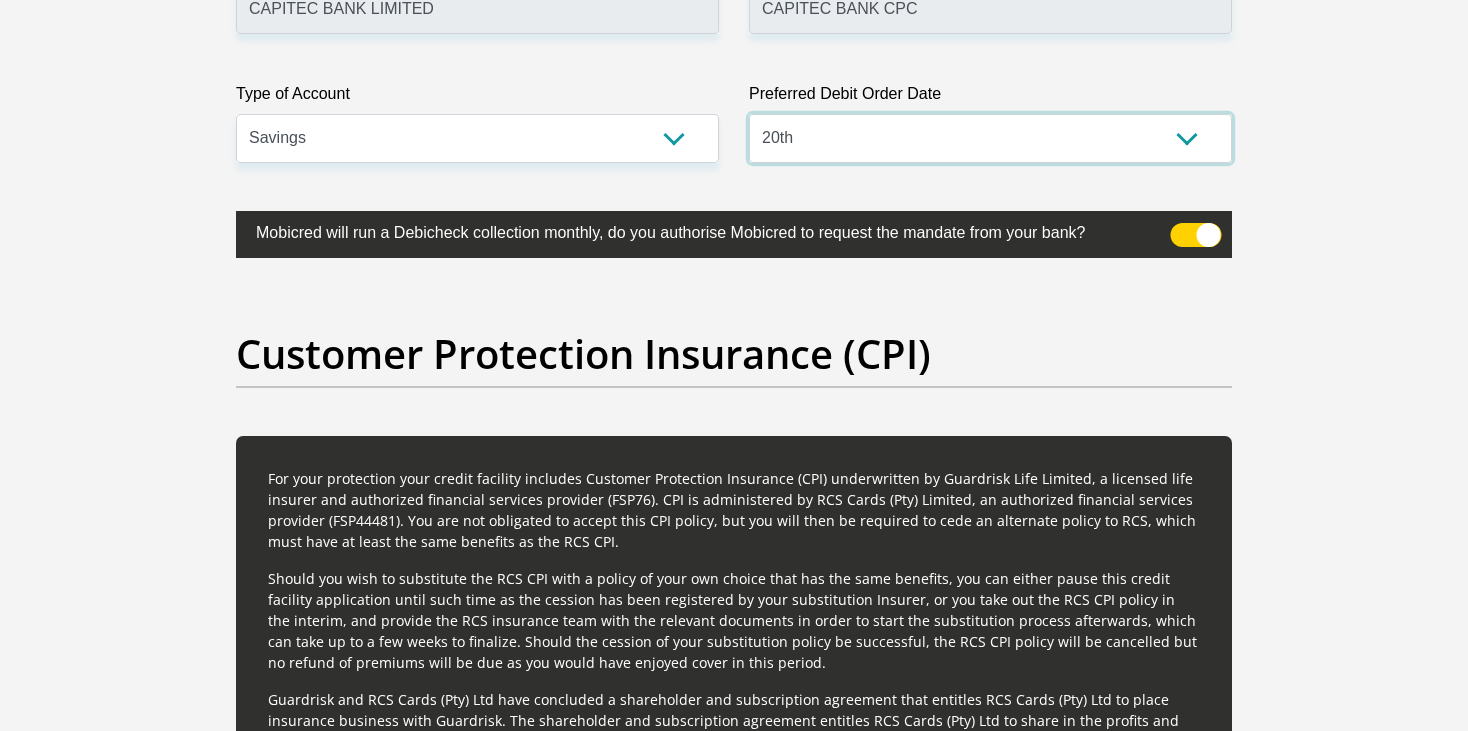 click on "1st
2nd
3rd
4th
5th
7th
18th
19th
20th
21st
22nd
23rd
24th
25th
26th
27th
28th
29th
30th" at bounding box center [990, 138] 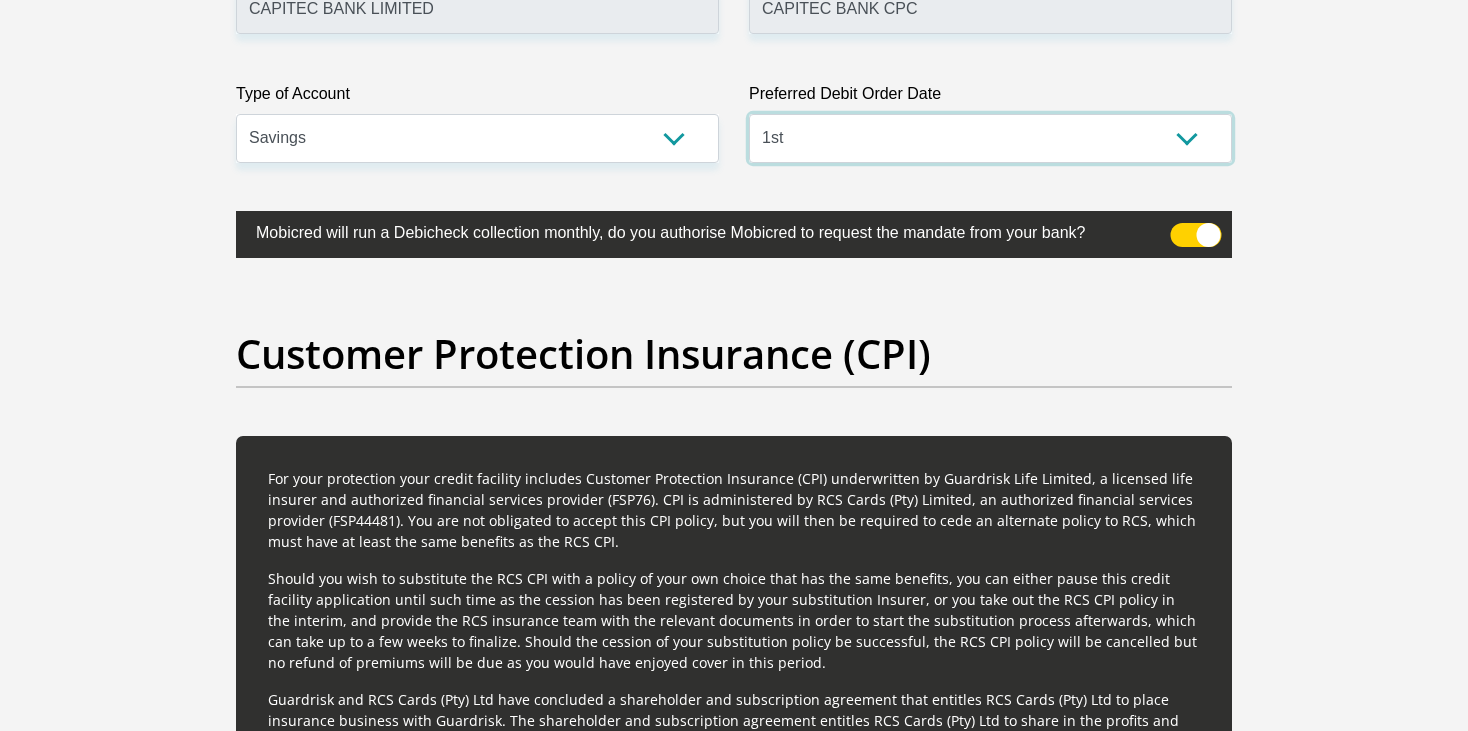 click on "1st
2nd
3rd
4th
5th
7th
18th
19th
20th
21st
22nd
23rd
24th
25th
26th
27th
28th
29th
30th" at bounding box center [990, 138] 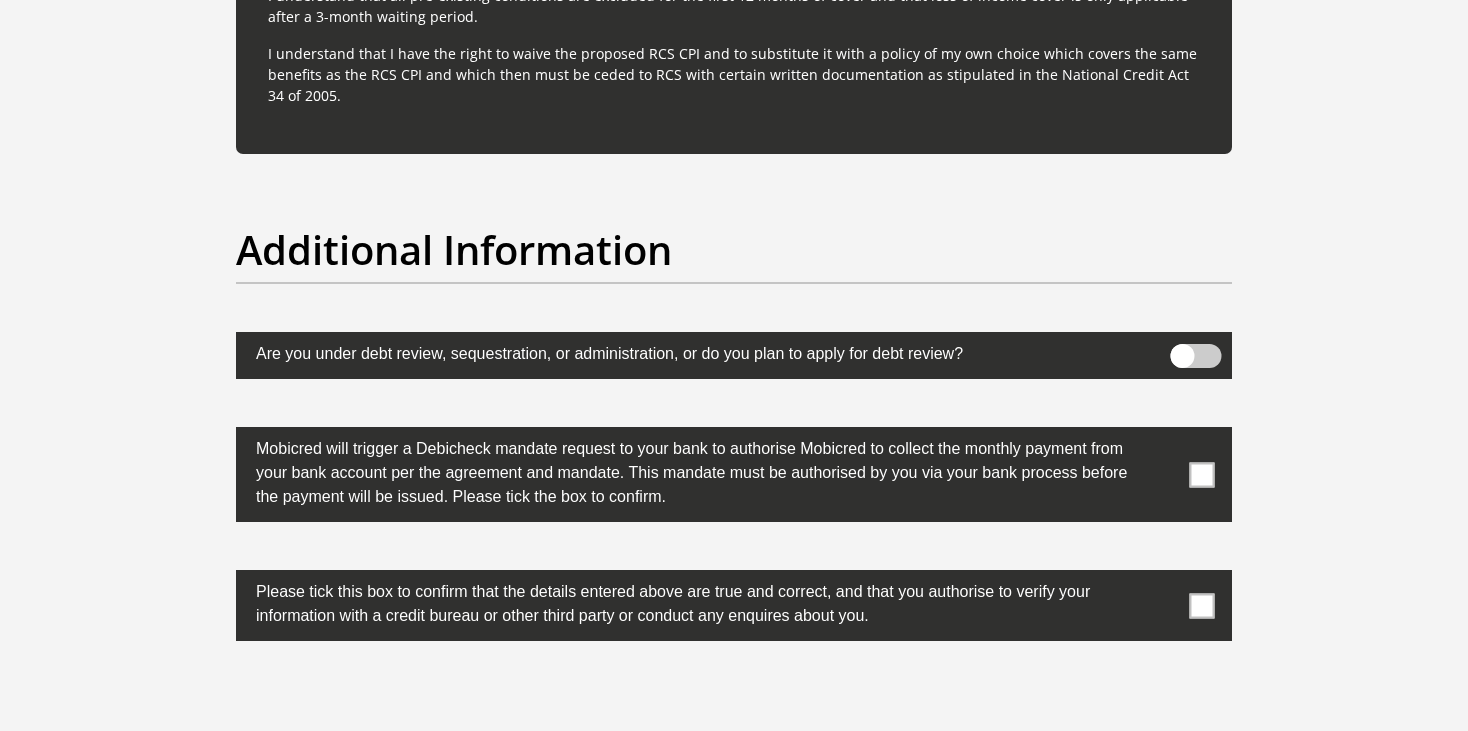 scroll, scrollTop: 6200, scrollLeft: 0, axis: vertical 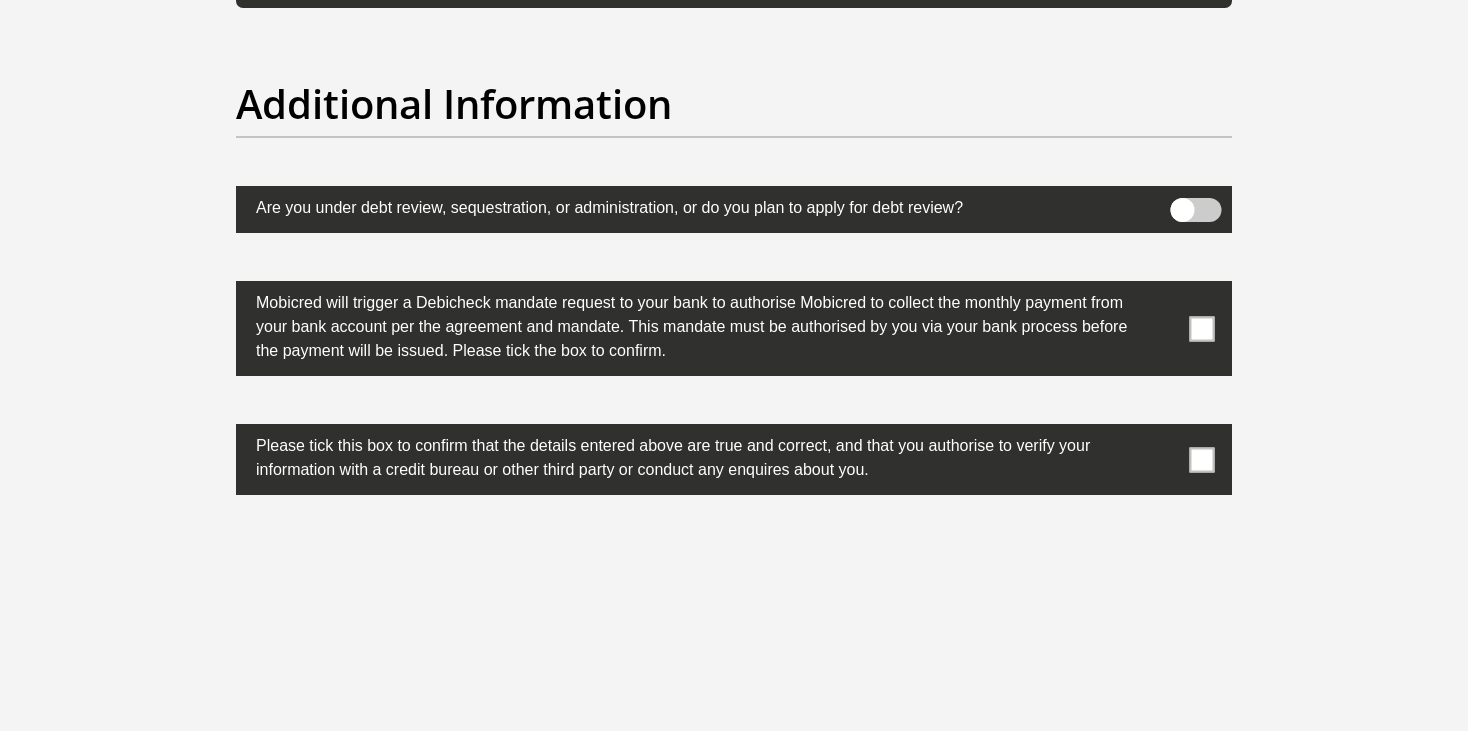 click at bounding box center (734, 328) 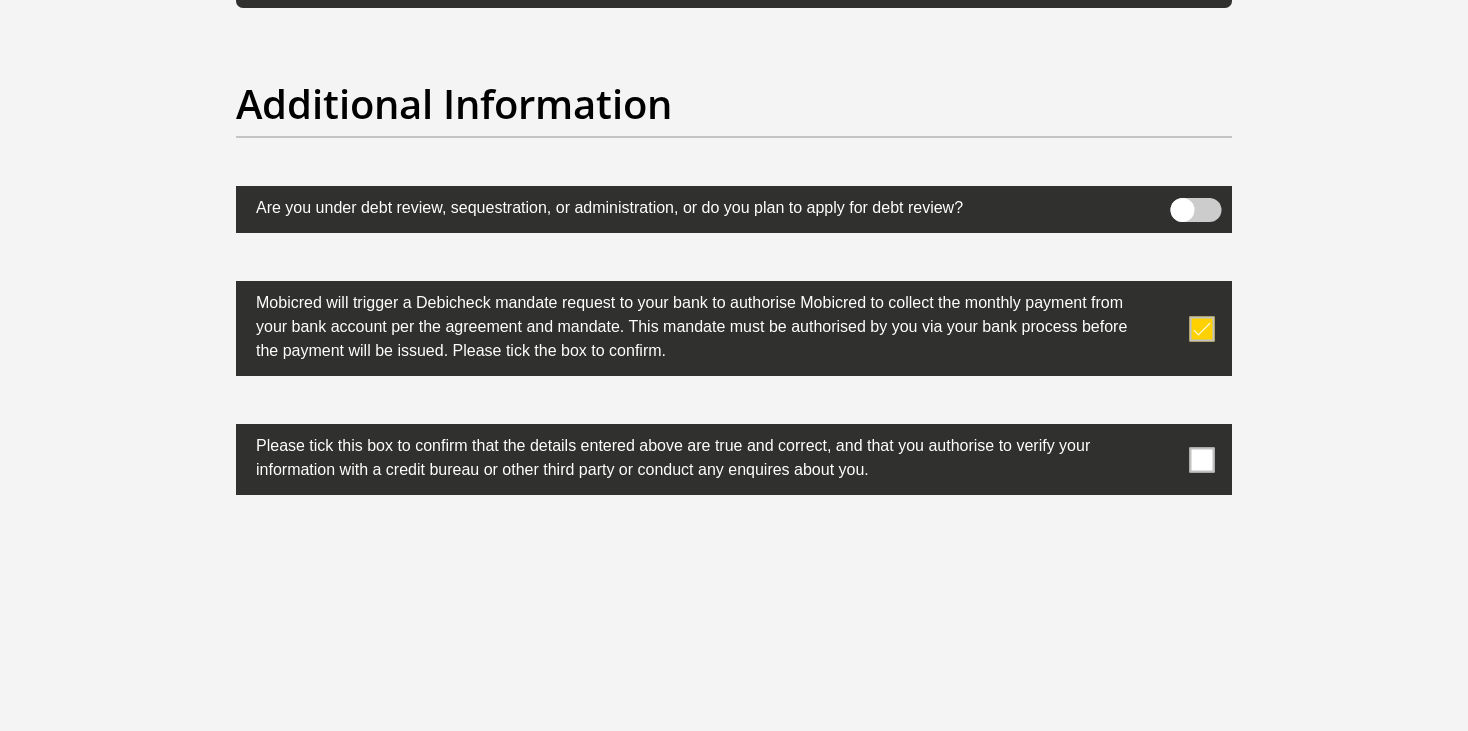 click at bounding box center (1202, 459) 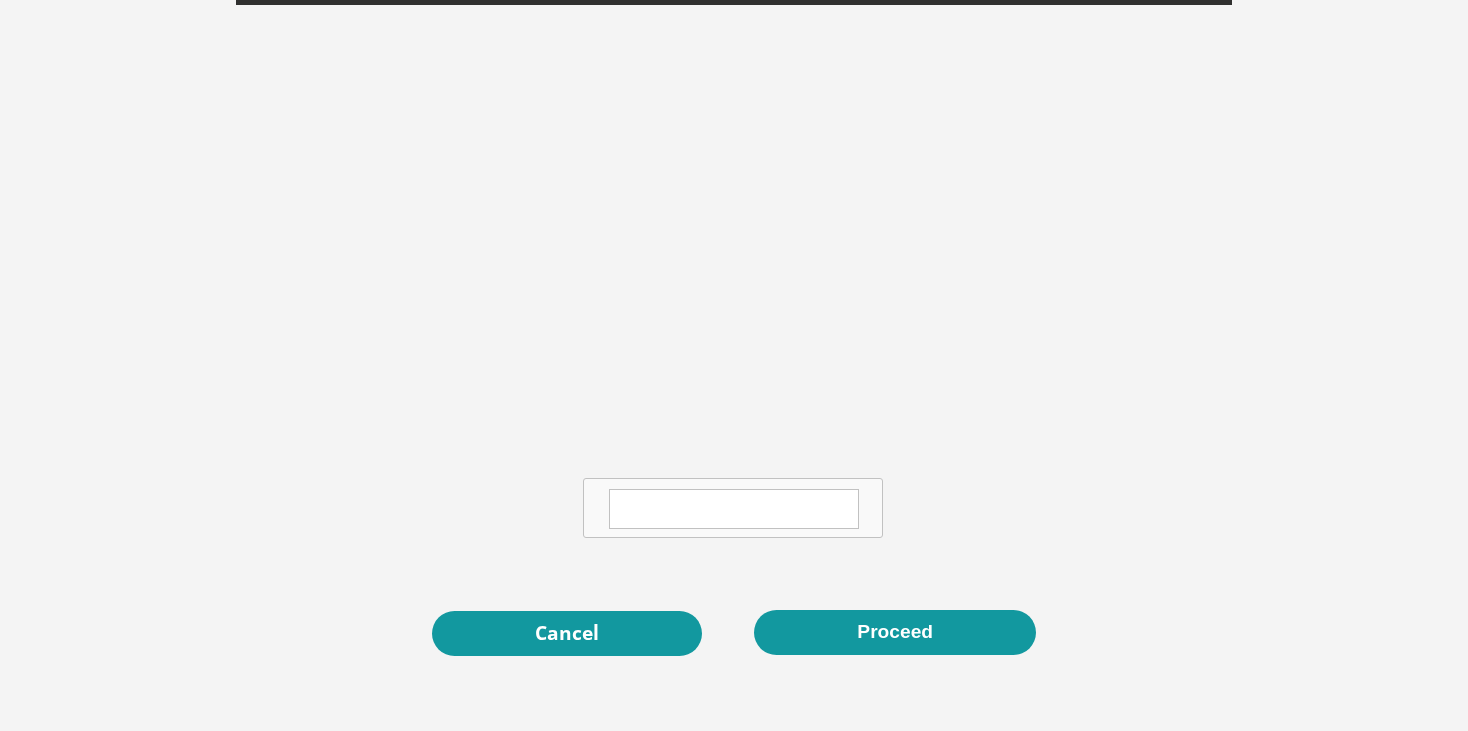 scroll, scrollTop: 6645, scrollLeft: 0, axis: vertical 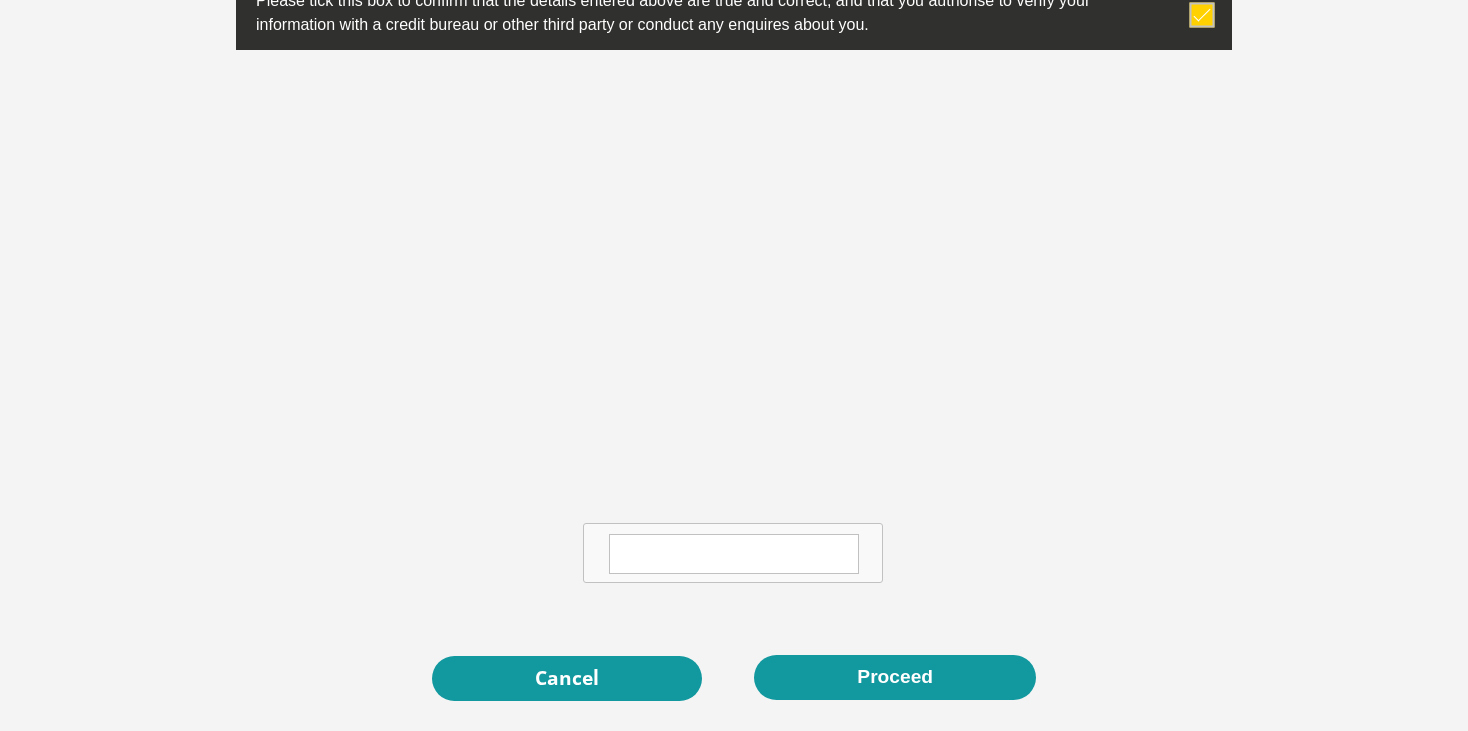 click at bounding box center (734, 554) 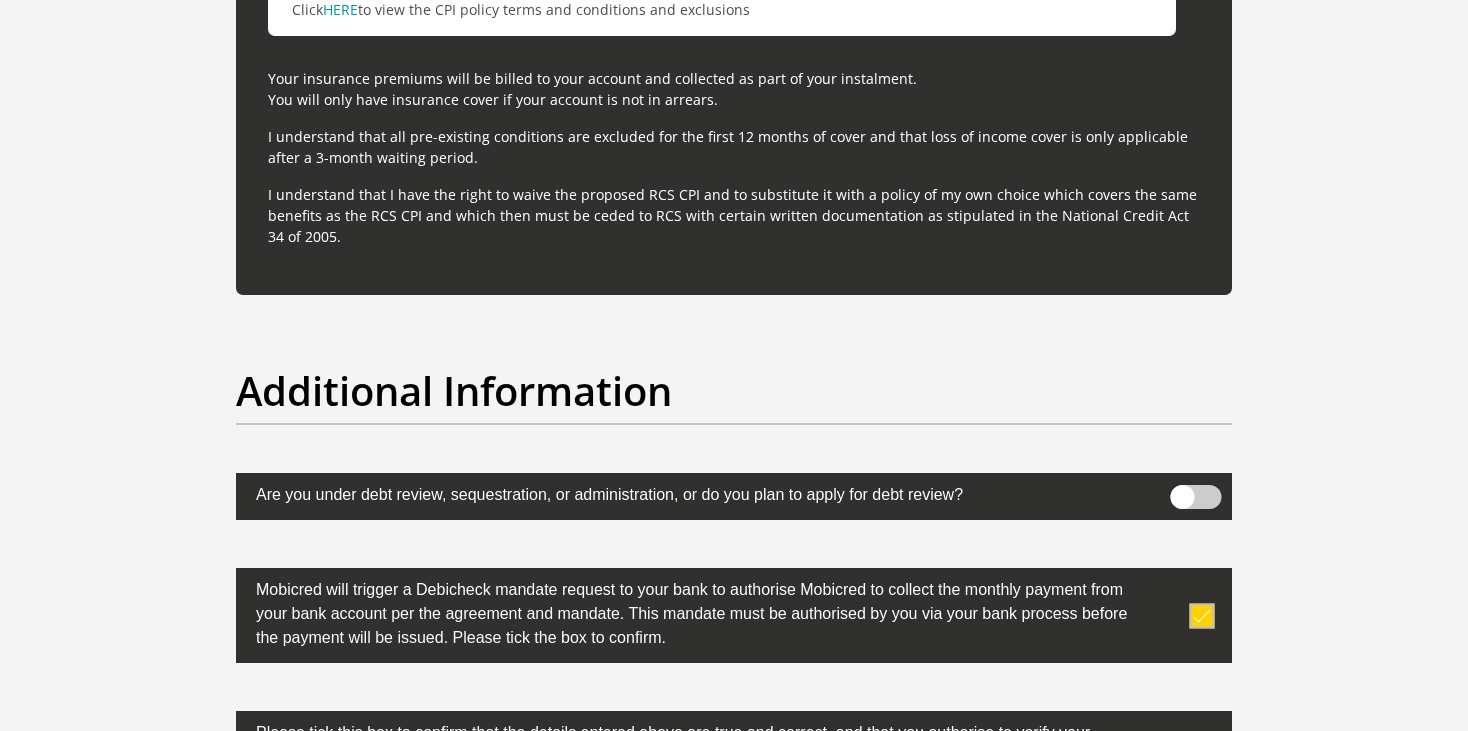 scroll, scrollTop: 5912, scrollLeft: 0, axis: vertical 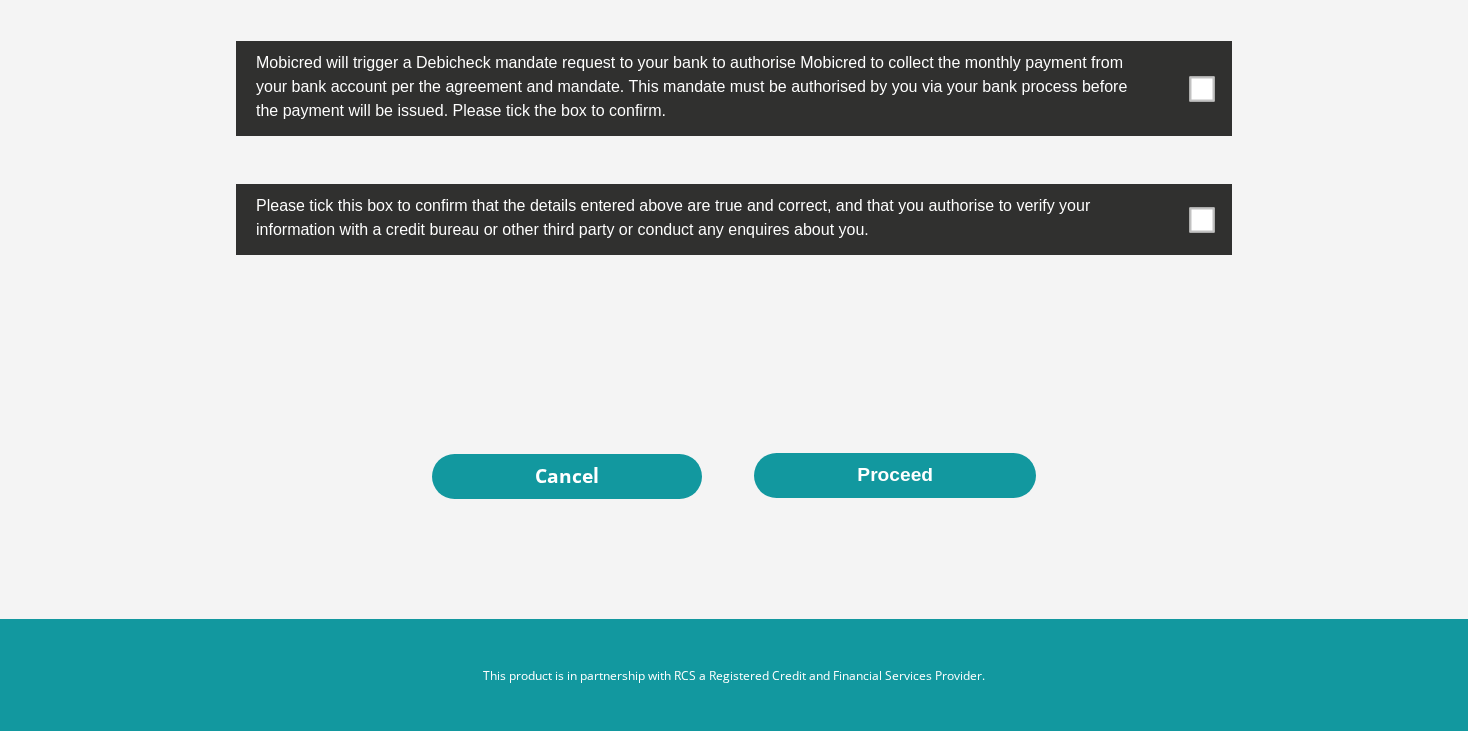click on "Personal  Details
Acceptance  of Services
Documents
Debicheck   Mandate
Curata  Authentication
Pre Agreement  Signoff
Personal Details
Title
Mr
Ms
Mrs
Dr
Other
First Name
Surname
ID Number
Please input valid ID number
Race
Black  Coloured  Indian  White" at bounding box center [734, -2854] 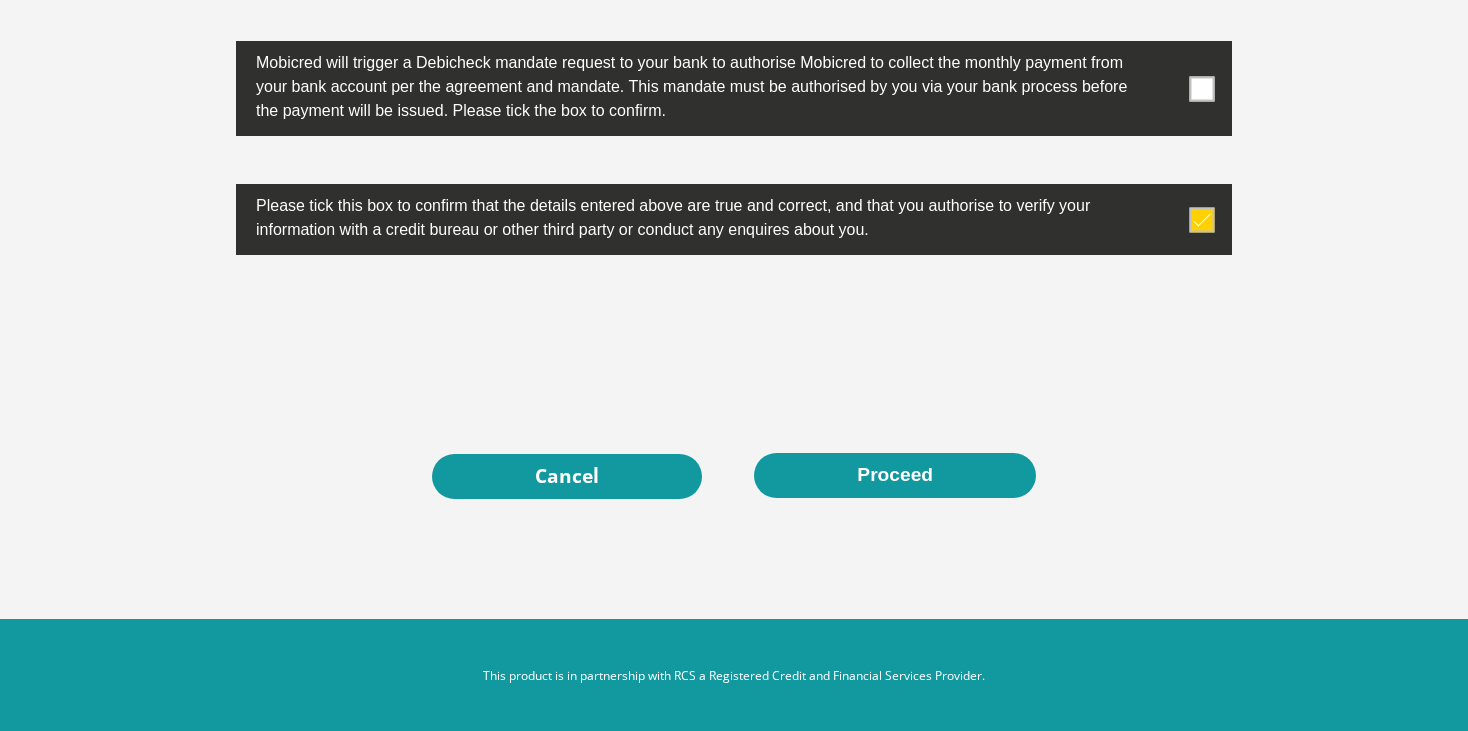 click at bounding box center (1202, 88) 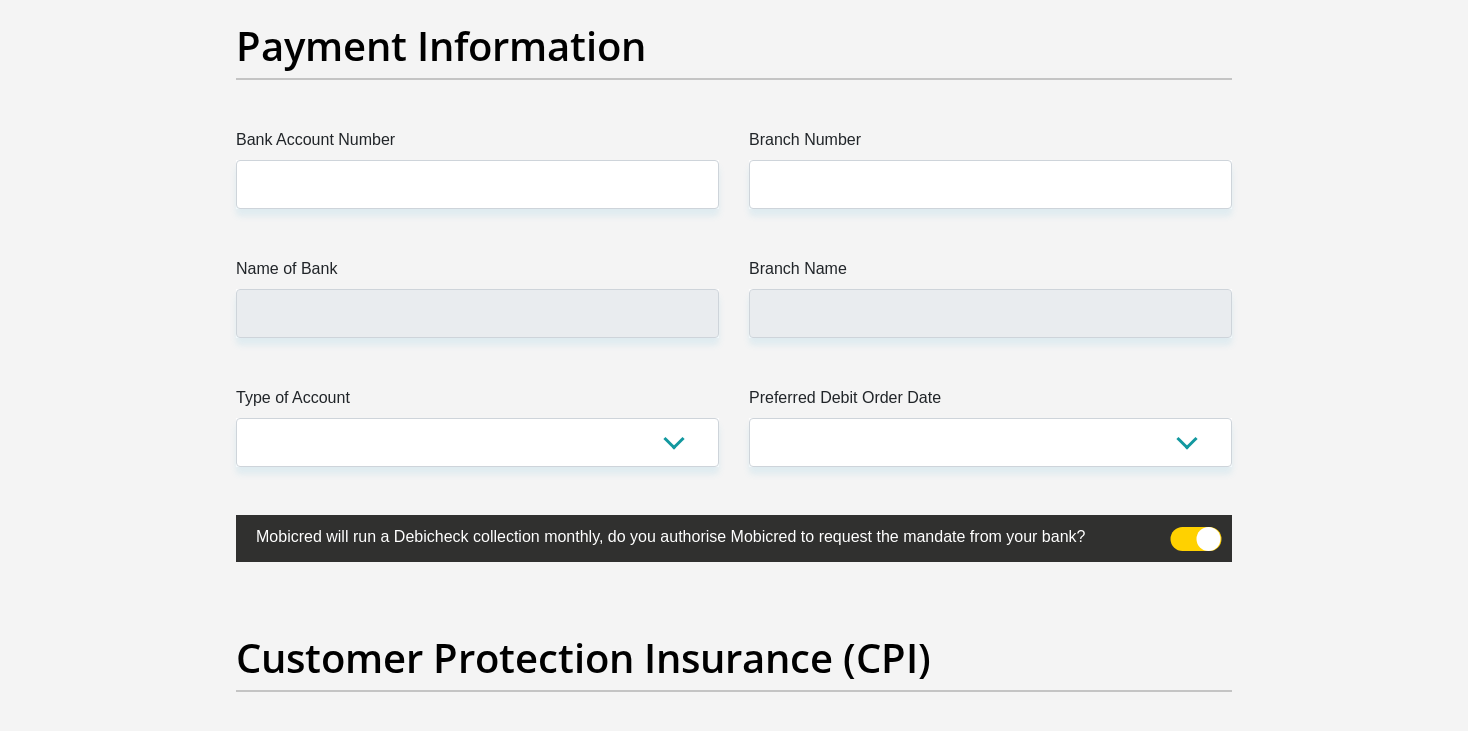 scroll, scrollTop: 4640, scrollLeft: 0, axis: vertical 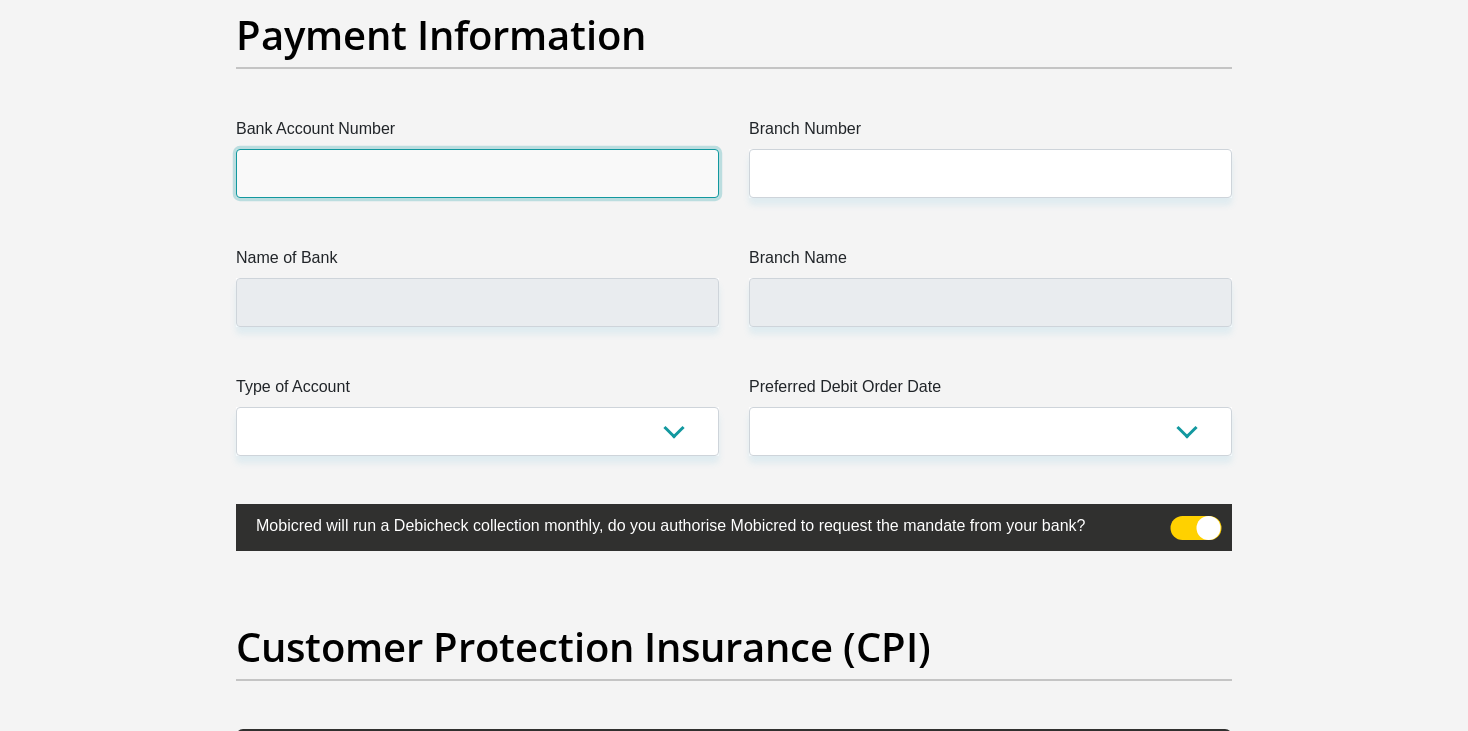 click on "Bank Account Number" at bounding box center (477, 173) 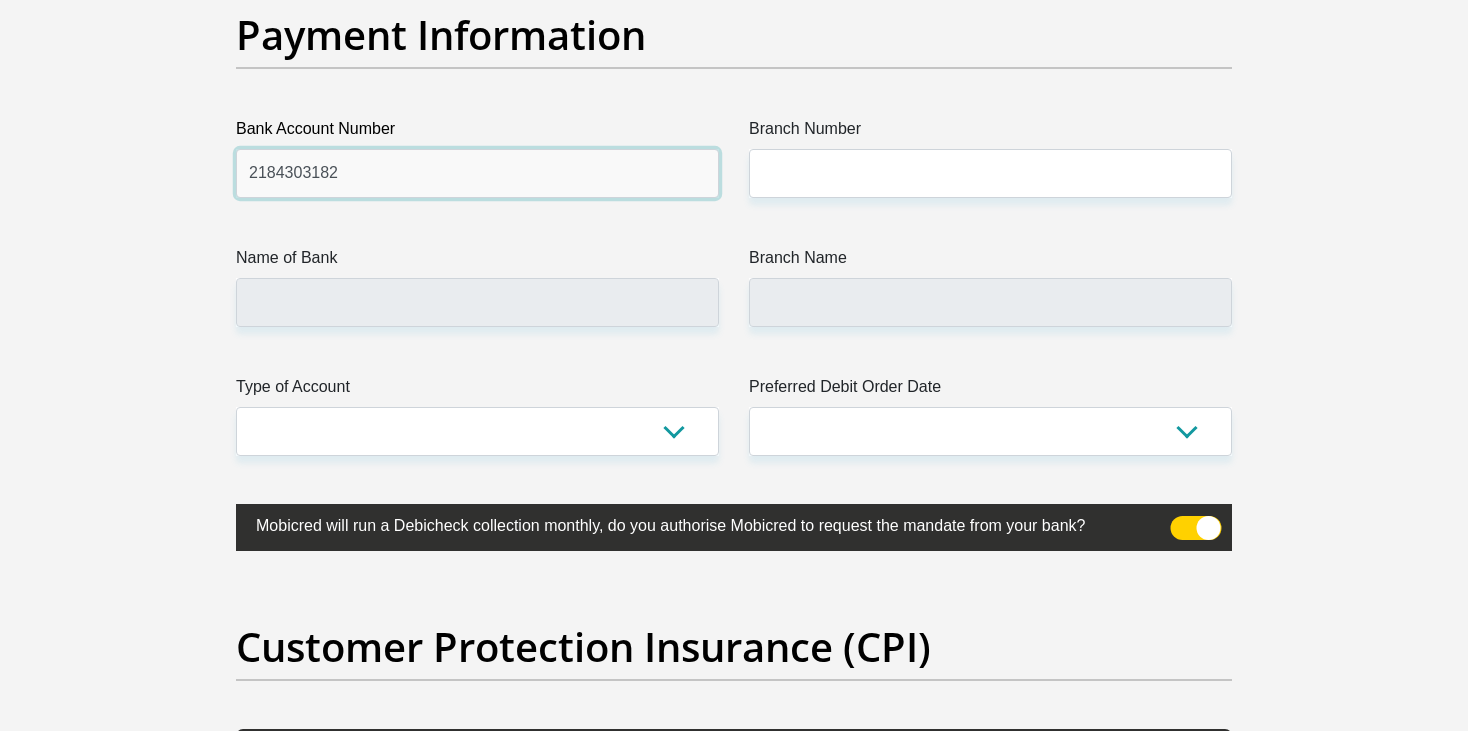 type on "2184303182" 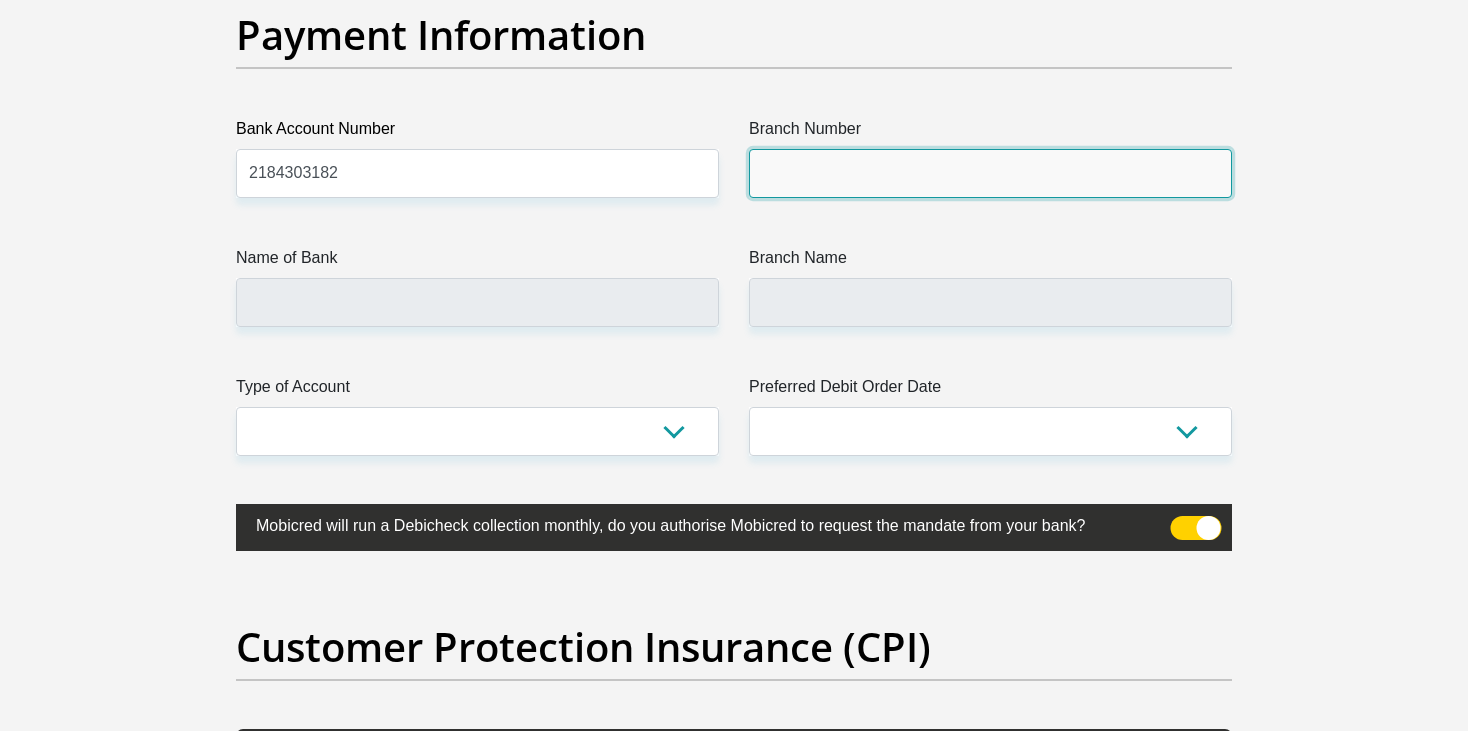 click on "Branch Number" at bounding box center (990, 173) 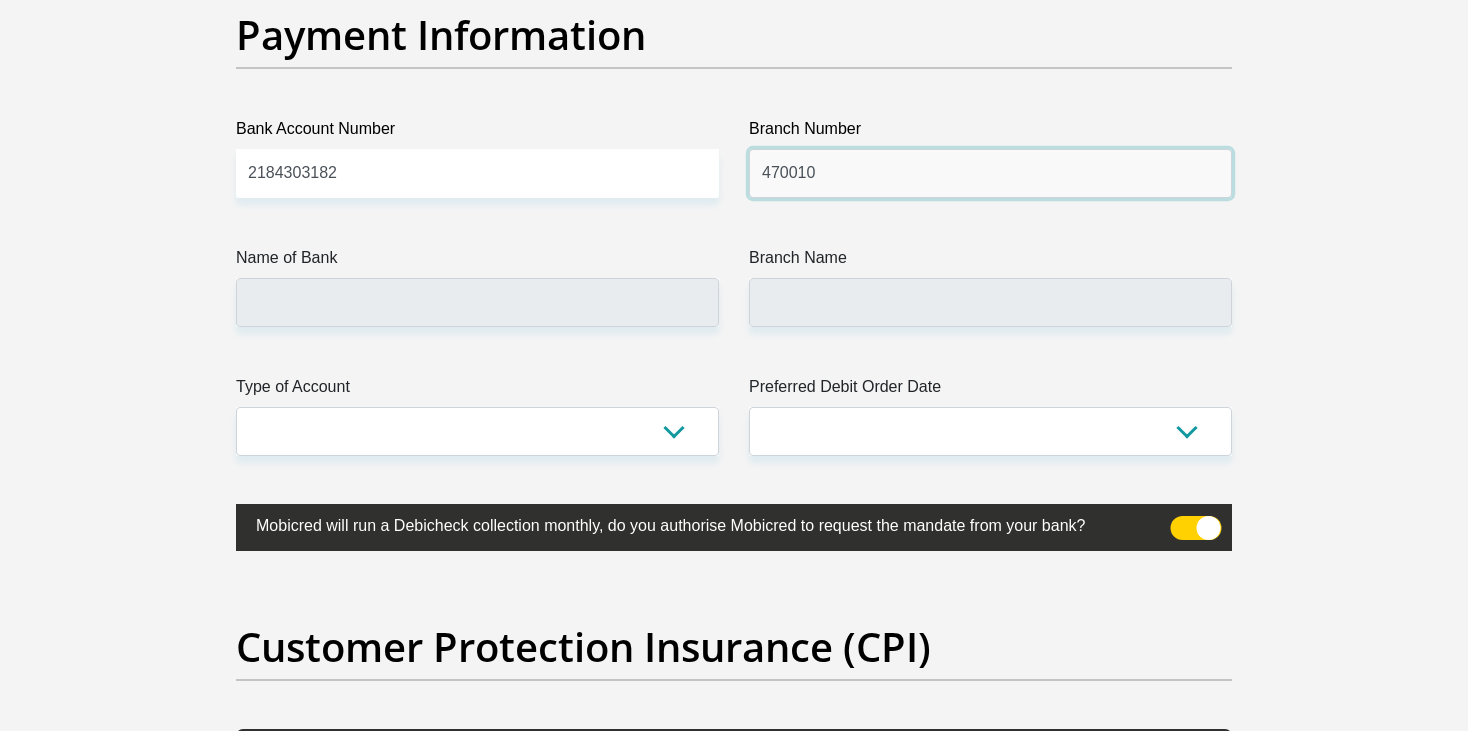 type on "470010" 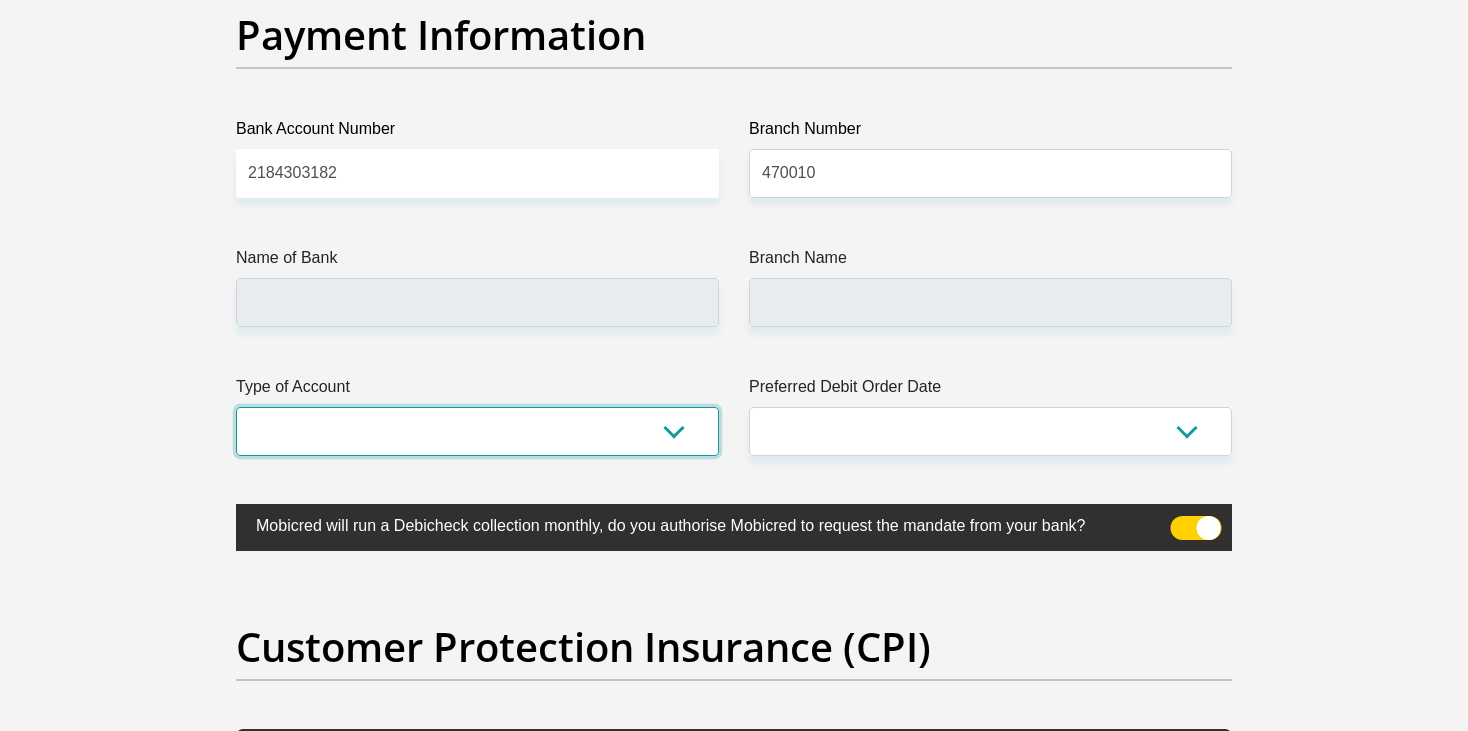 click on "Cheque
Savings" at bounding box center [477, 431] 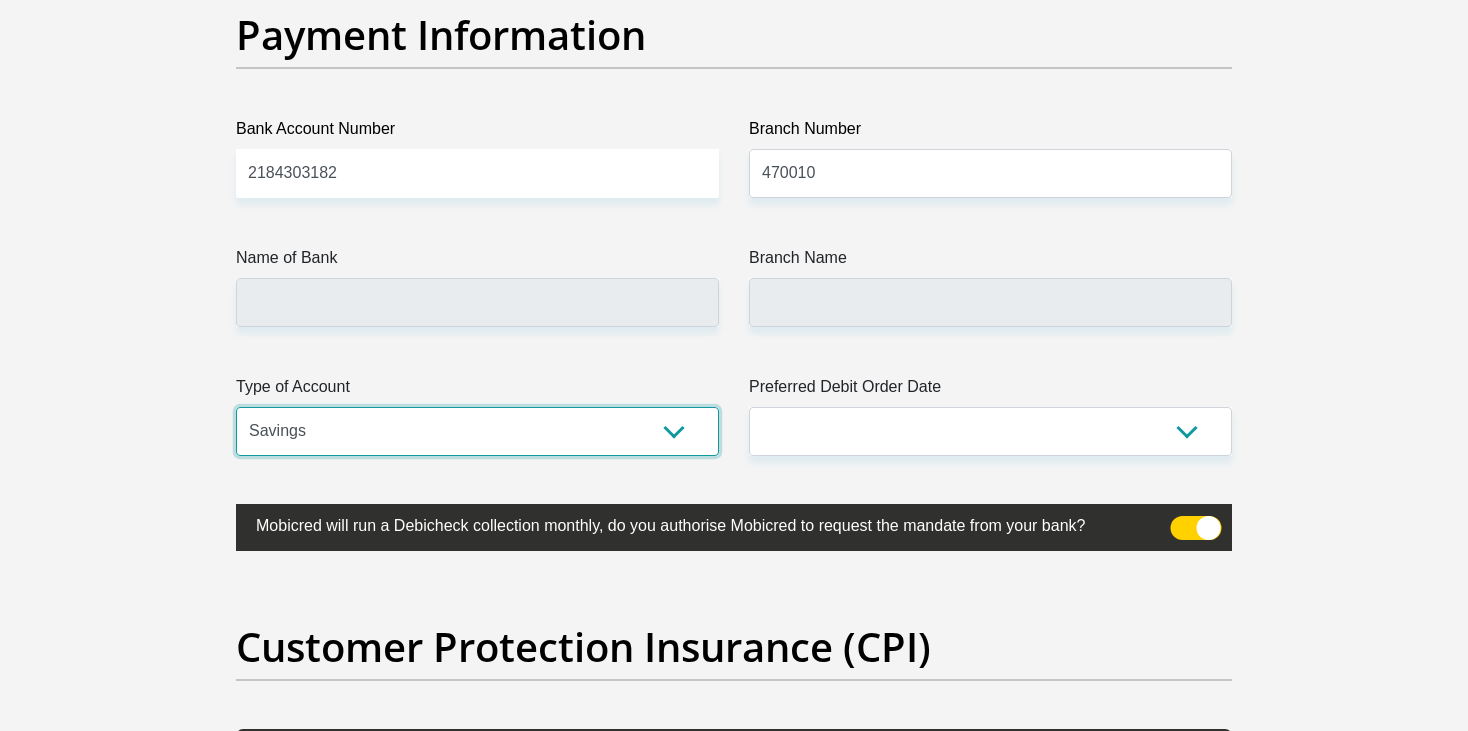 click on "Cheque
Savings" at bounding box center (477, 431) 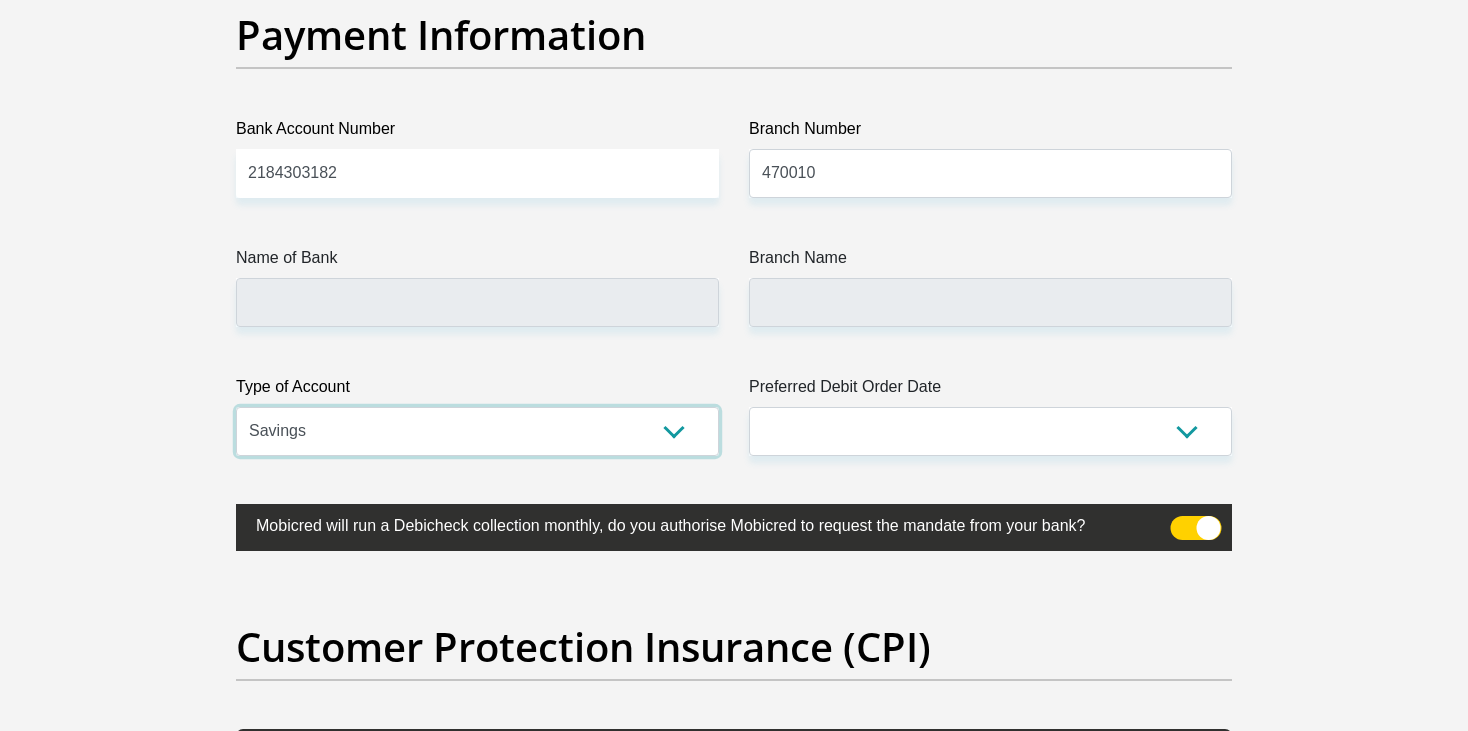 type on "CAPITEC BANK LIMITED" 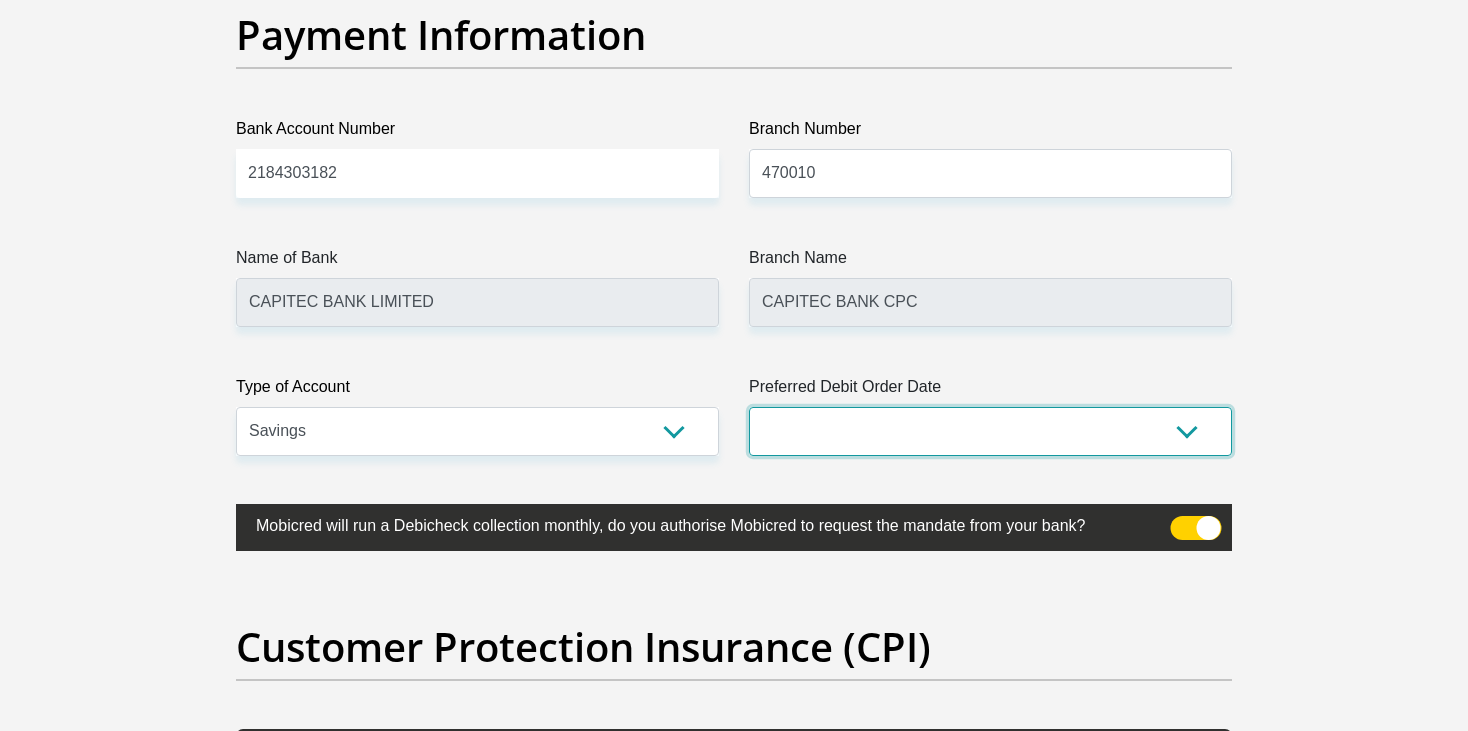 click on "1st
2nd
3rd
4th
5th
7th
18th
19th
20th
21st
22nd
23rd
24th
25th
26th
27th
28th
29th
30th" at bounding box center (990, 431) 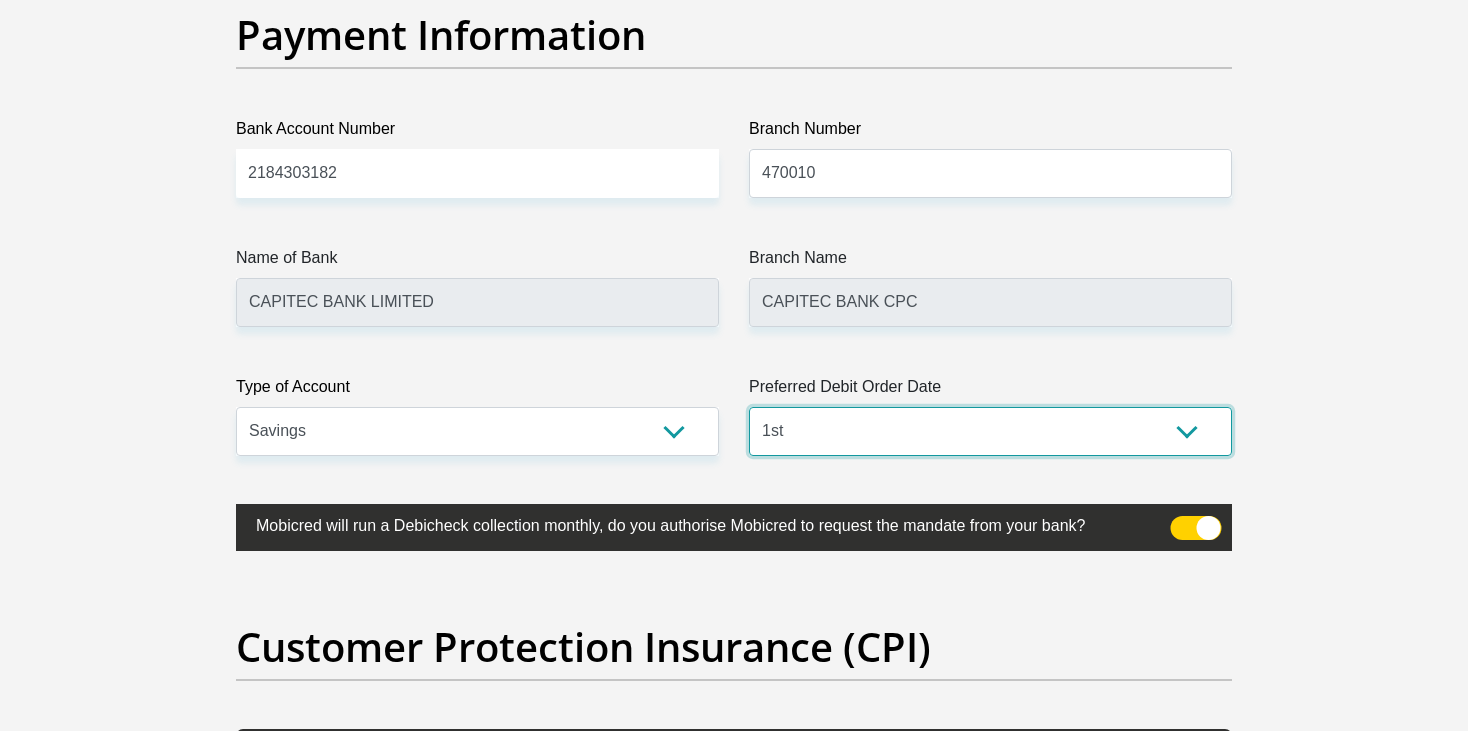 click on "1st
2nd
3rd
4th
5th
7th
18th
19th
20th
21st
22nd
23rd
24th
25th
26th
27th
28th
29th
30th" at bounding box center [990, 431] 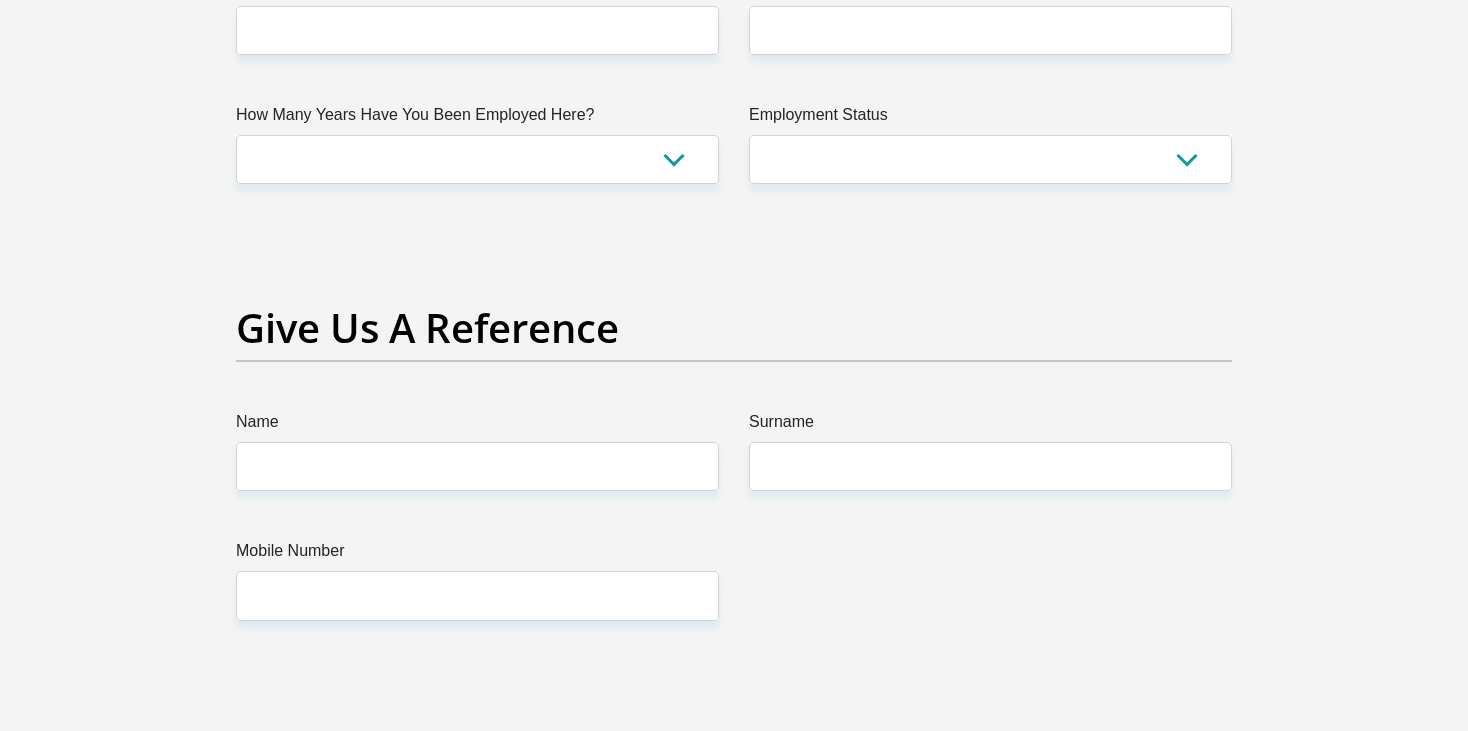 scroll, scrollTop: 4106, scrollLeft: 0, axis: vertical 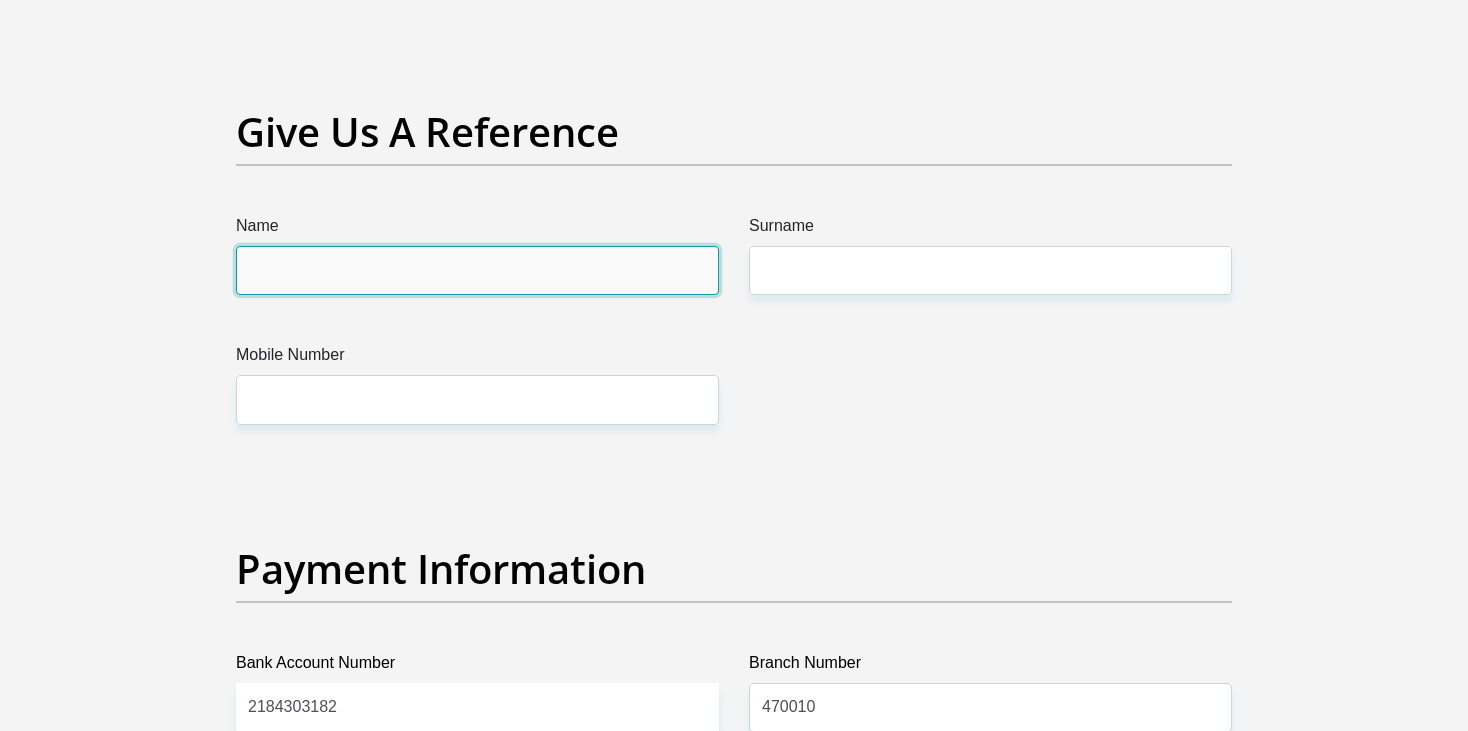 click on "Name" at bounding box center (477, 270) 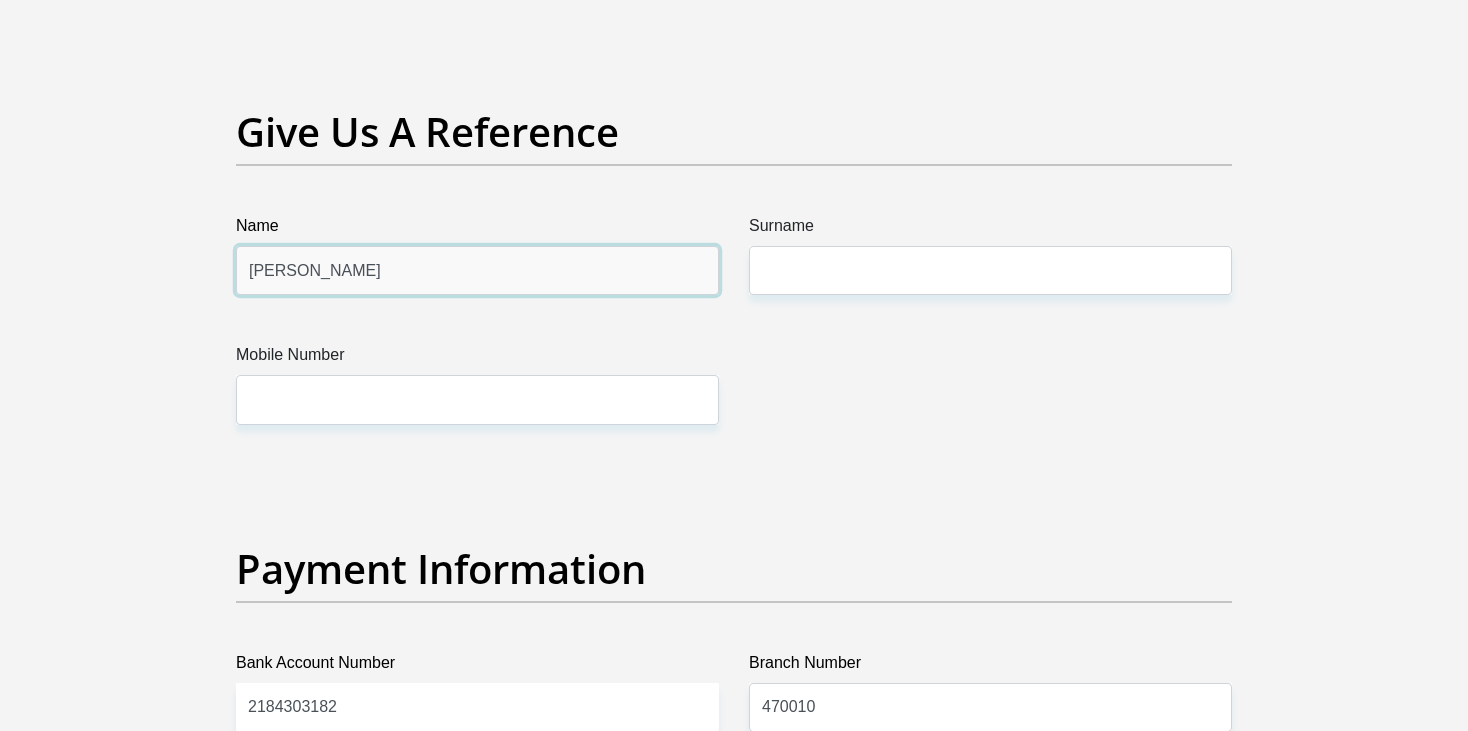 type on "[PERSON_NAME]" 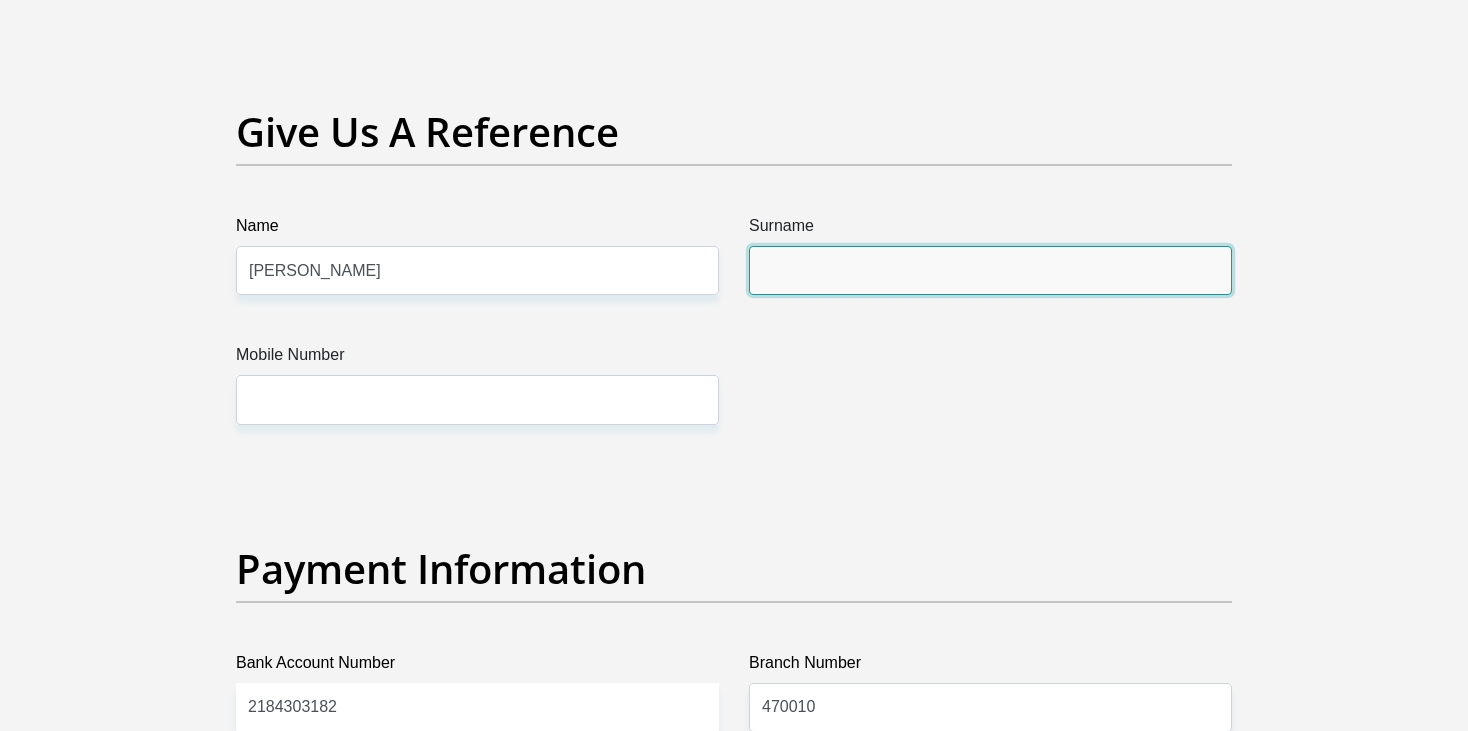 click on "Surname" at bounding box center (990, 270) 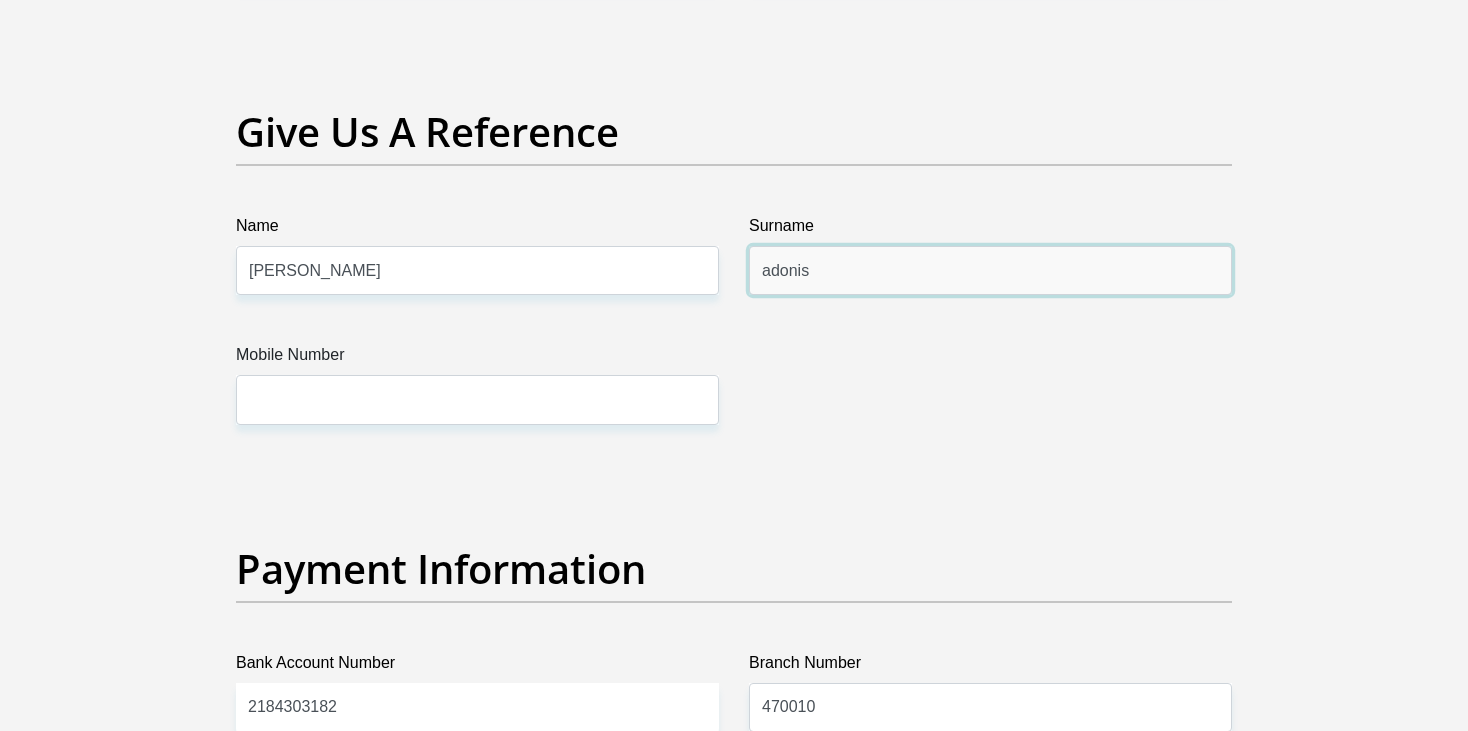 type on "adonis" 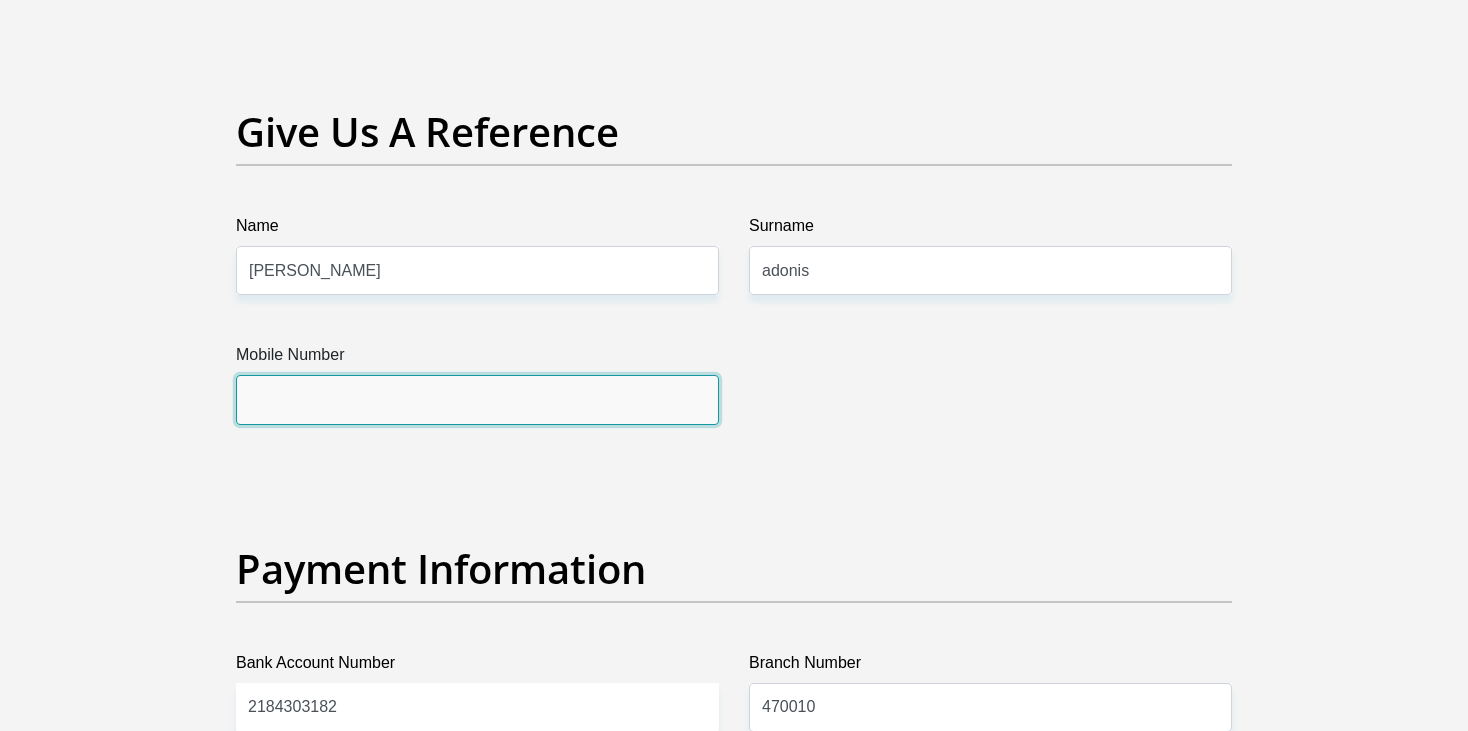 click on "Mobile Number" at bounding box center (477, 399) 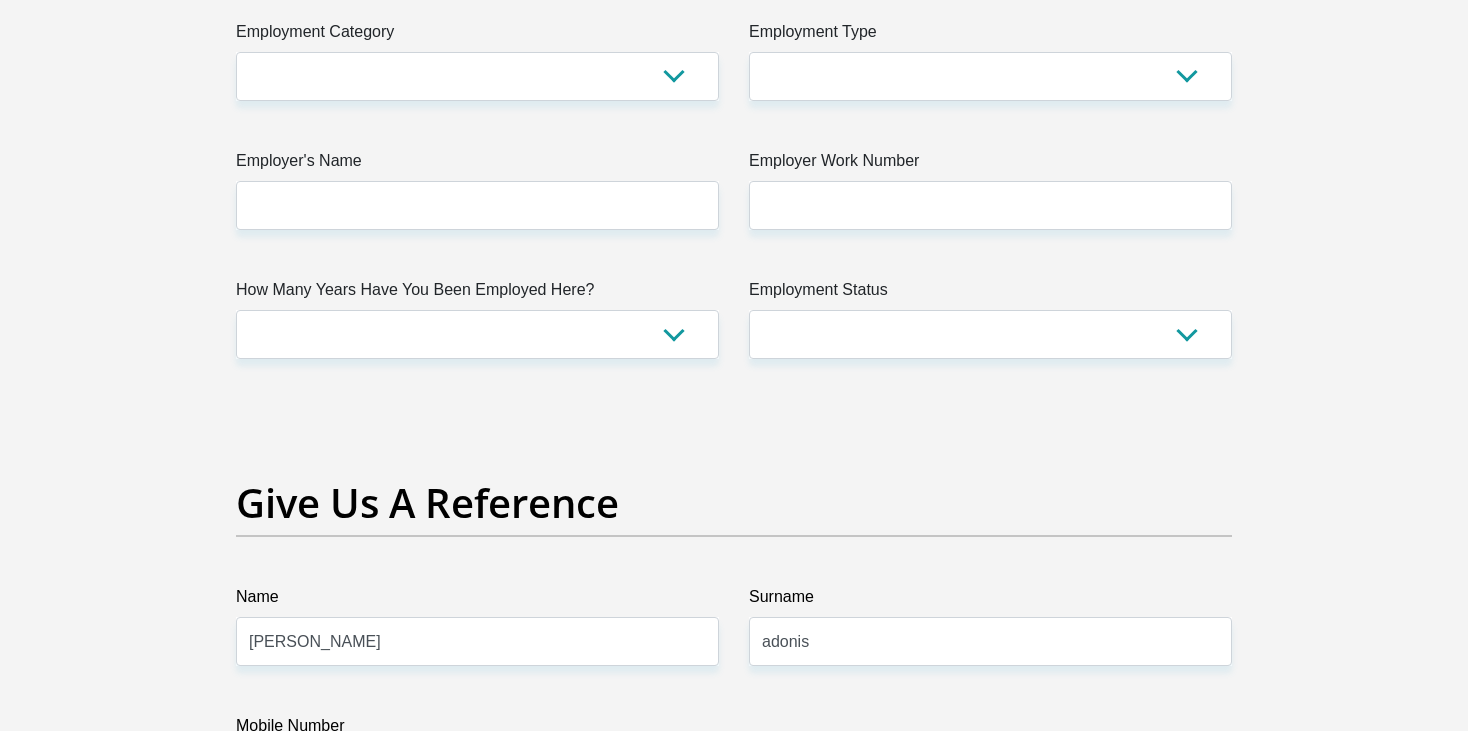 scroll, scrollTop: 3640, scrollLeft: 0, axis: vertical 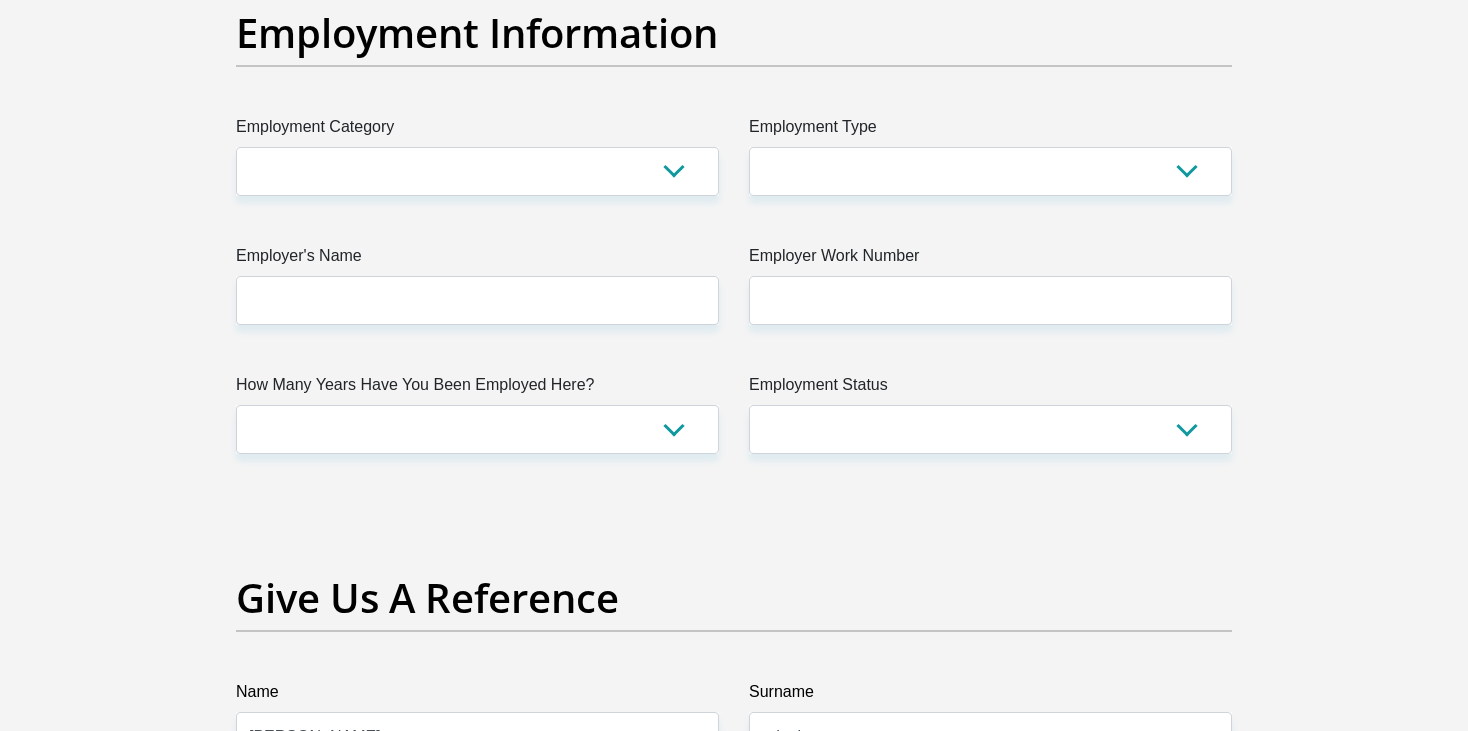 type on "0728627788" 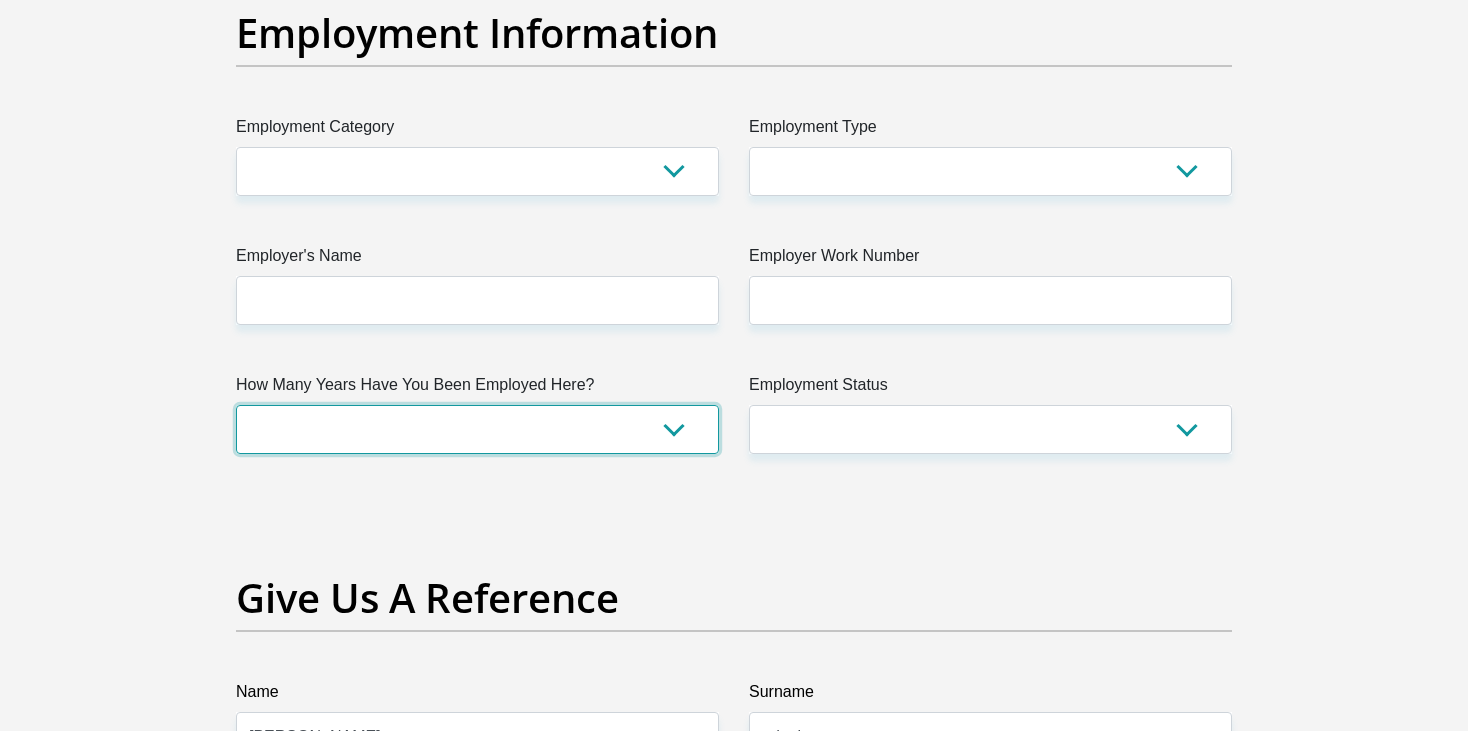 click on "less than 1 year
1-3 years
3-5 years
5+ years" at bounding box center [477, 429] 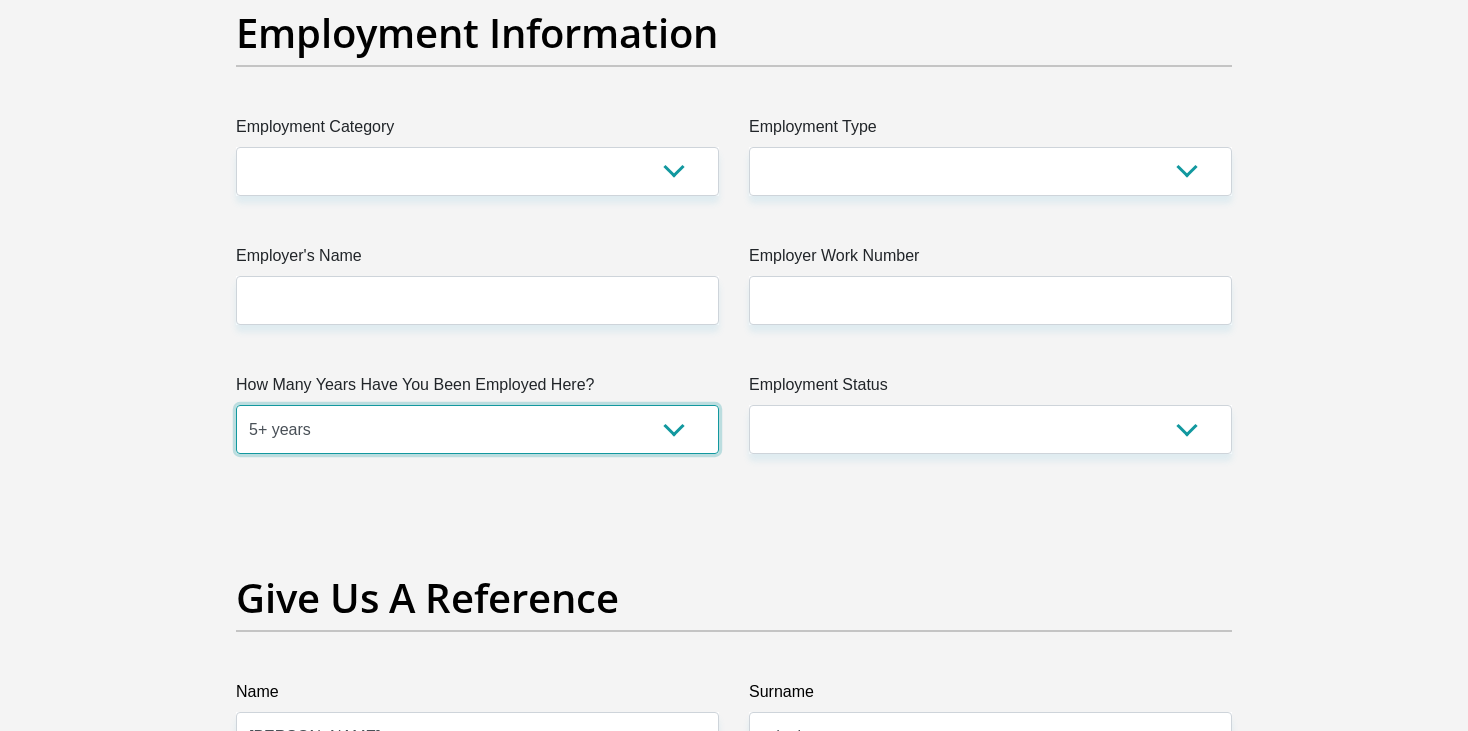 click on "less than 1 year
1-3 years
3-5 years
5+ years" at bounding box center (477, 429) 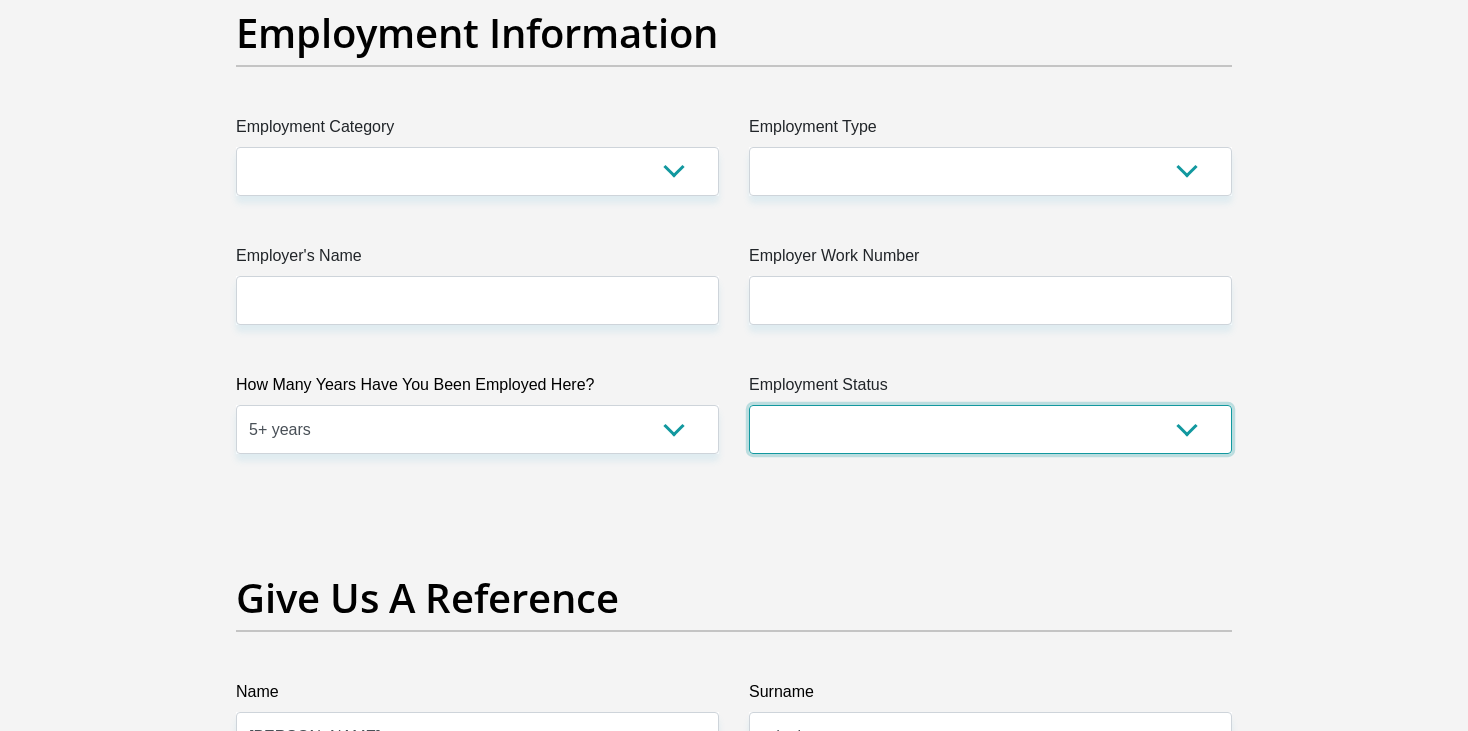 click on "Permanent/Full-time
Part-time/Casual
[DEMOGRAPHIC_DATA] Worker
Self-Employed
Housewife
Retired
Student
Medically Boarded
Disability
Unemployed" at bounding box center (990, 429) 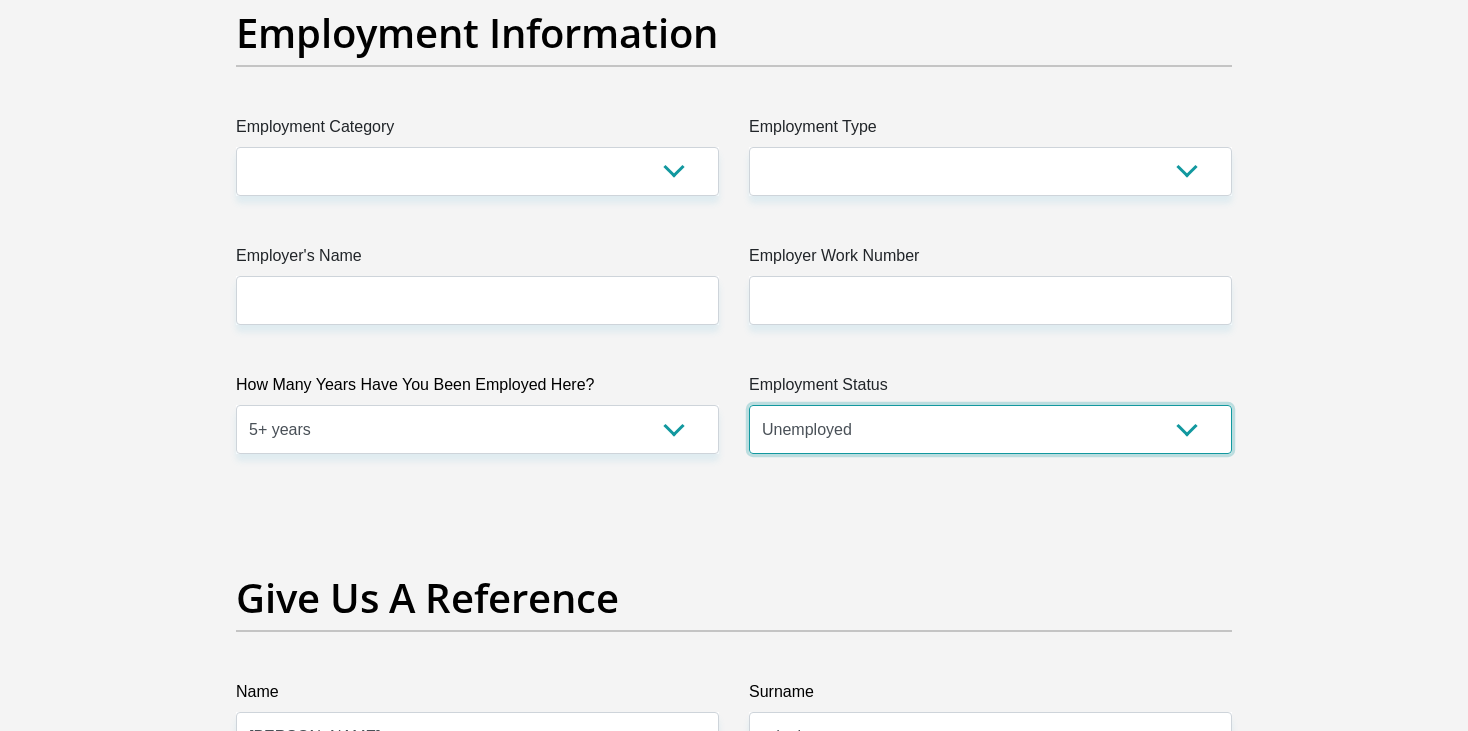 click on "Permanent/Full-time
Part-time/Casual
[DEMOGRAPHIC_DATA] Worker
Self-Employed
Housewife
Retired
Student
Medically Boarded
Disability
Unemployed" at bounding box center (990, 429) 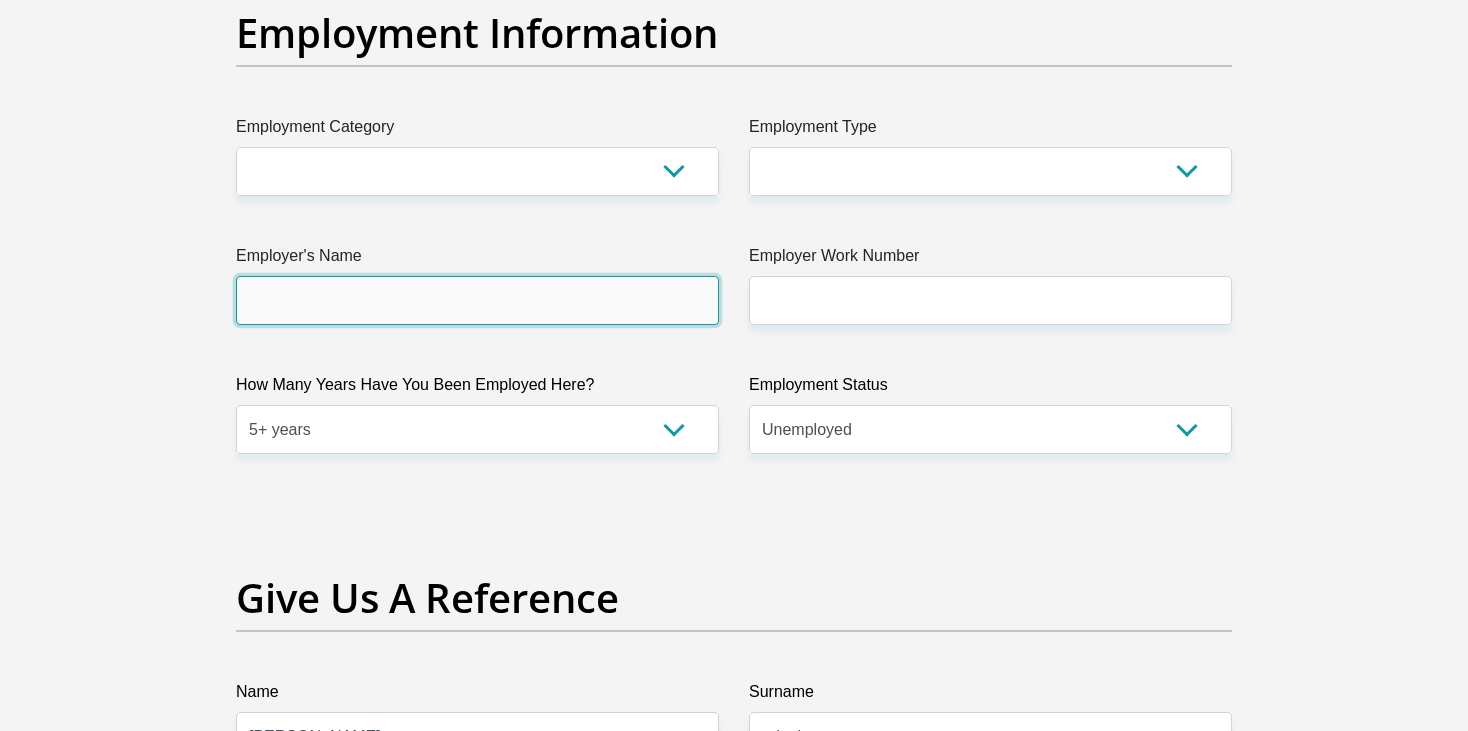 click on "Employer's Name" at bounding box center [477, 300] 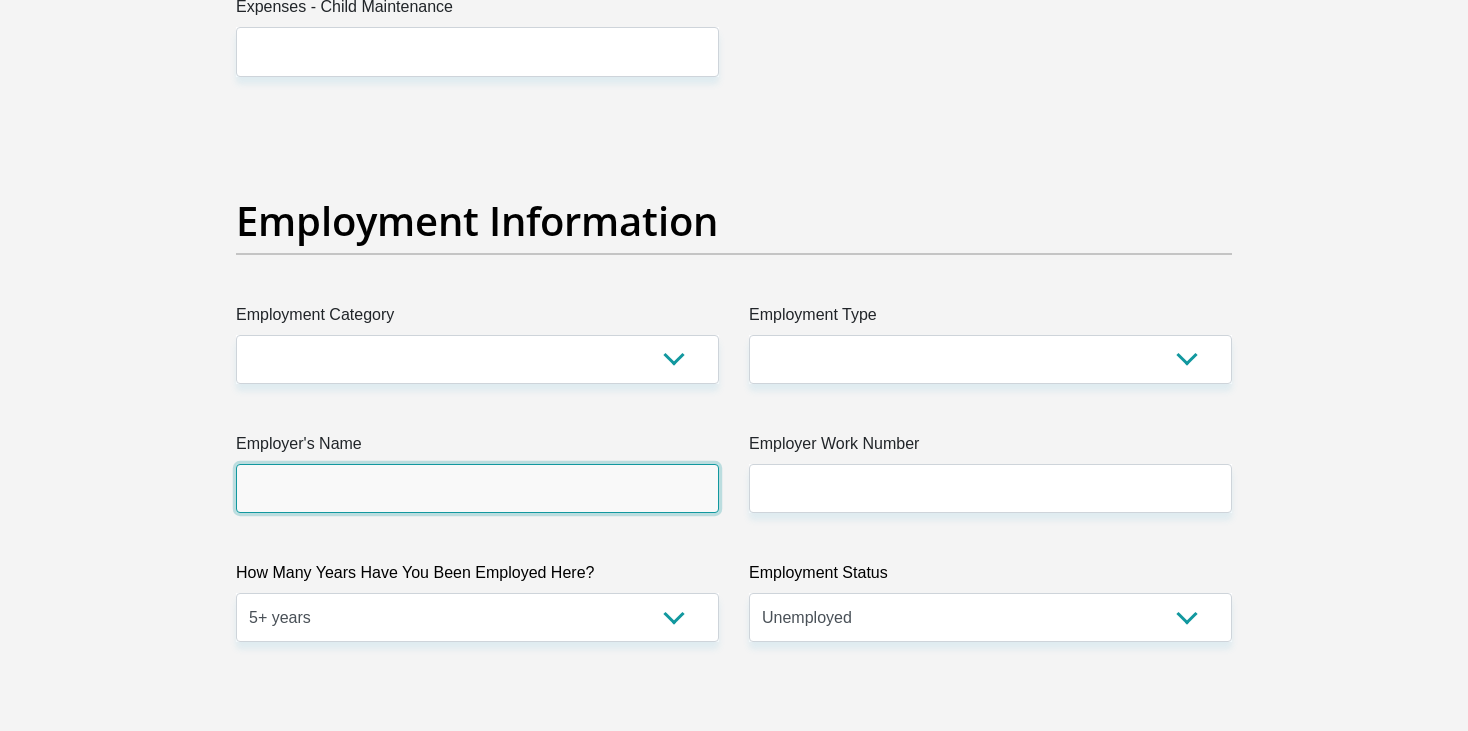 scroll, scrollTop: 3240, scrollLeft: 0, axis: vertical 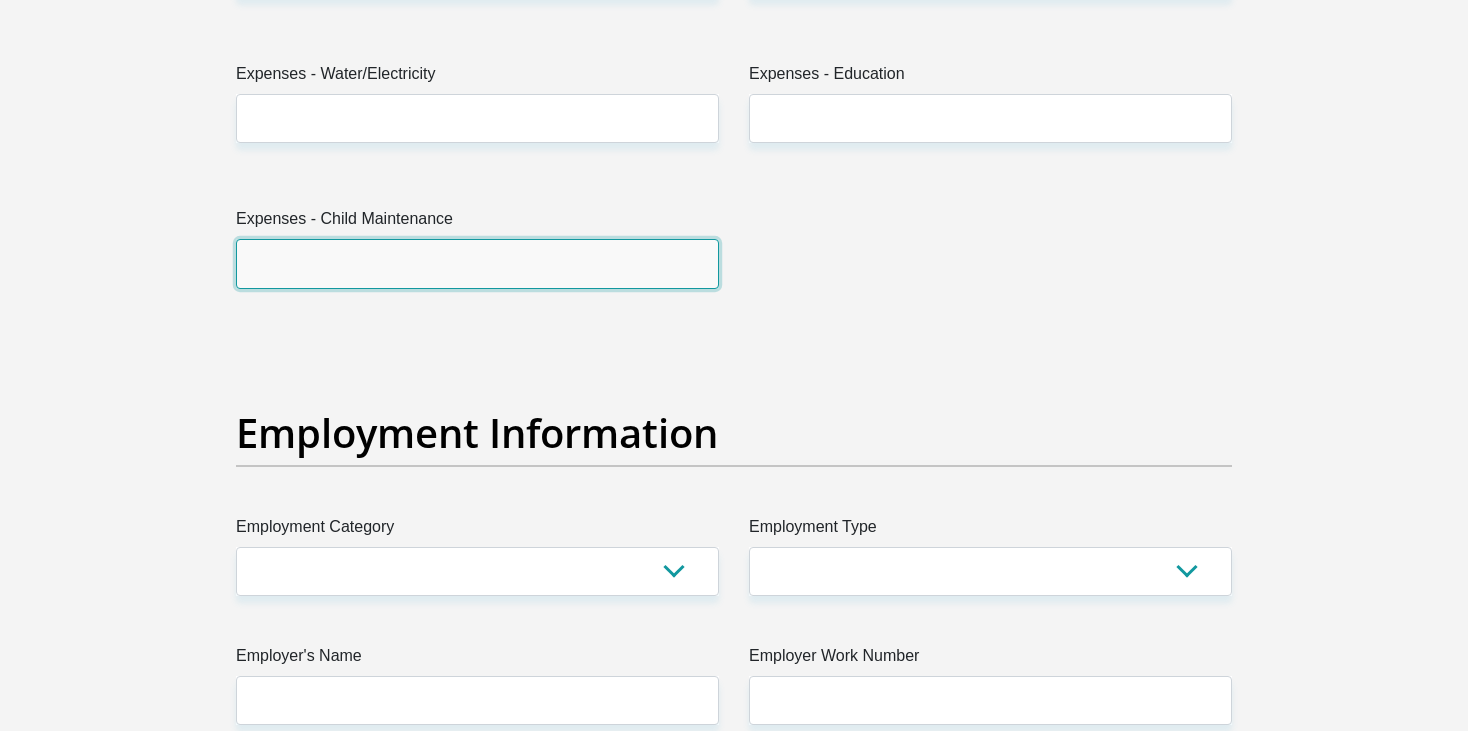 click on "Expenses - Child Maintenance" at bounding box center [477, 263] 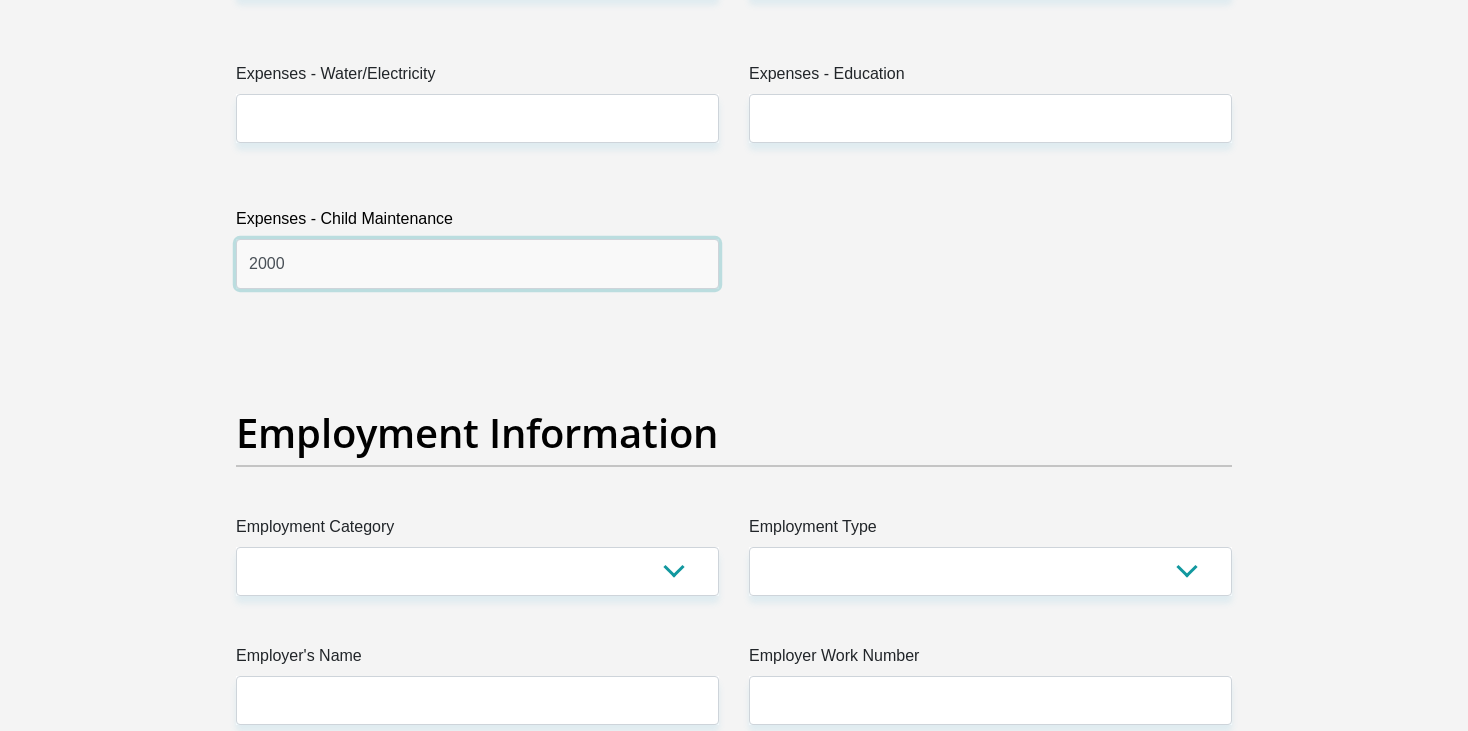 type on "2000" 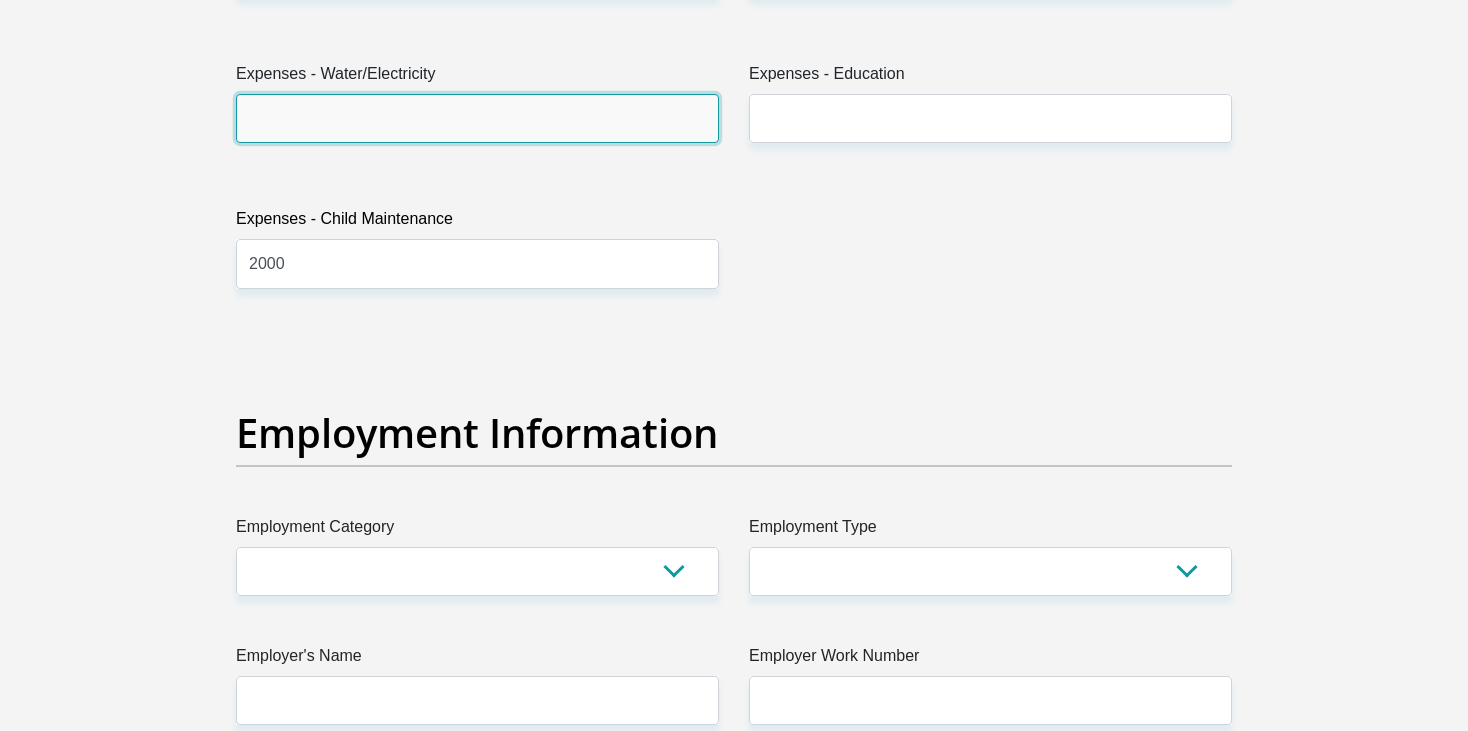 click on "Expenses - Water/Electricity" at bounding box center (477, 118) 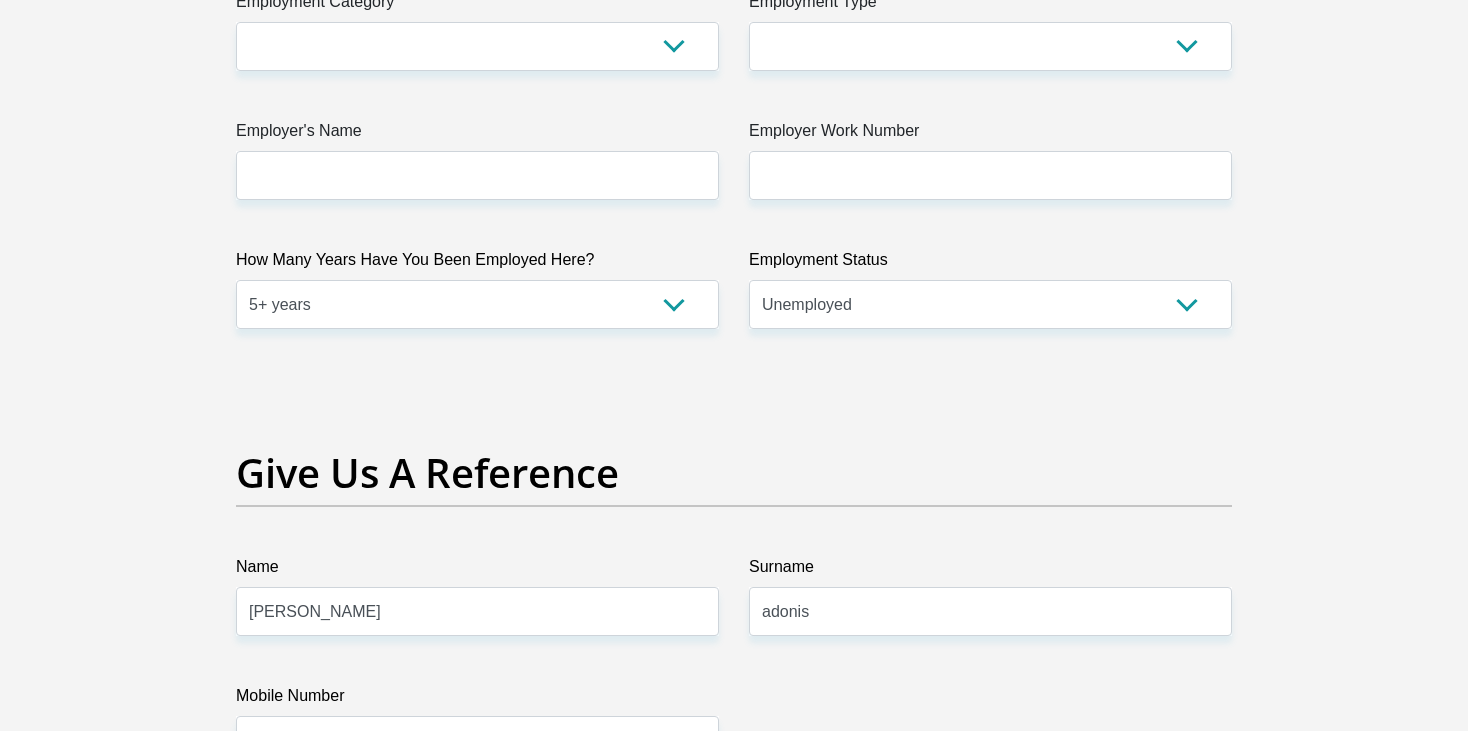 scroll, scrollTop: 3753, scrollLeft: 0, axis: vertical 